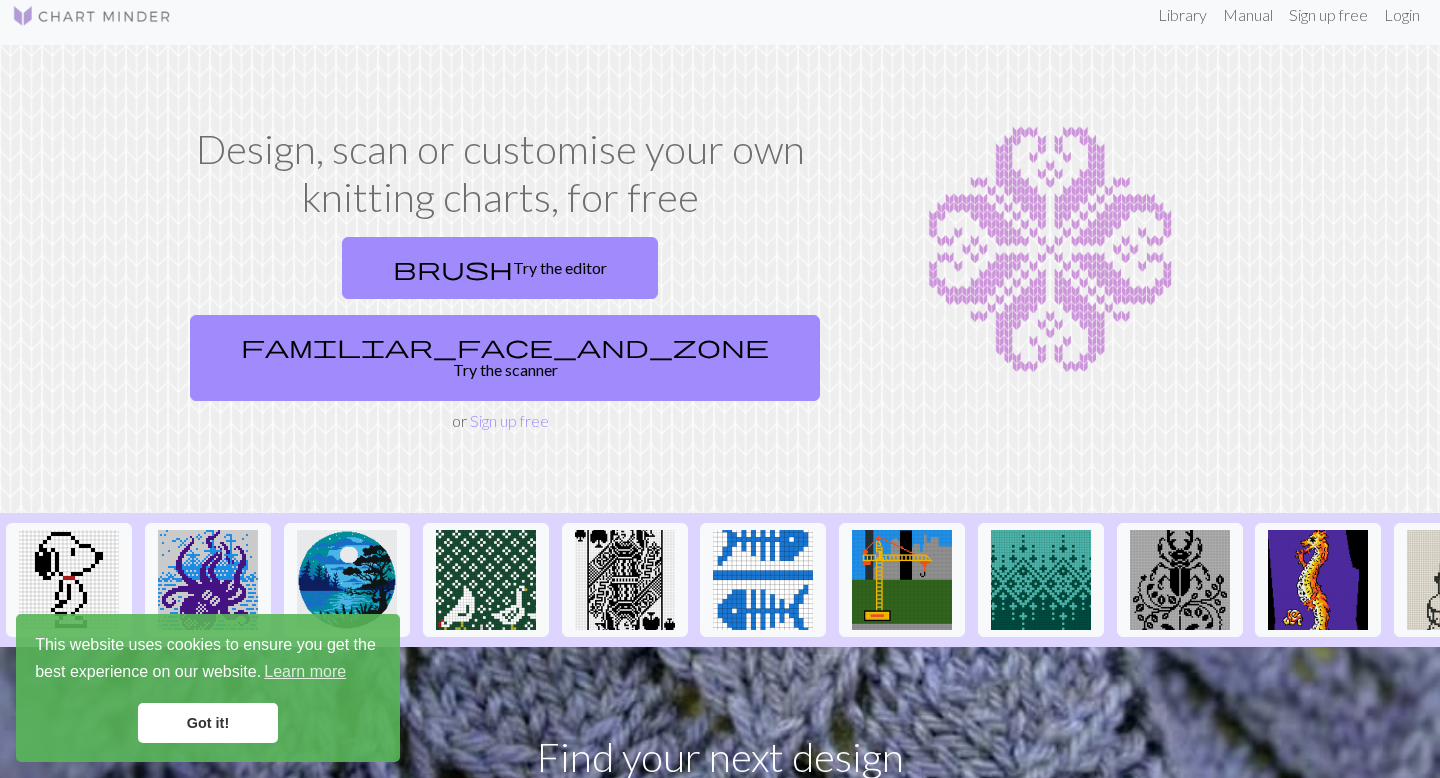 scroll, scrollTop: 0, scrollLeft: 0, axis: both 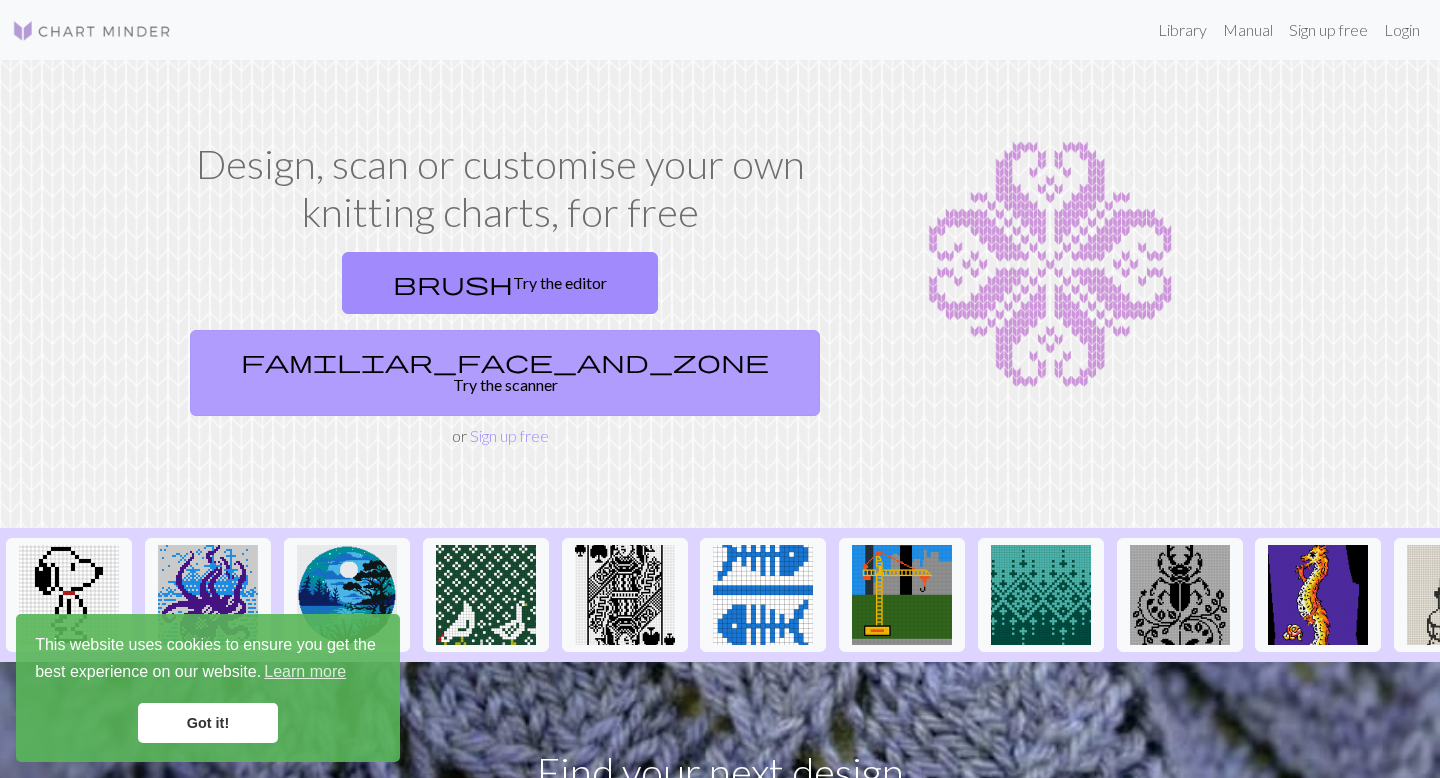 click on "familiar_face_and_zone  Try the scanner" at bounding box center (505, 373) 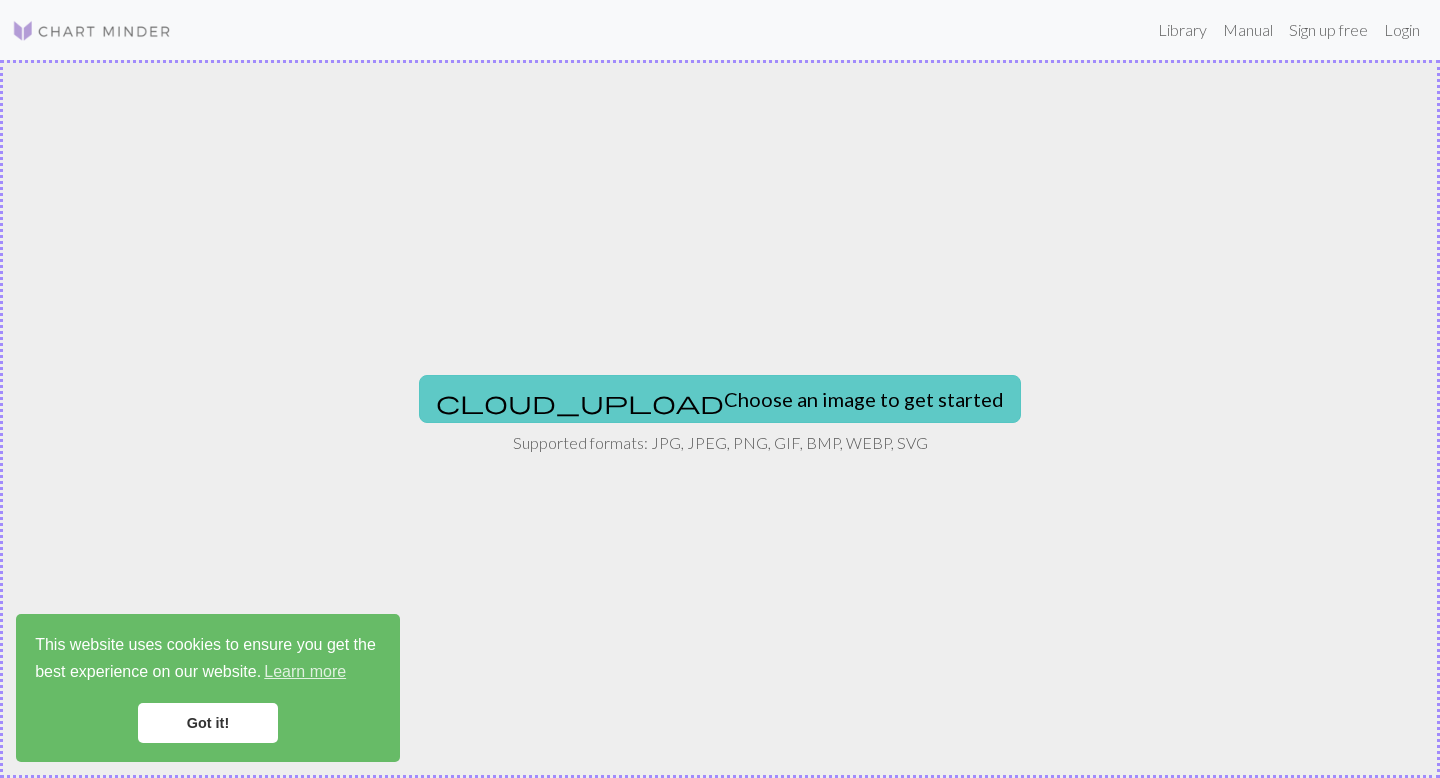 click on "cloud_upload  Choose an image to get started" at bounding box center [720, 399] 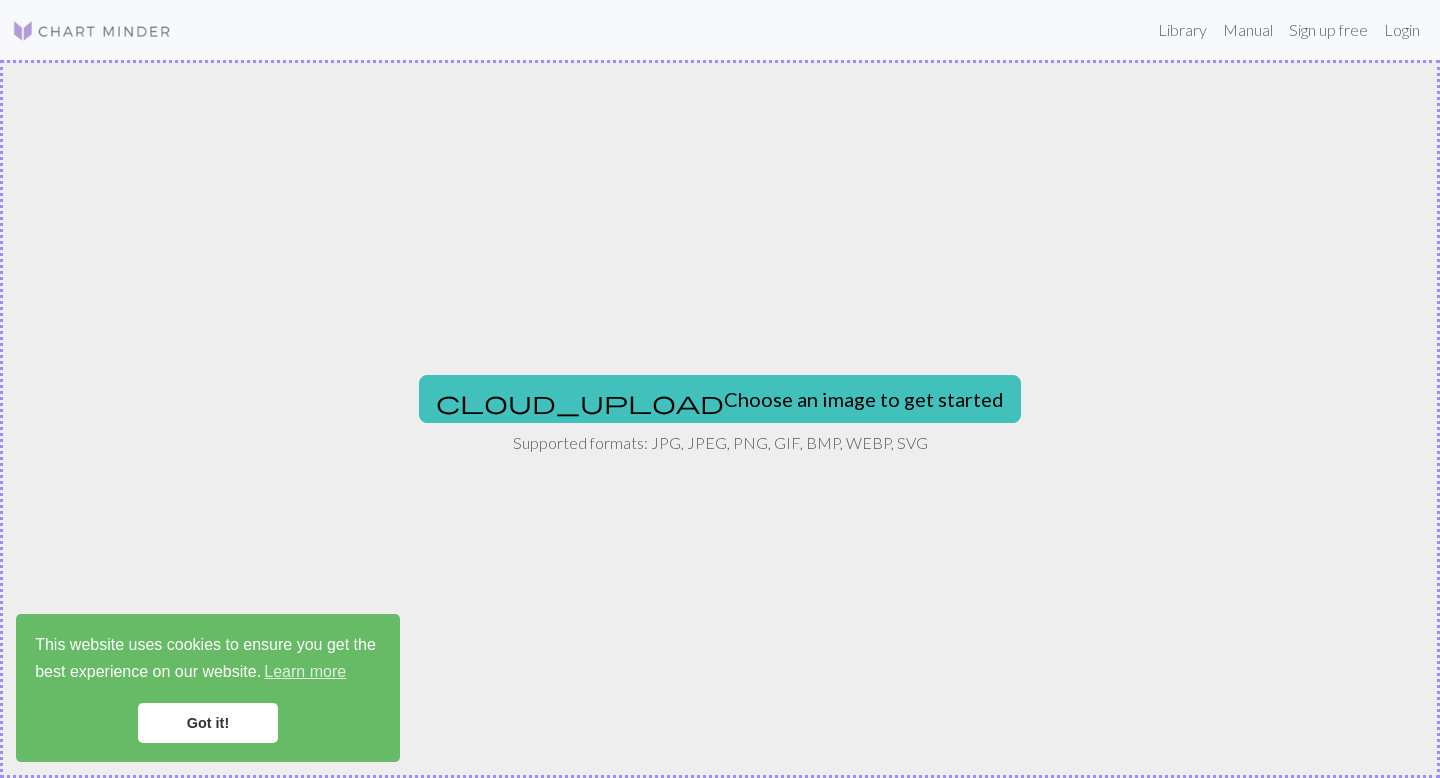 click on "This website uses cookies to ensure you get the best experience on our website.  Learn more Got it!" at bounding box center [208, 688] 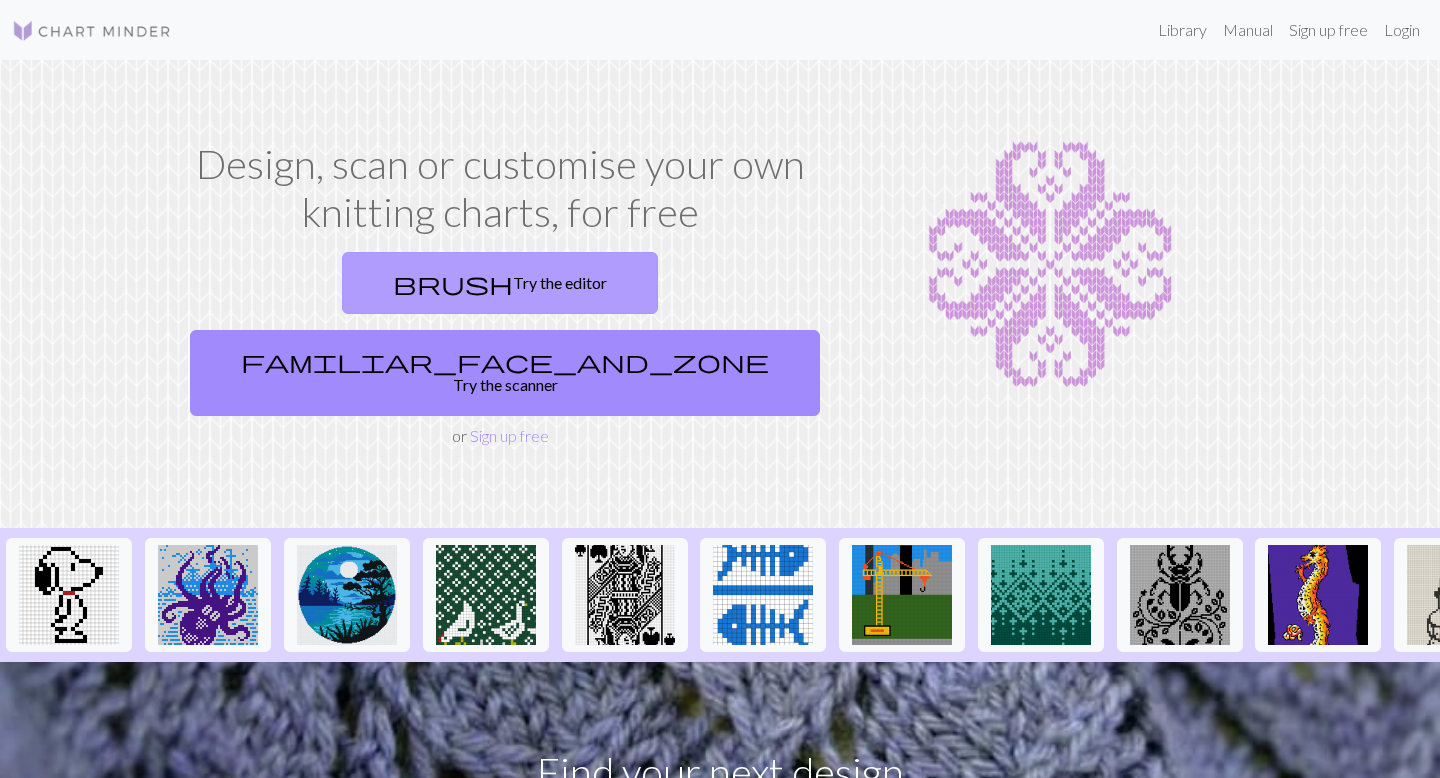 click on "brush  Try the editor" at bounding box center (500, 283) 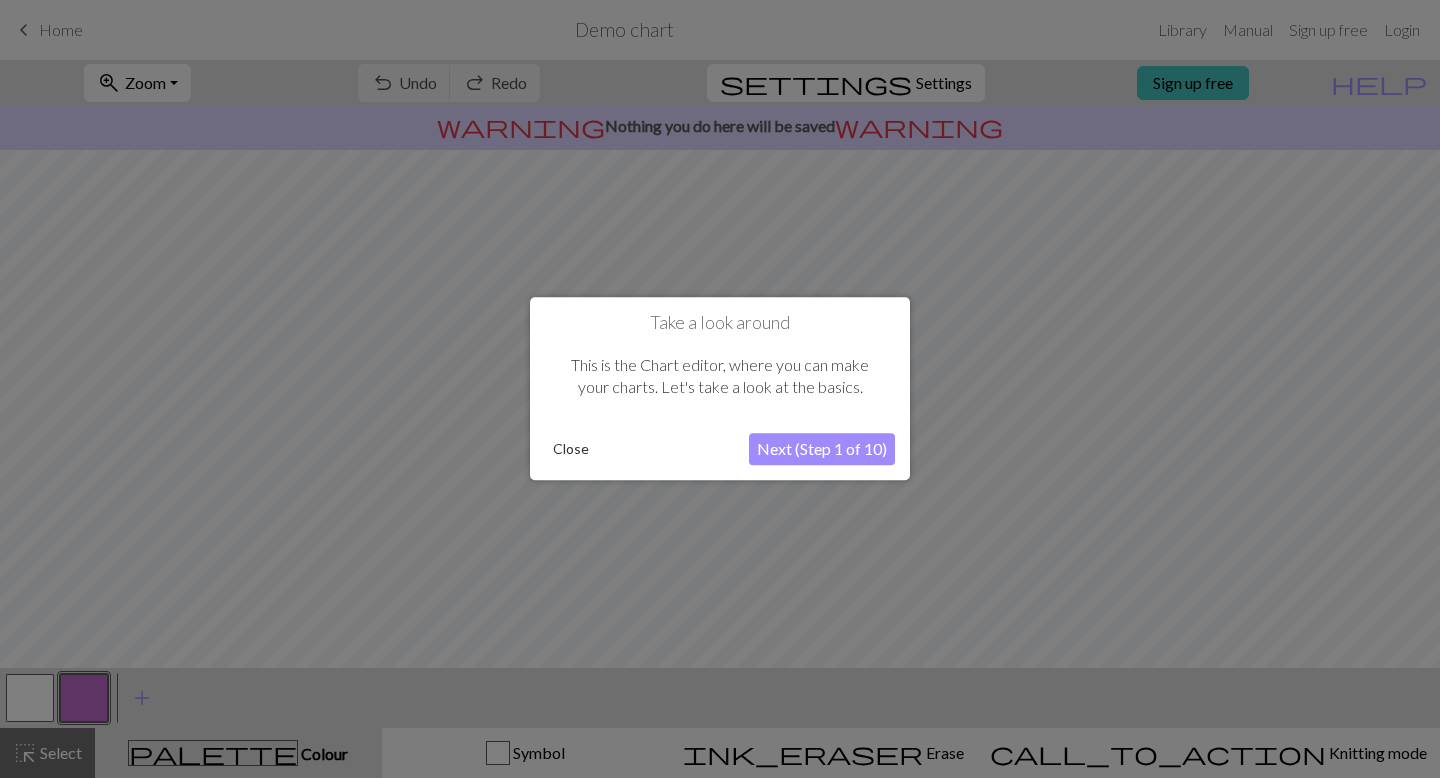 click on "Next (Step 1 of 10)" at bounding box center [822, 450] 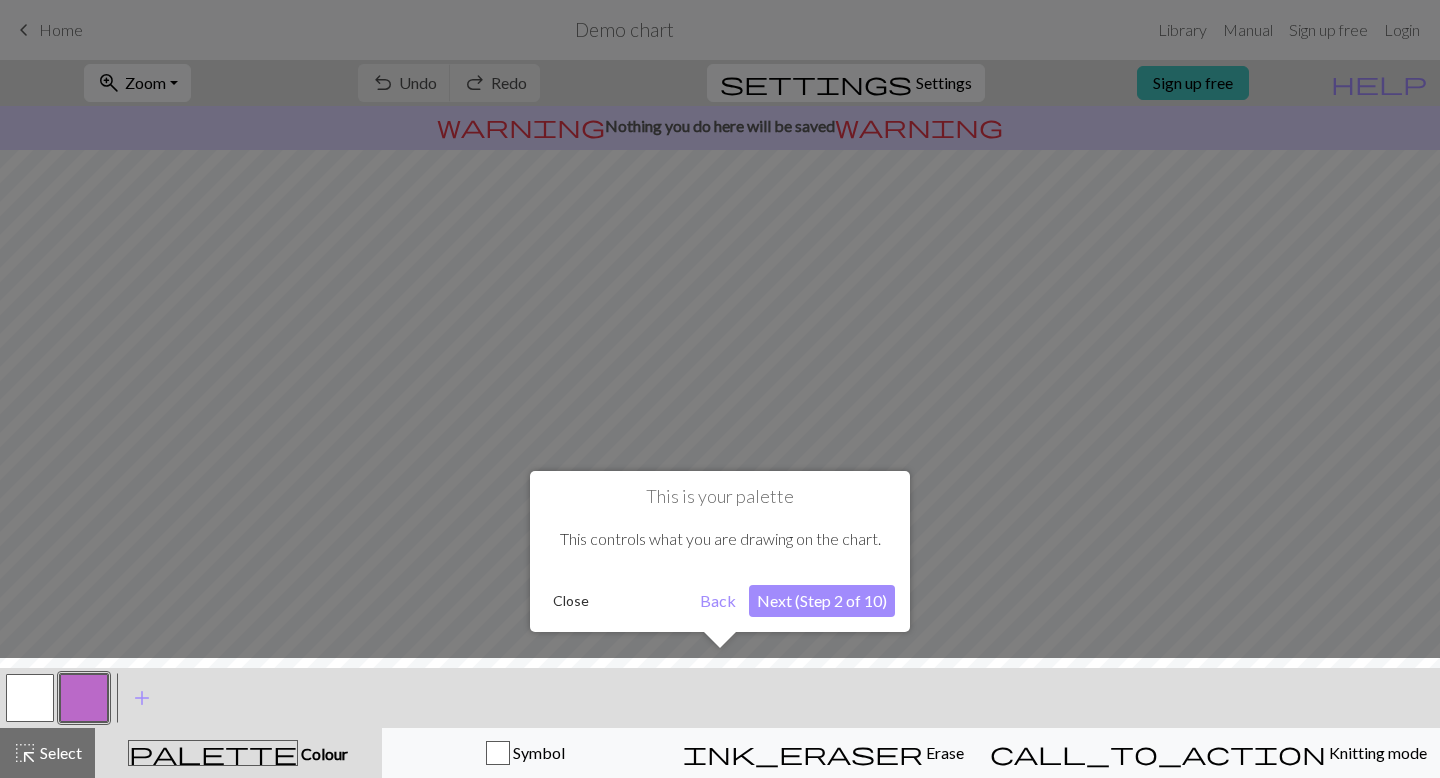 click on "Next (Step 2 of 10)" at bounding box center [822, 601] 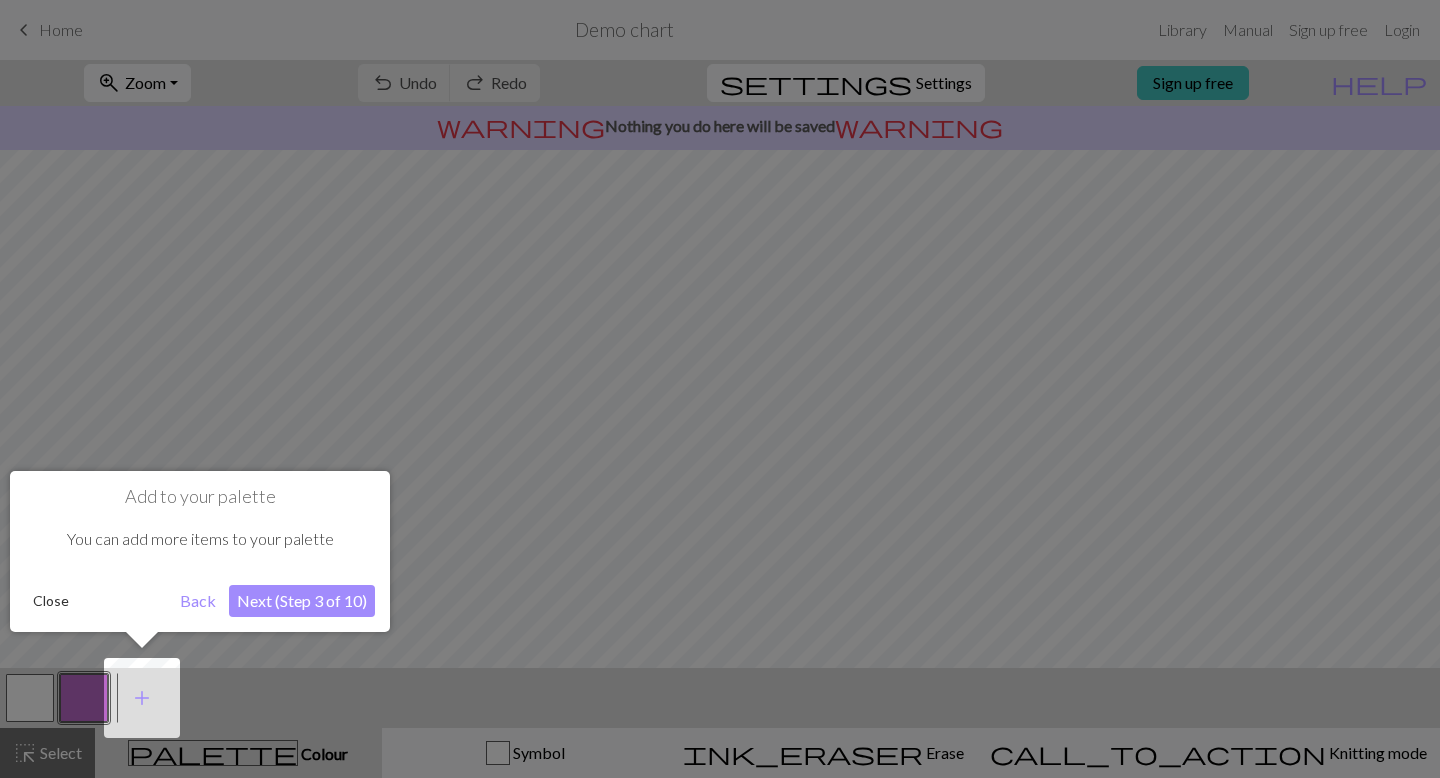 click on "Next (Step 3 of 10)" at bounding box center [302, 601] 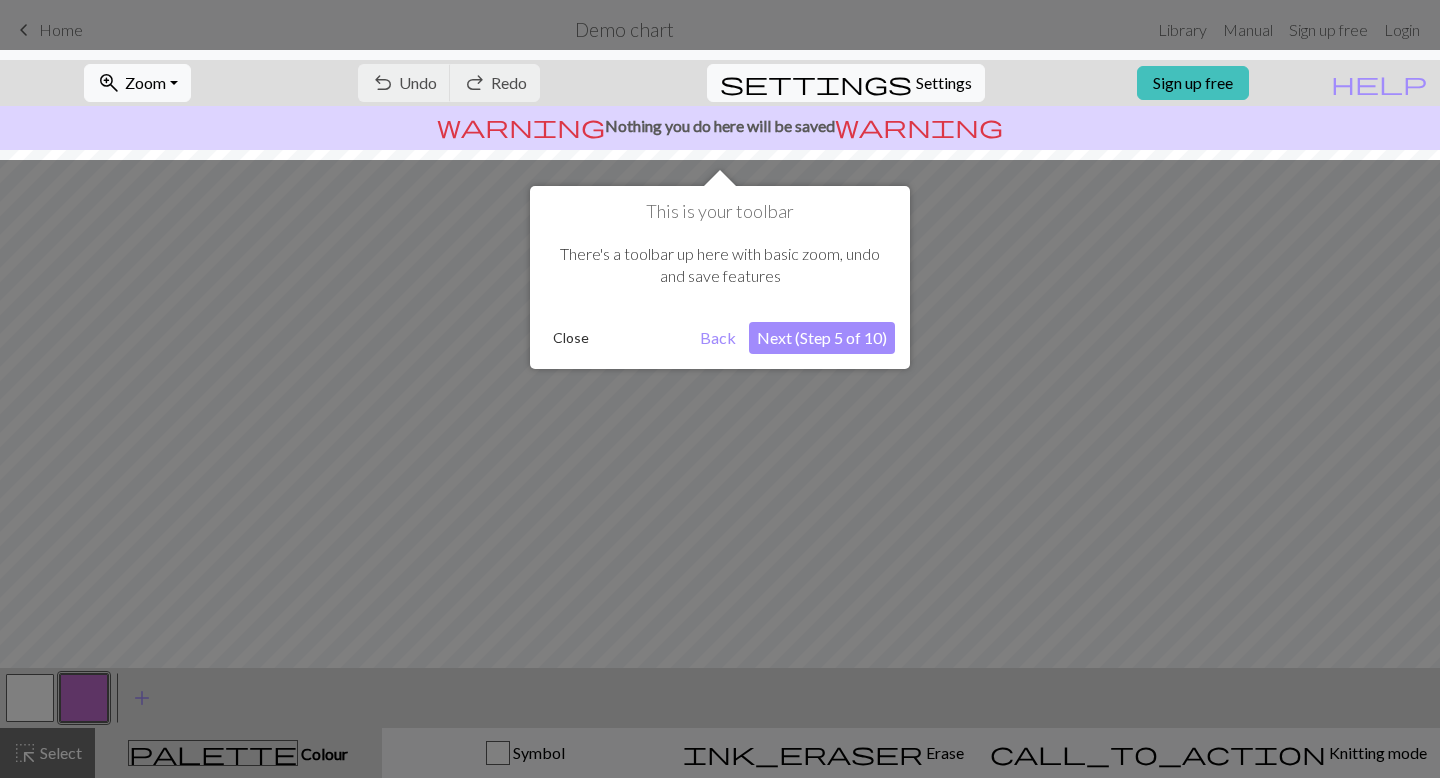 click on "Close" at bounding box center [571, 338] 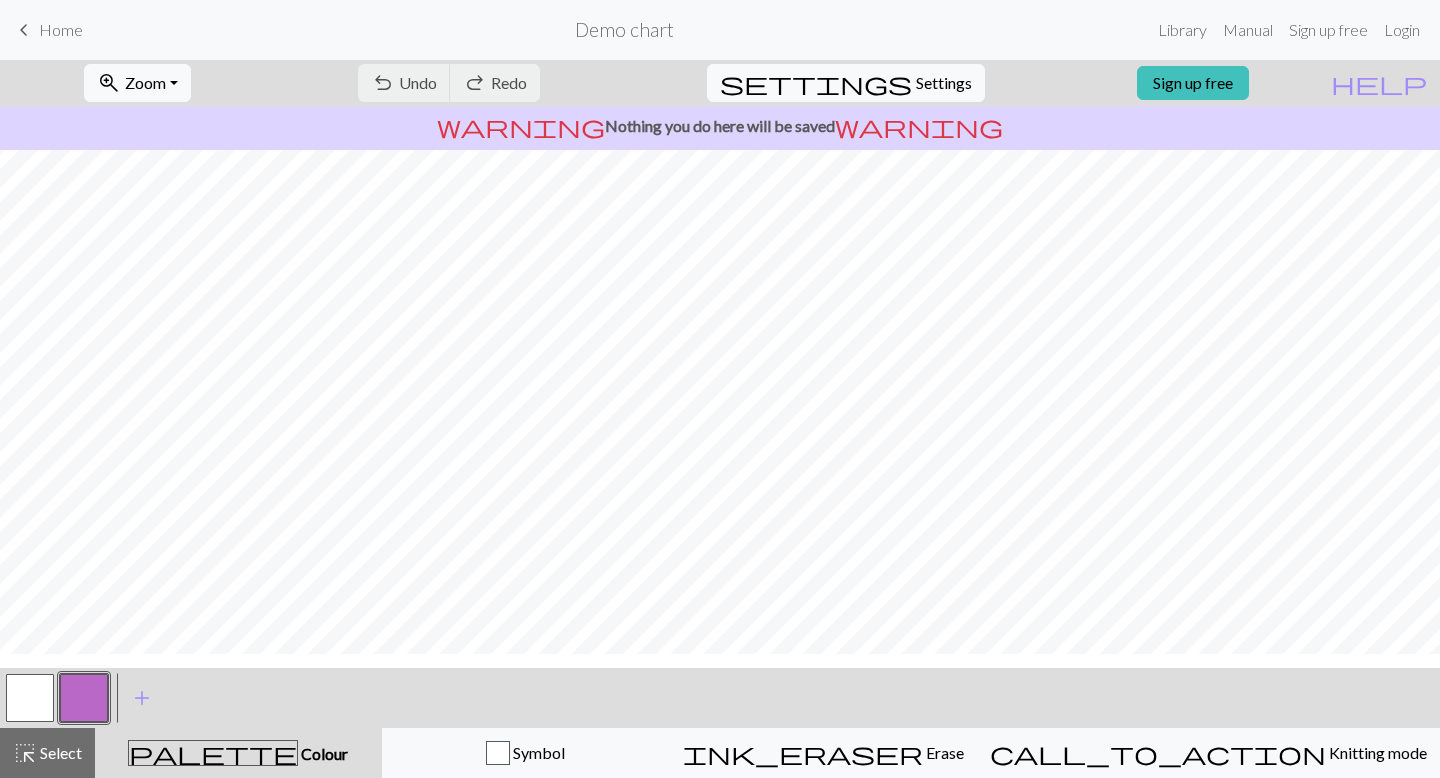scroll, scrollTop: 0, scrollLeft: 0, axis: both 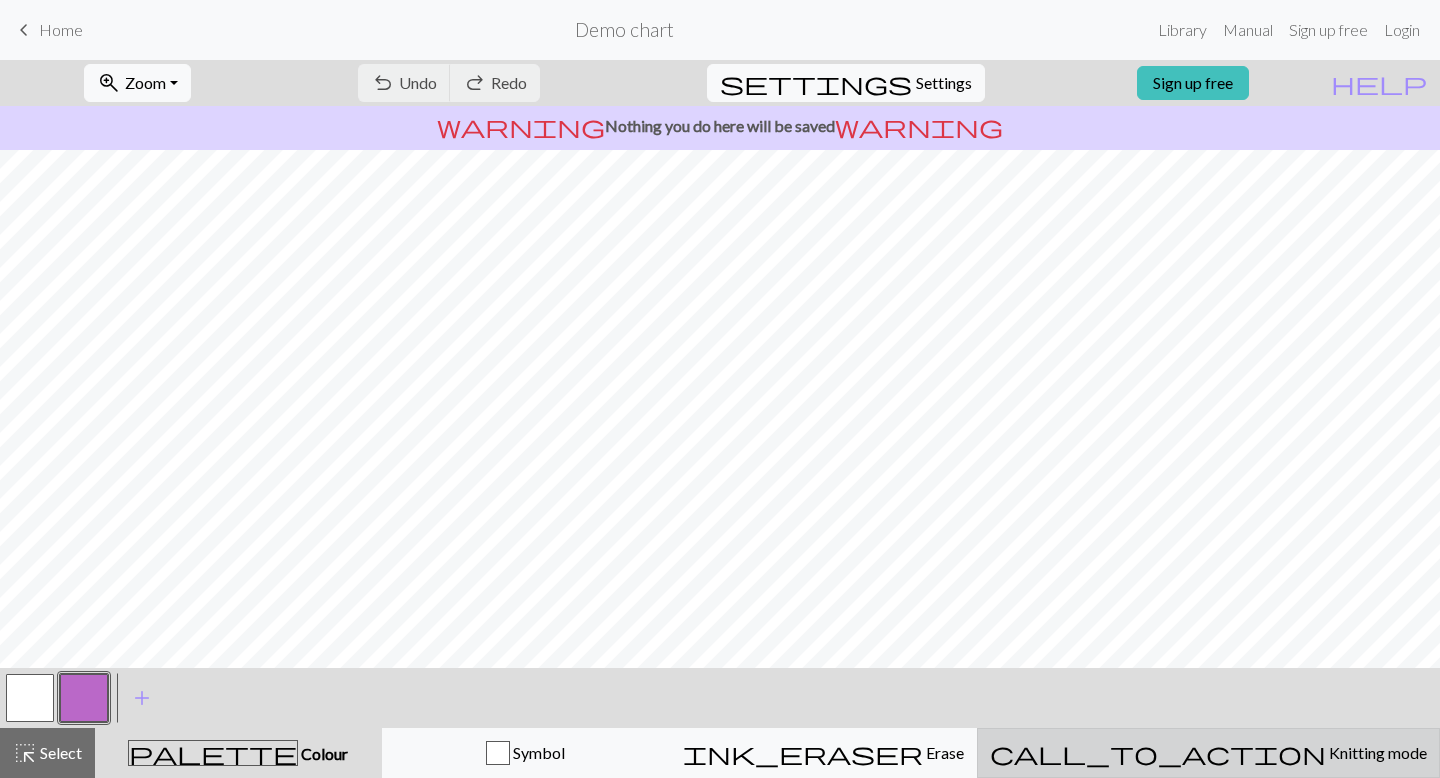 click on "call_to_action" at bounding box center [1158, 753] 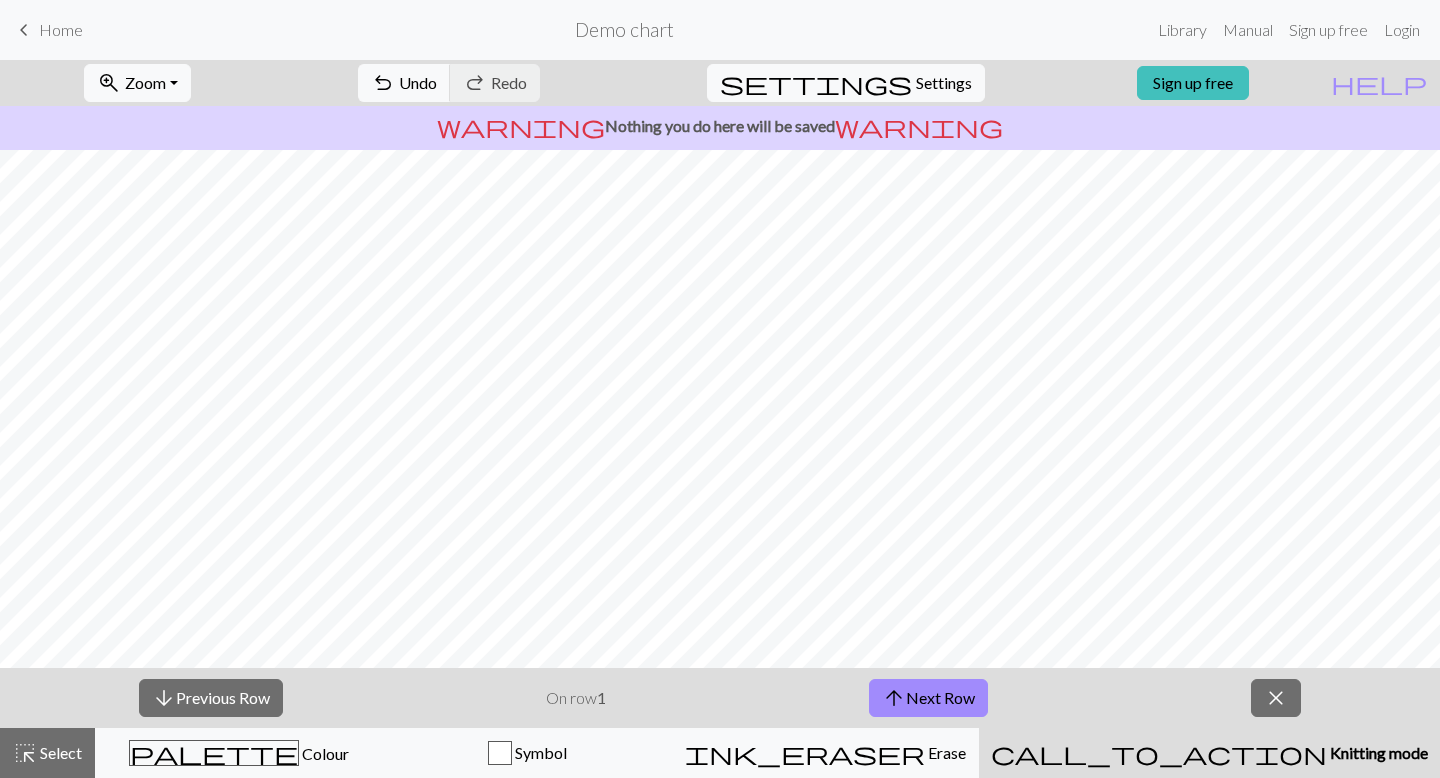 click on "call_to_action" at bounding box center [1159, 753] 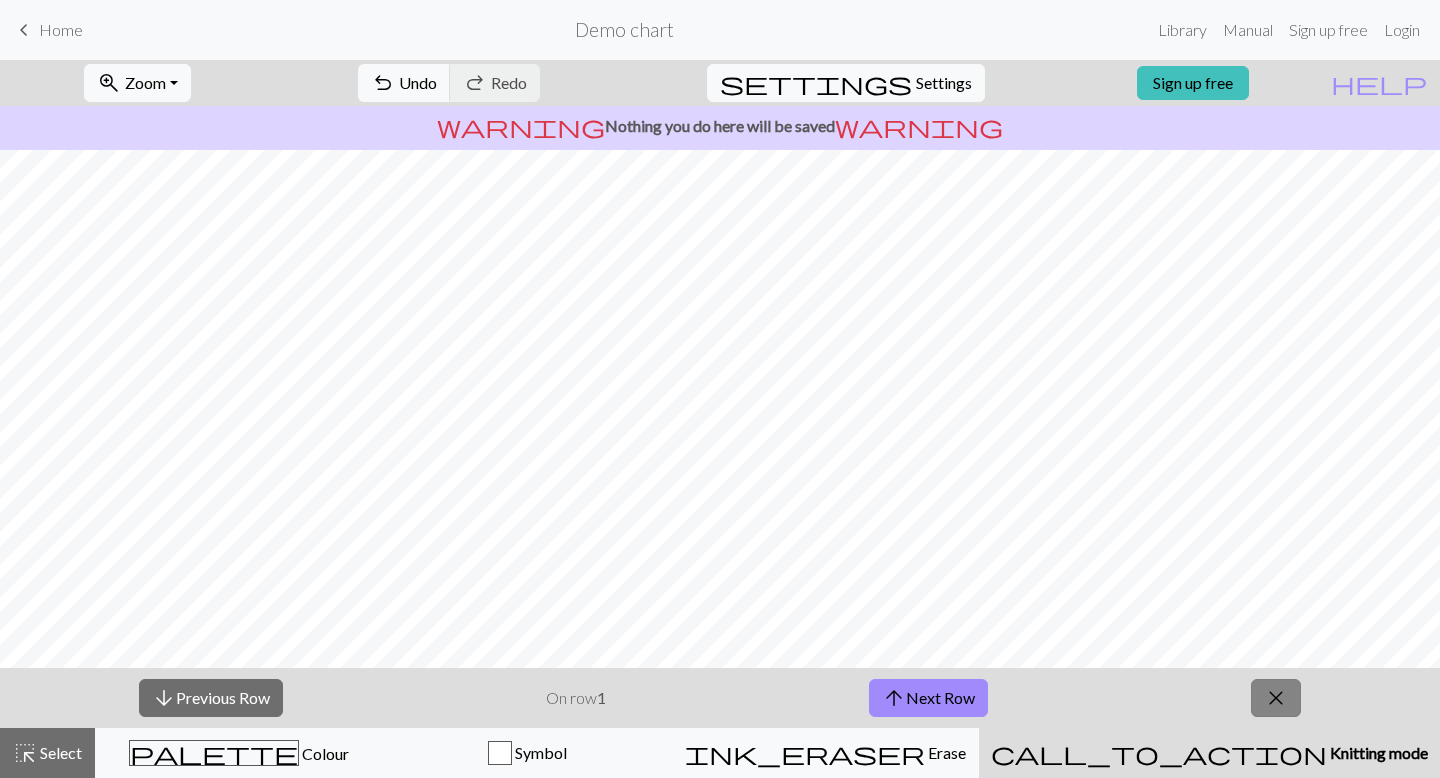 click on "close" at bounding box center (1276, 698) 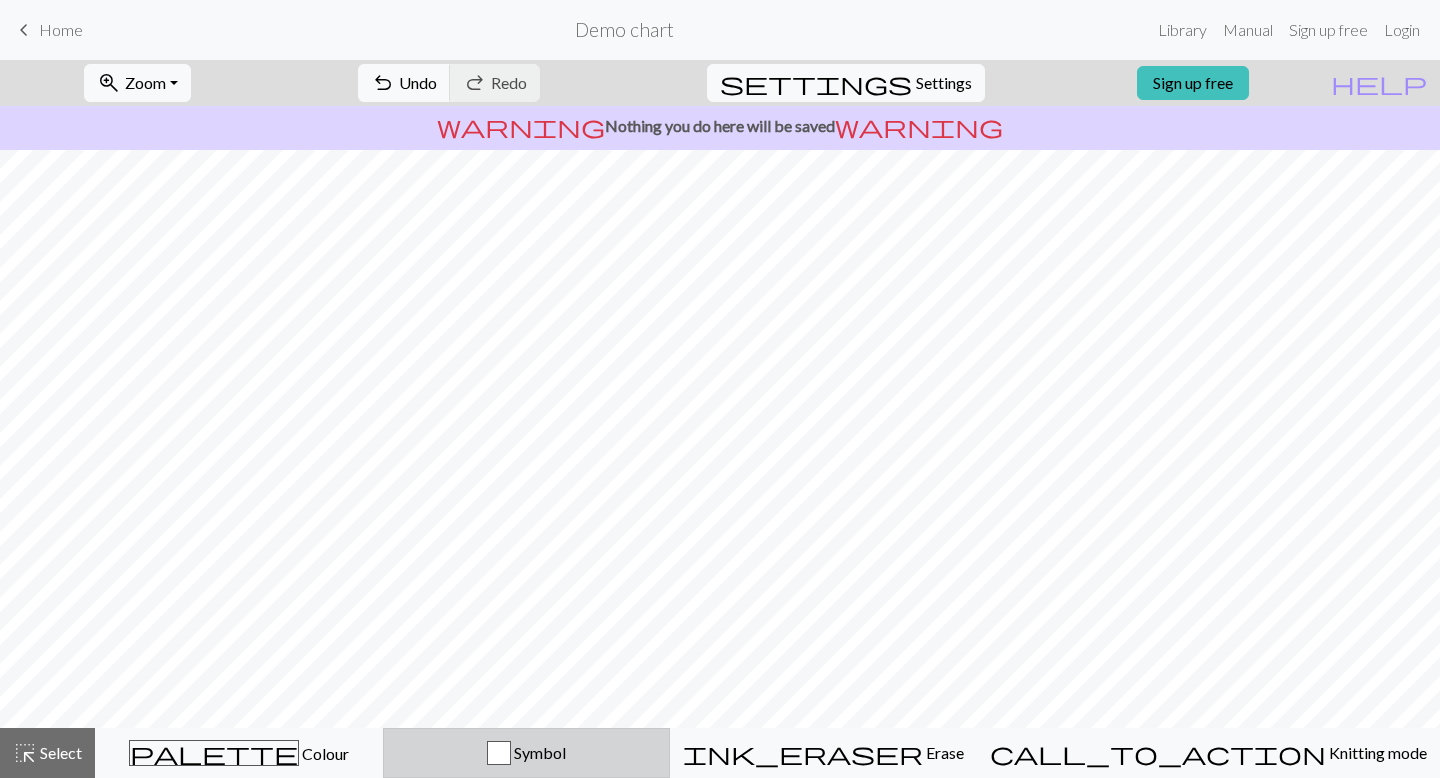 click on "Symbol" at bounding box center [538, 752] 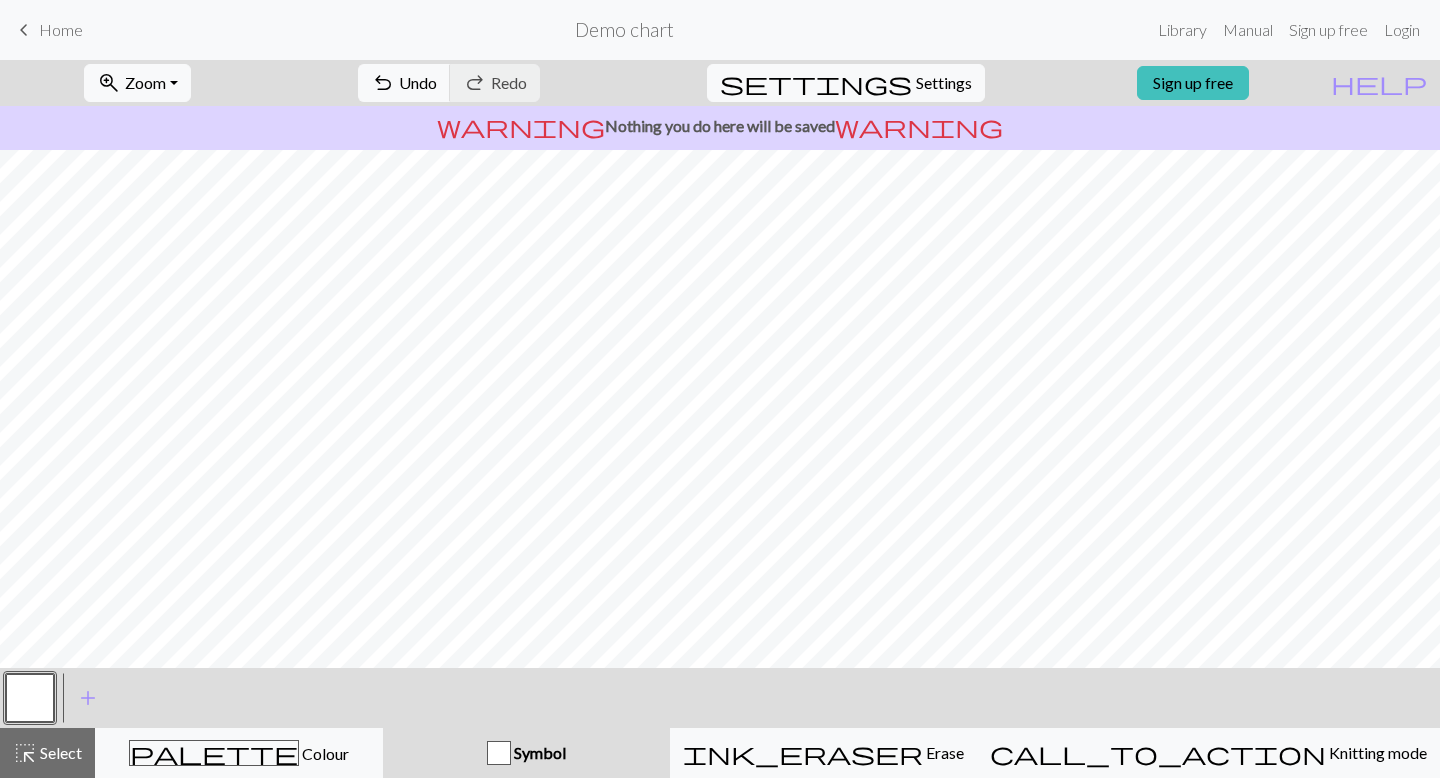 click at bounding box center (30, 698) 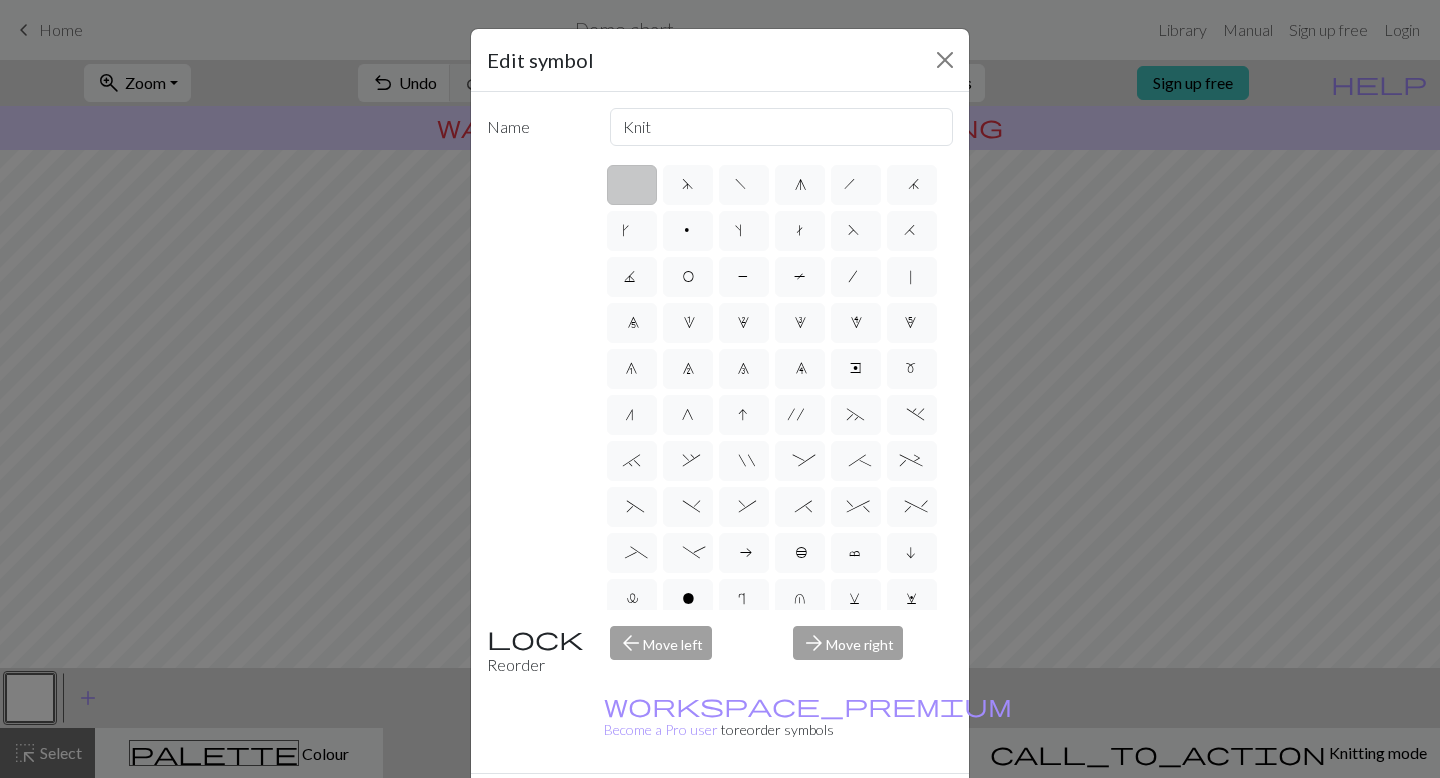 click on "Cancel" at bounding box center [916, 809] 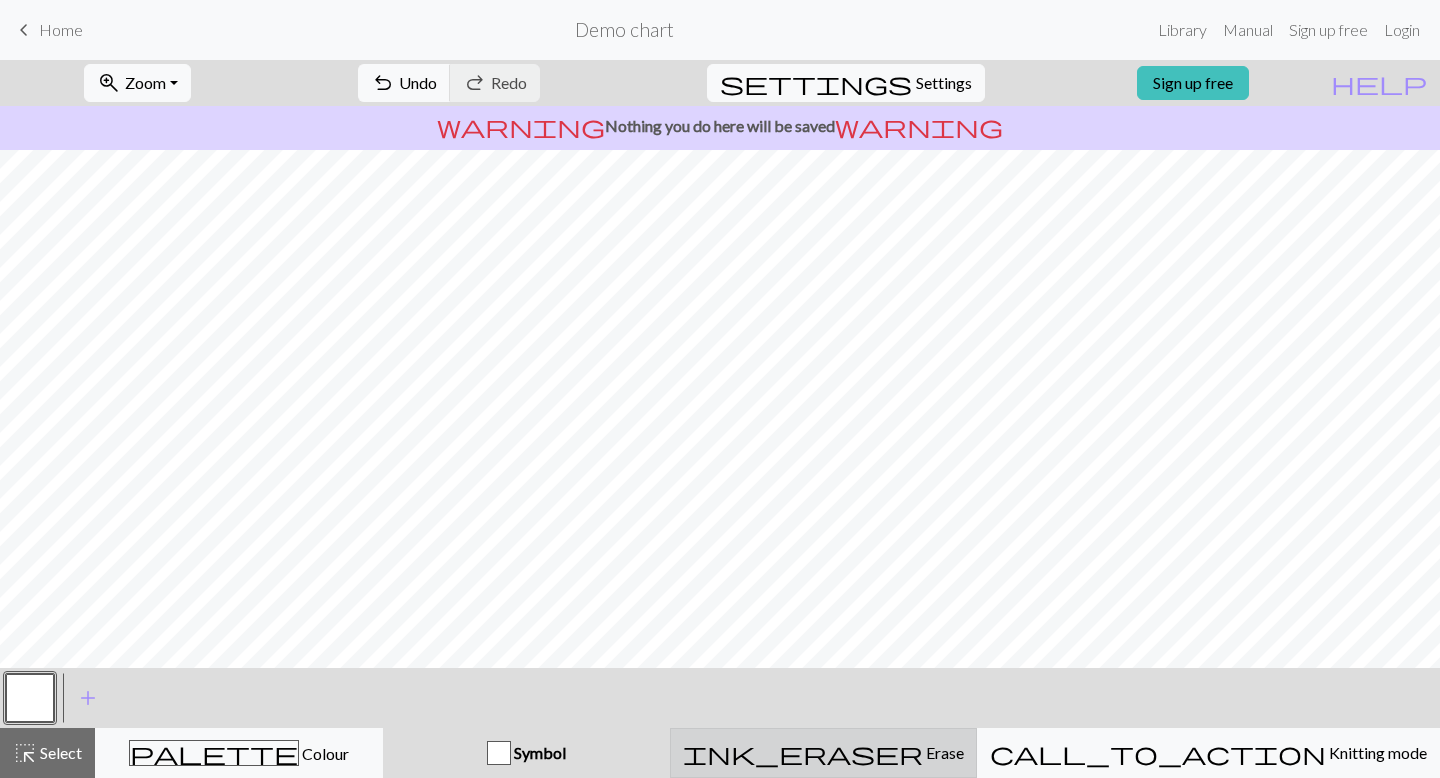click on "ink_eraser   Erase   Erase" at bounding box center [823, 753] 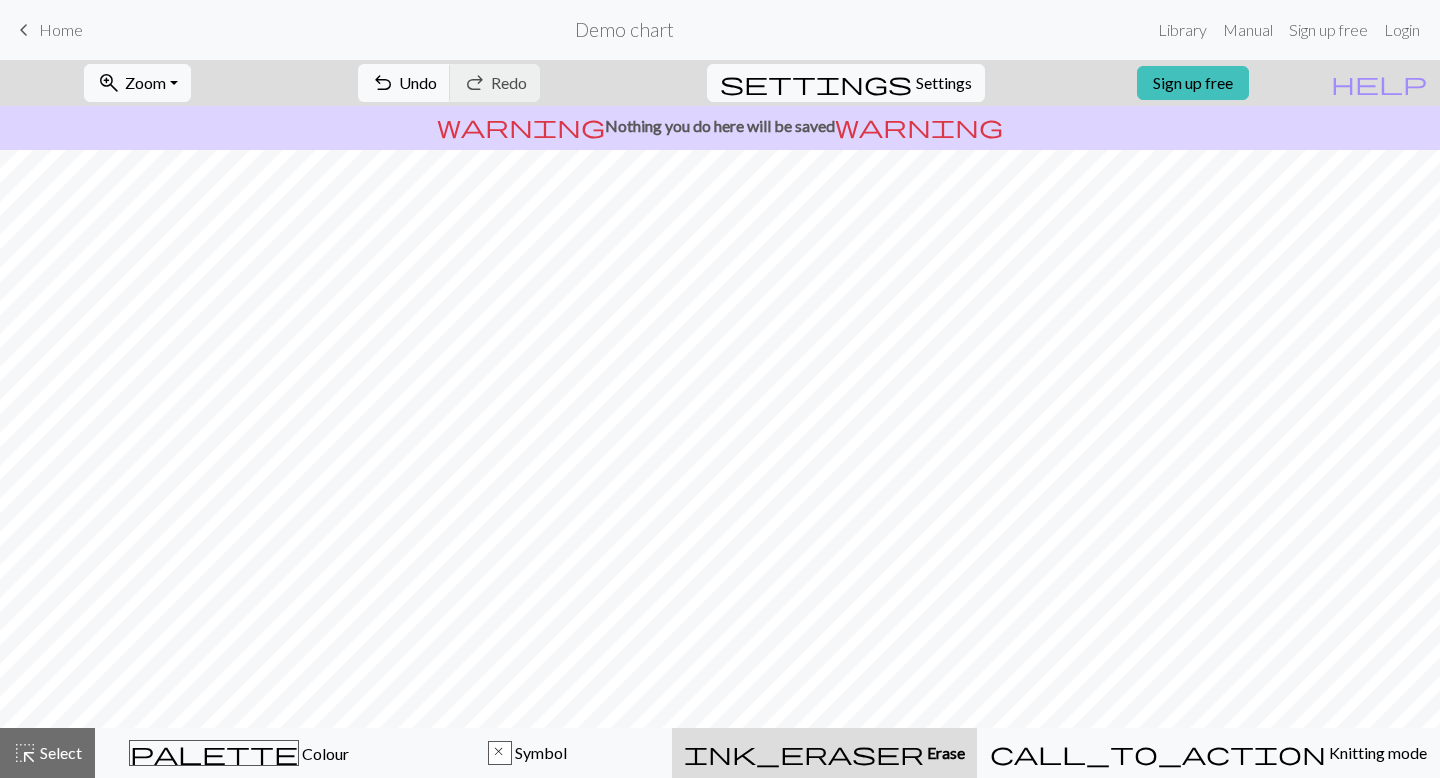 click on "undo Undo Undo redo Redo Redo" at bounding box center [449, 83] 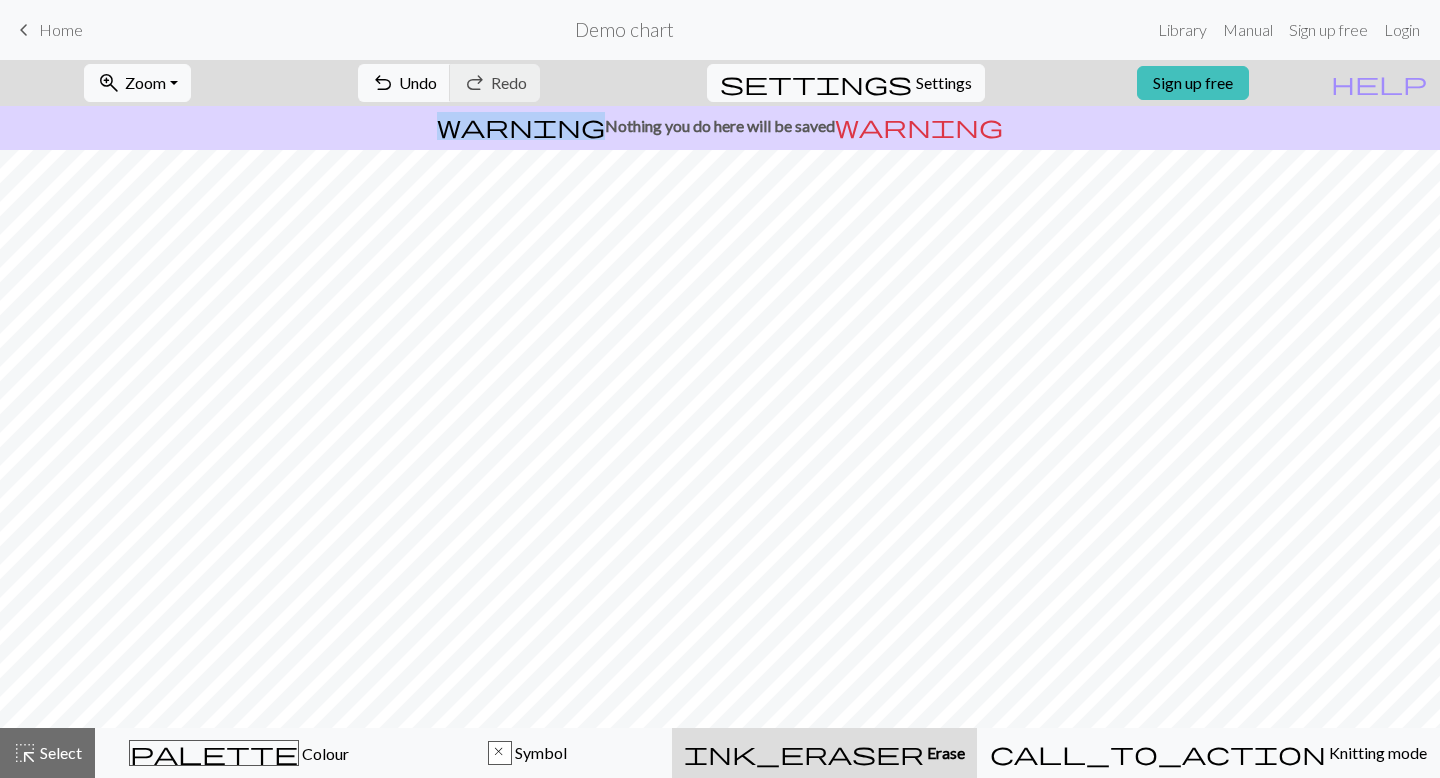 click on "undo Undo Undo redo Redo Redo" at bounding box center [449, 83] 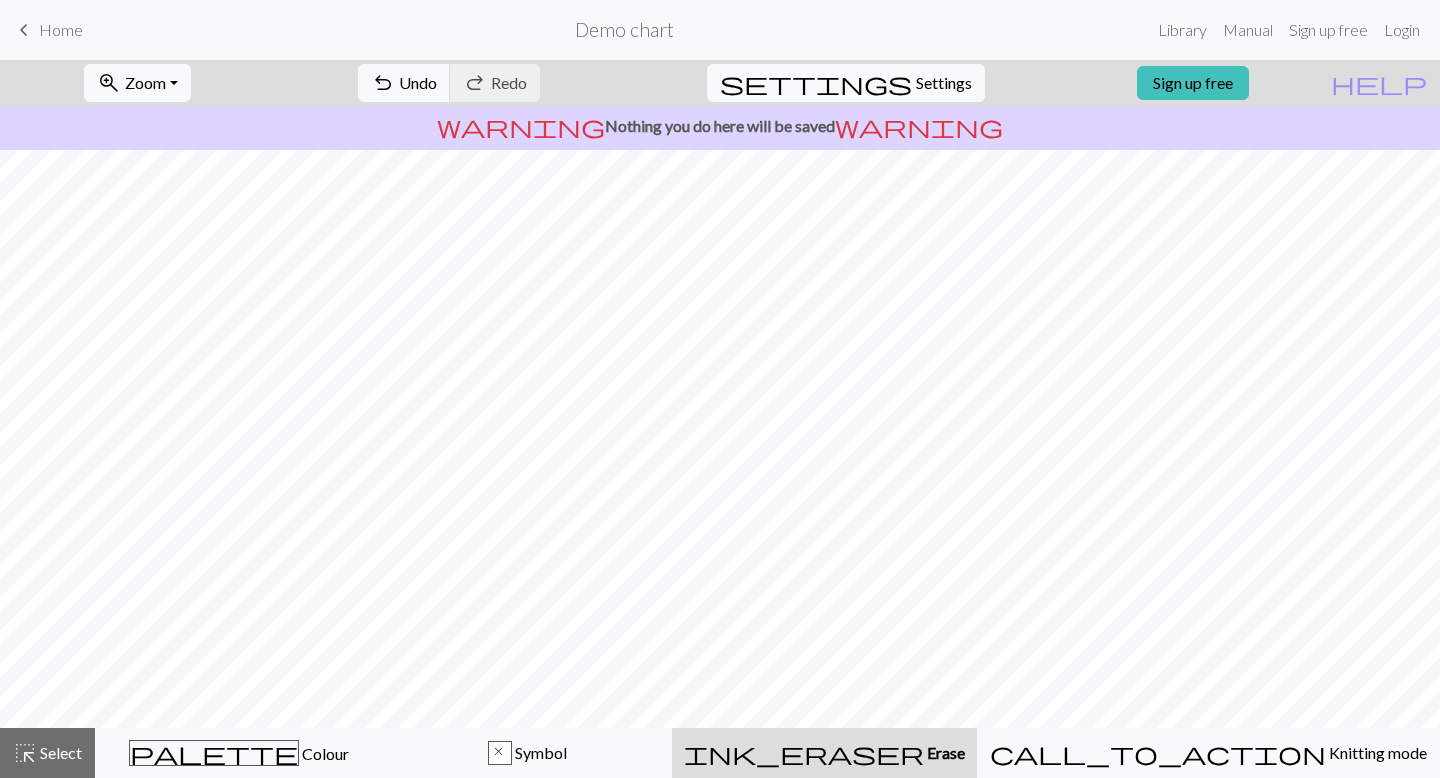 click on "undo Undo Undo redo Redo Redo" at bounding box center [449, 83] 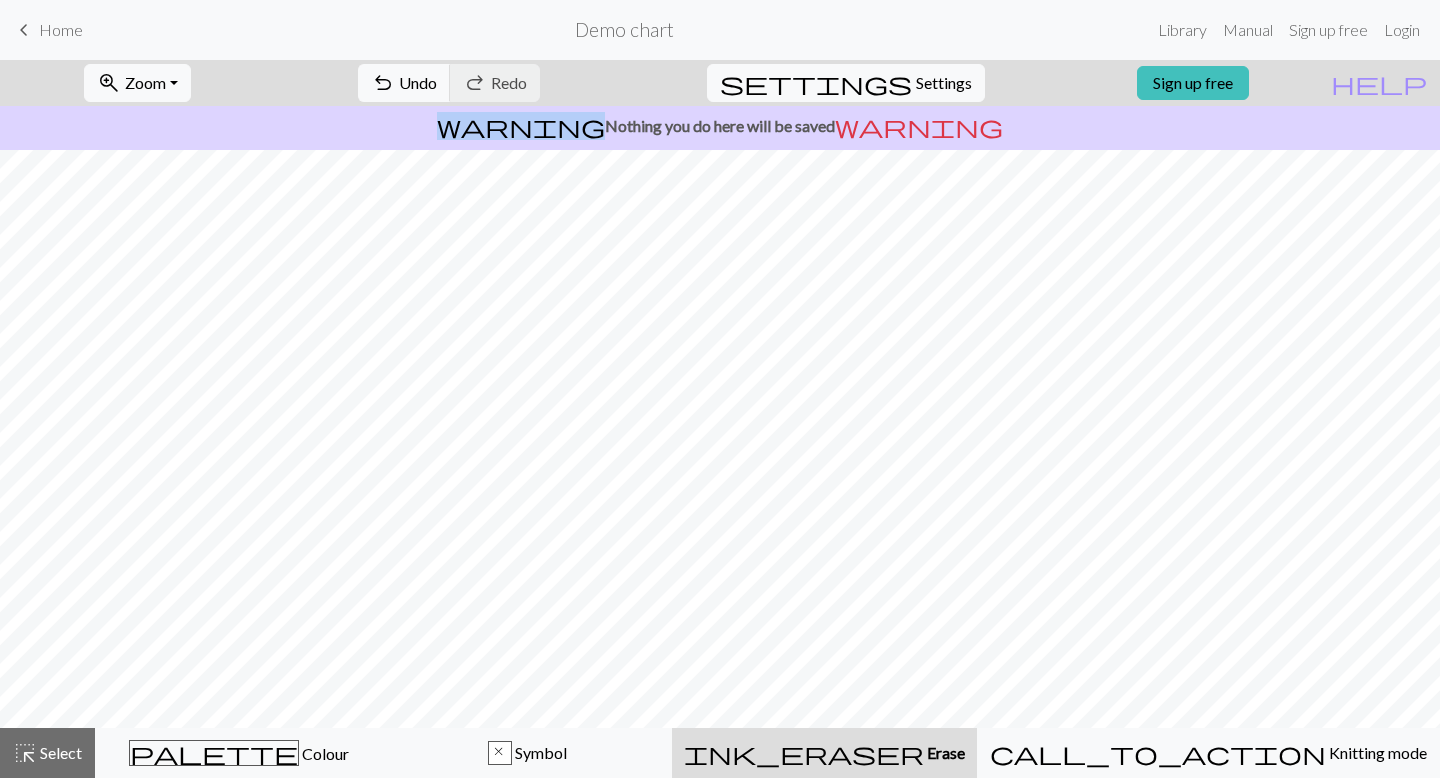 click on "undo Undo Undo redo Redo Redo" at bounding box center [449, 83] 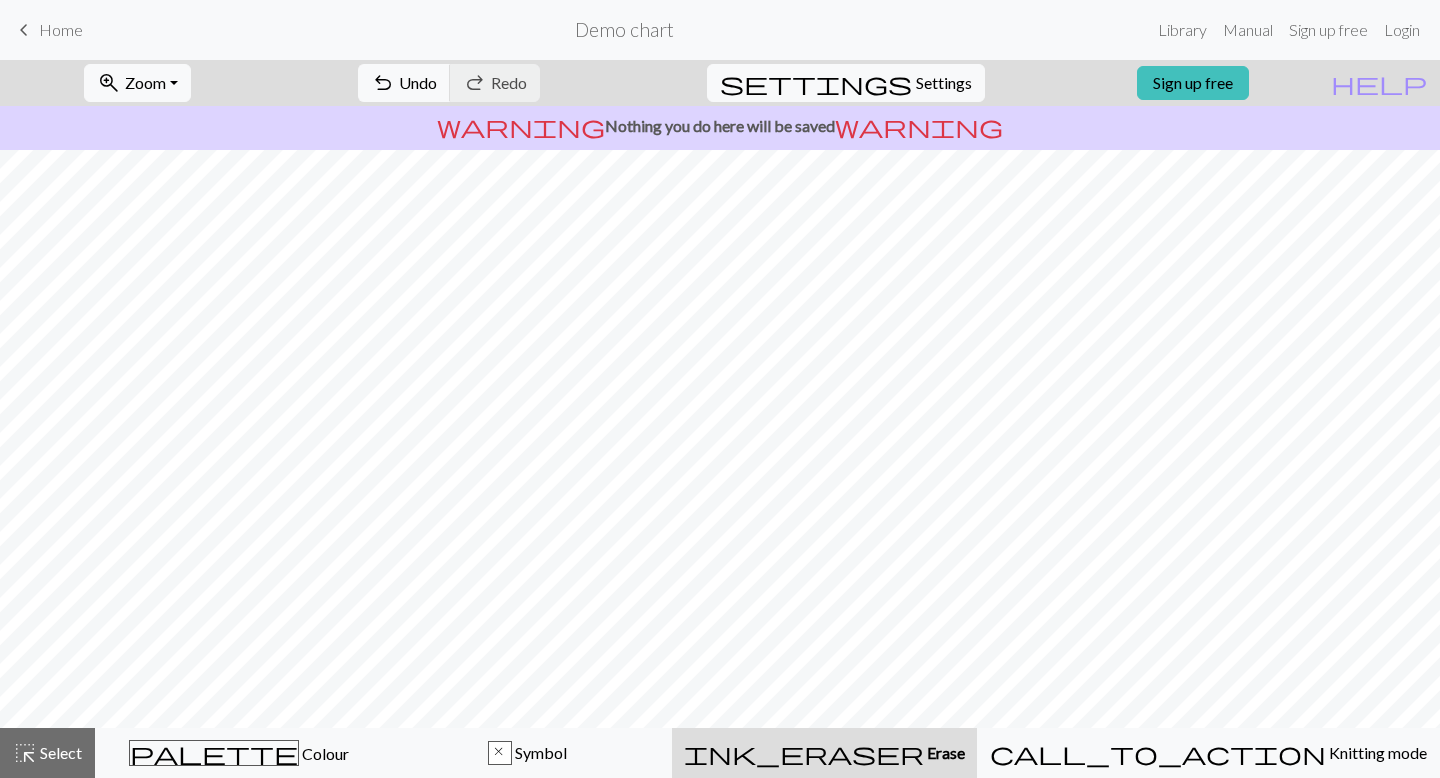 click on "undo Undo Undo redo Redo Redo" at bounding box center (449, 83) 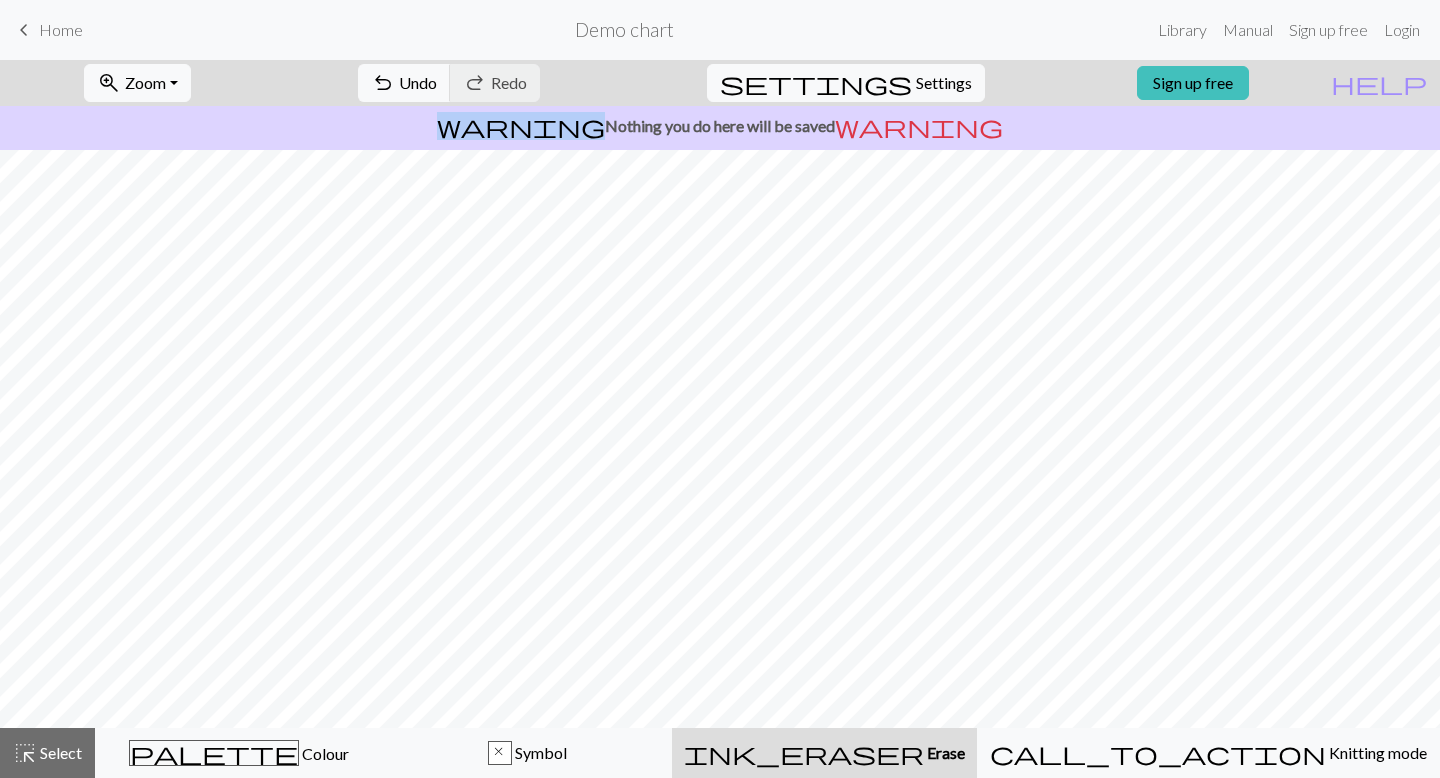 click on "undo Undo Undo redo Redo Redo" at bounding box center [449, 83] 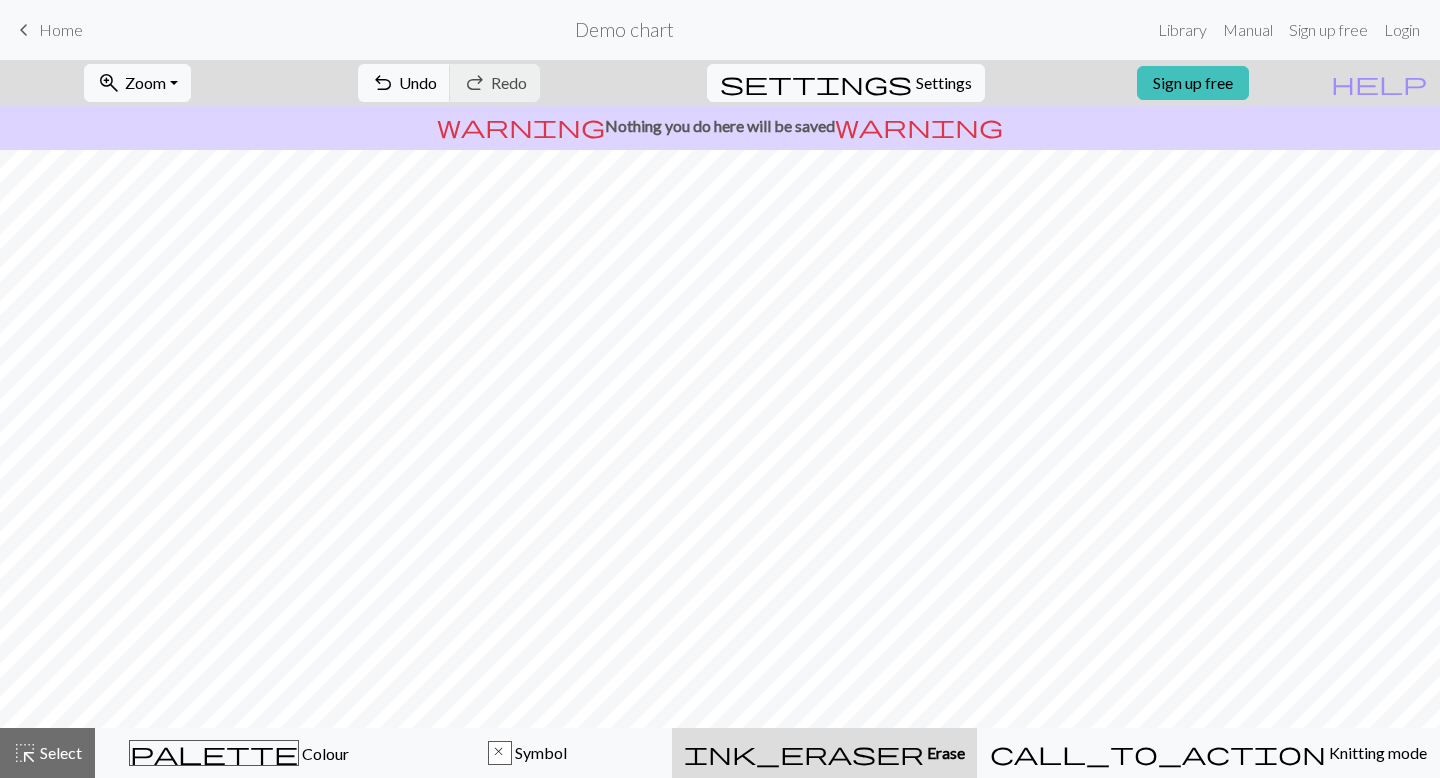 click on "undo Undo Undo redo Redo Redo" at bounding box center (449, 83) 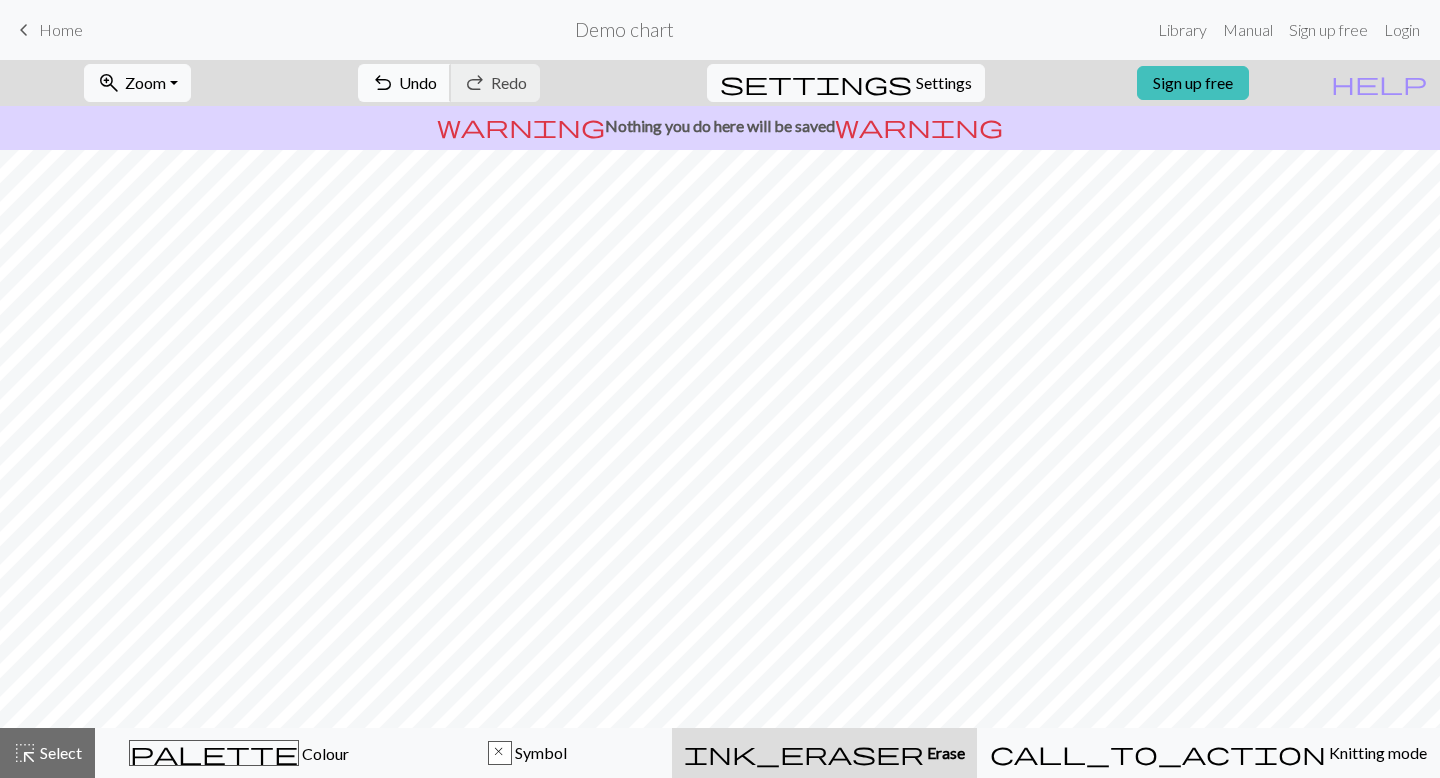 click on "Undo" at bounding box center (418, 82) 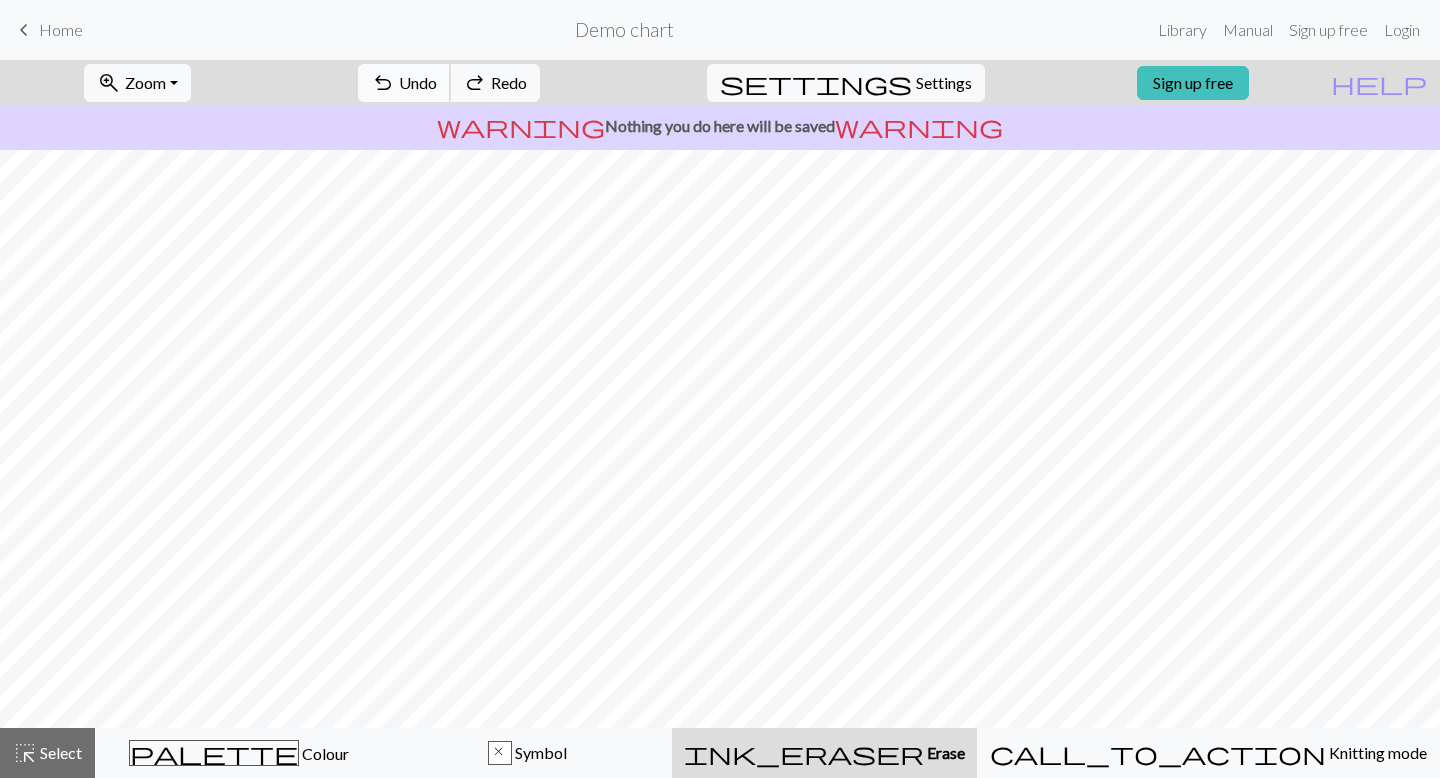 click on "Undo" at bounding box center [418, 82] 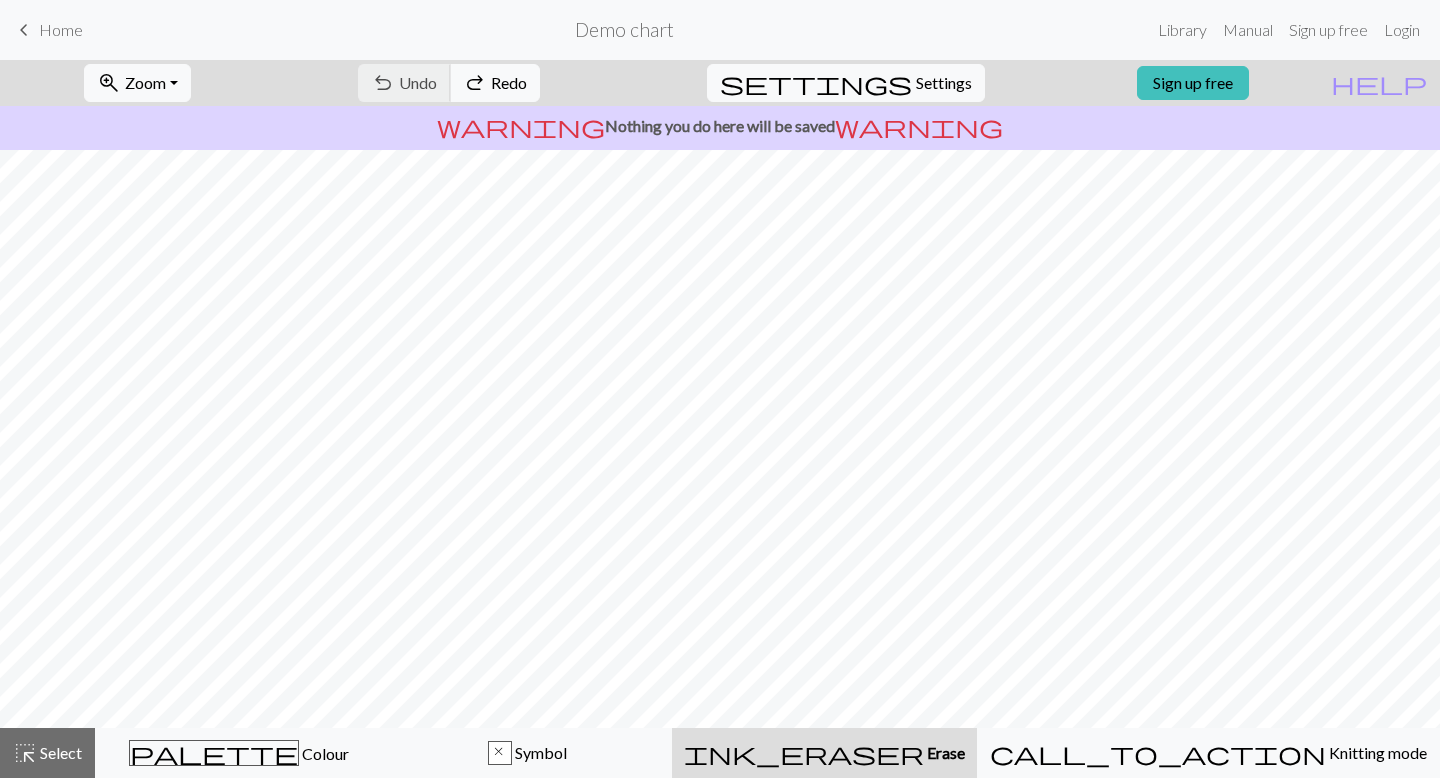 click on "undo Undo Undo redo Redo Redo" at bounding box center [449, 83] 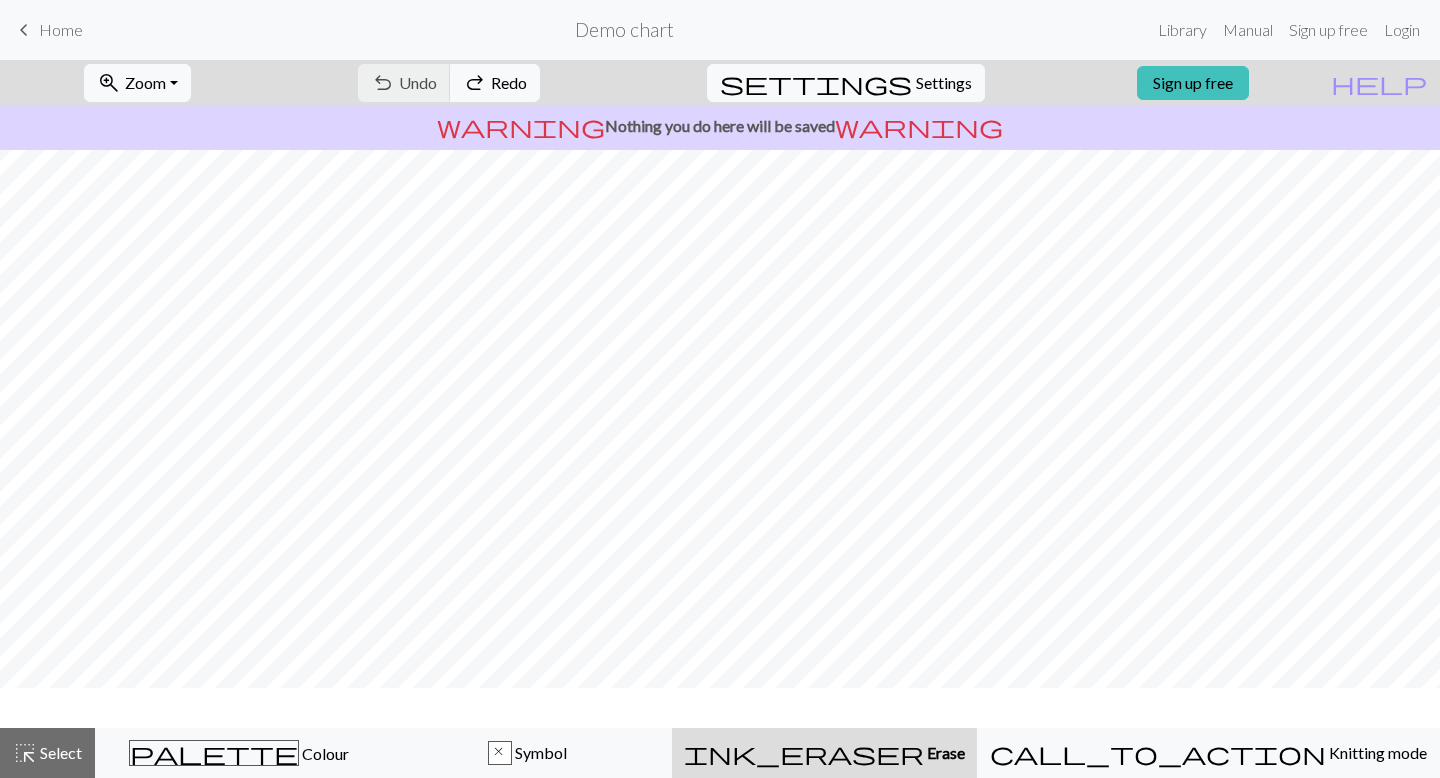 scroll, scrollTop: 0, scrollLeft: 0, axis: both 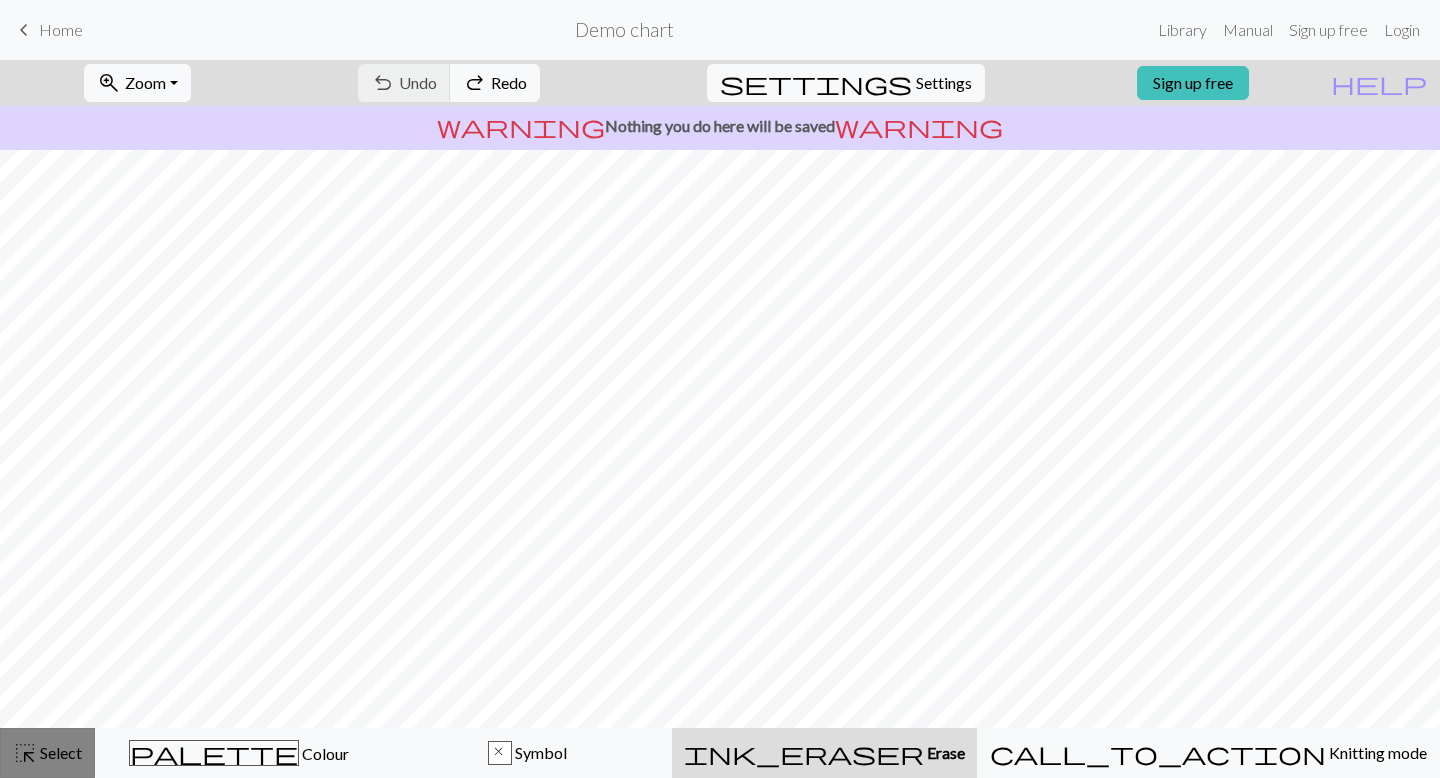 click on "Select" at bounding box center (59, 752) 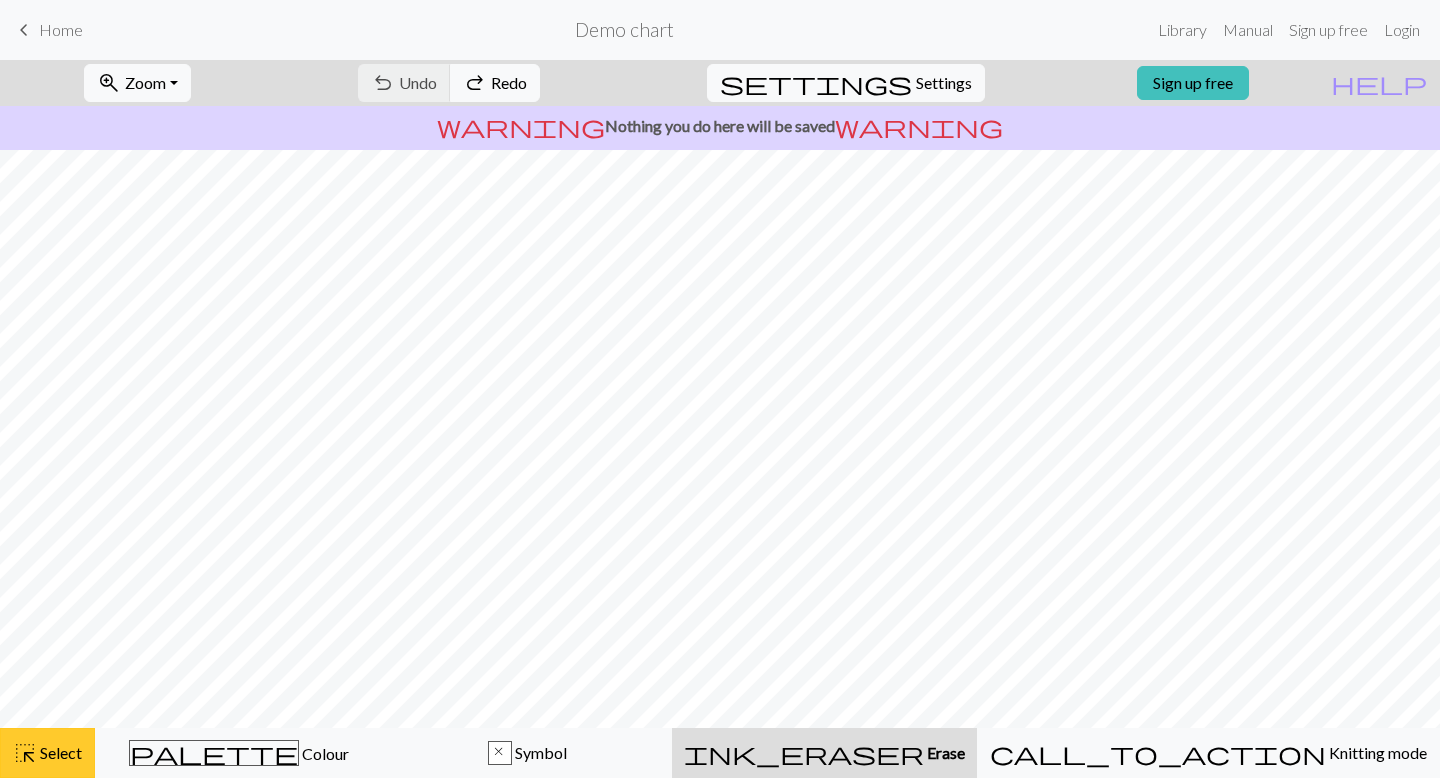 click on "Select" at bounding box center [59, 752] 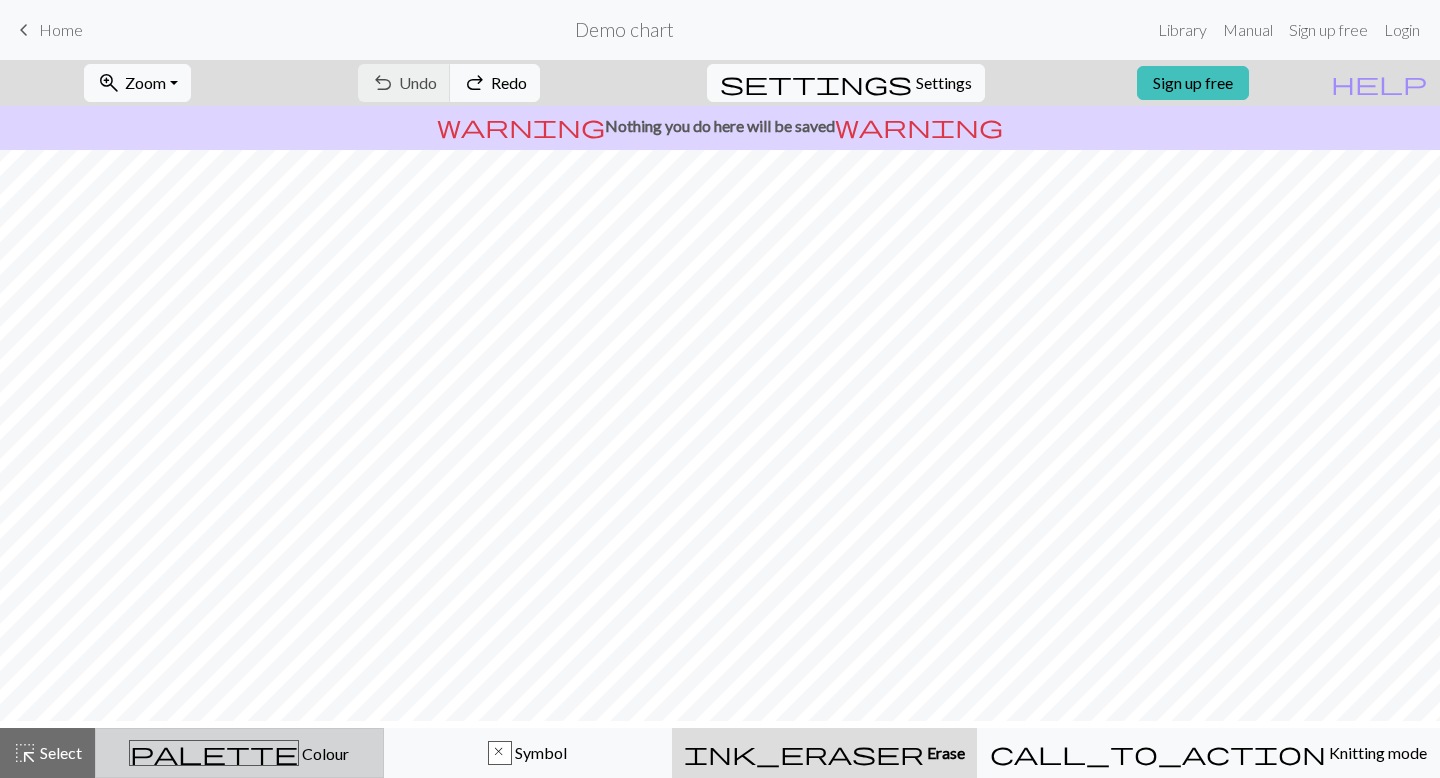 scroll, scrollTop: 152, scrollLeft: 0, axis: vertical 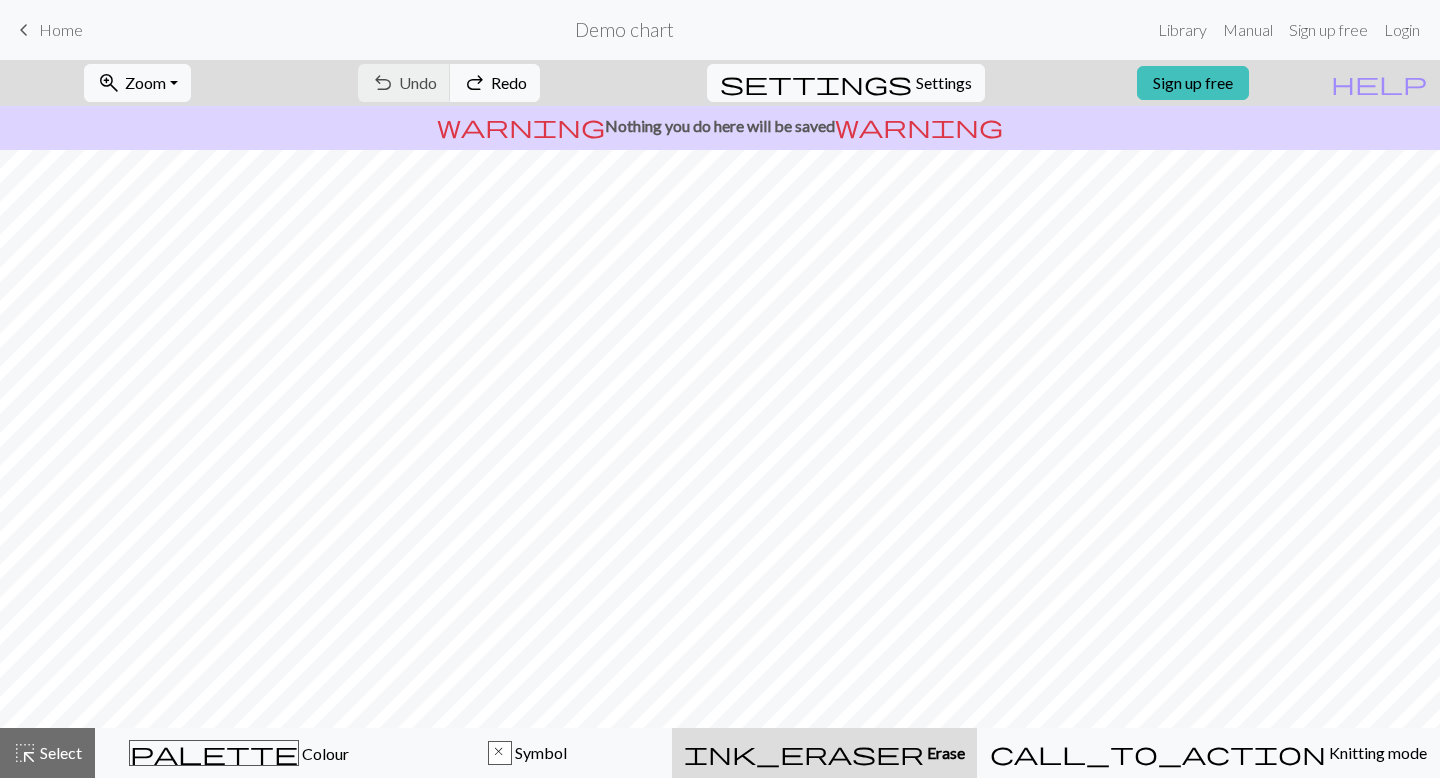click on "ink_eraser   Erase   Erase" at bounding box center (824, 753) 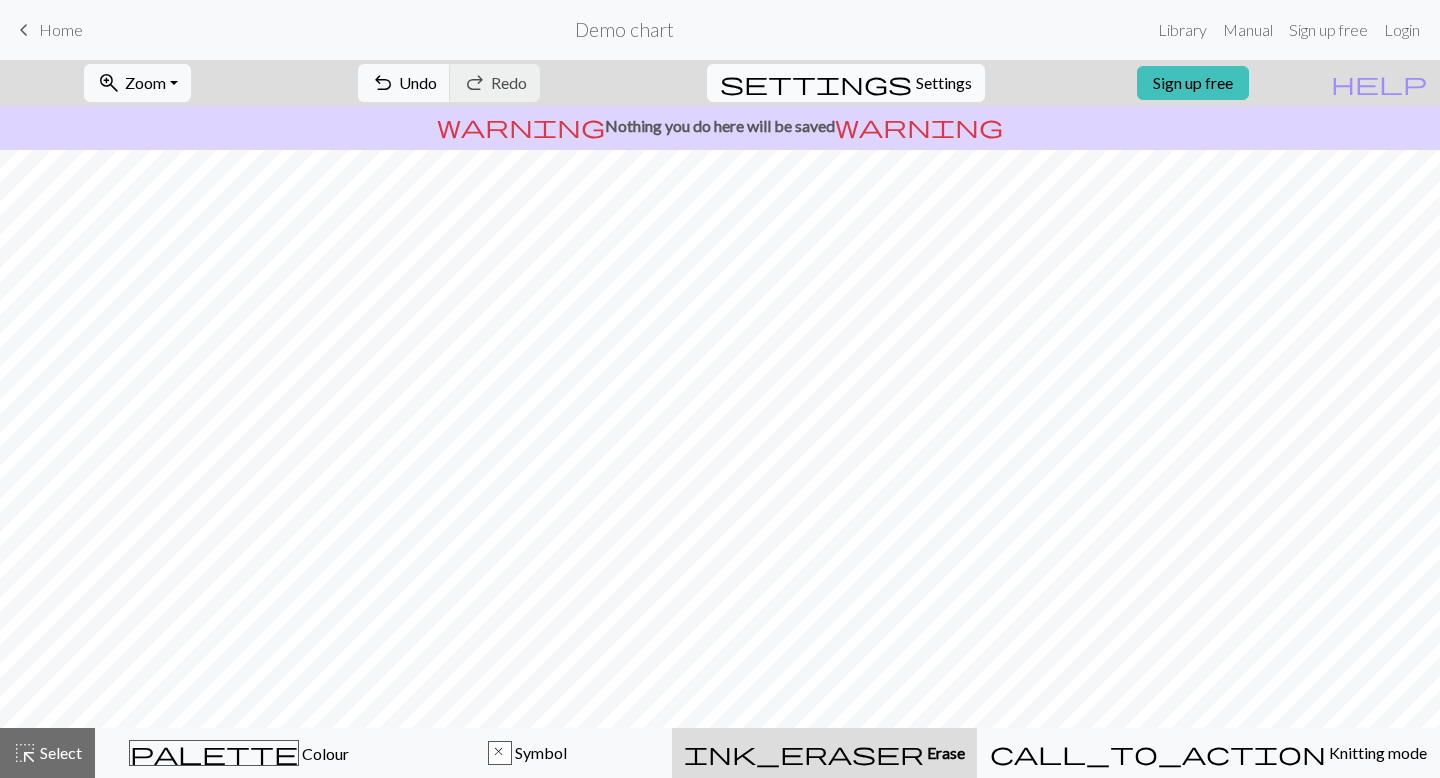 click on "settings  Settings" at bounding box center (846, 83) 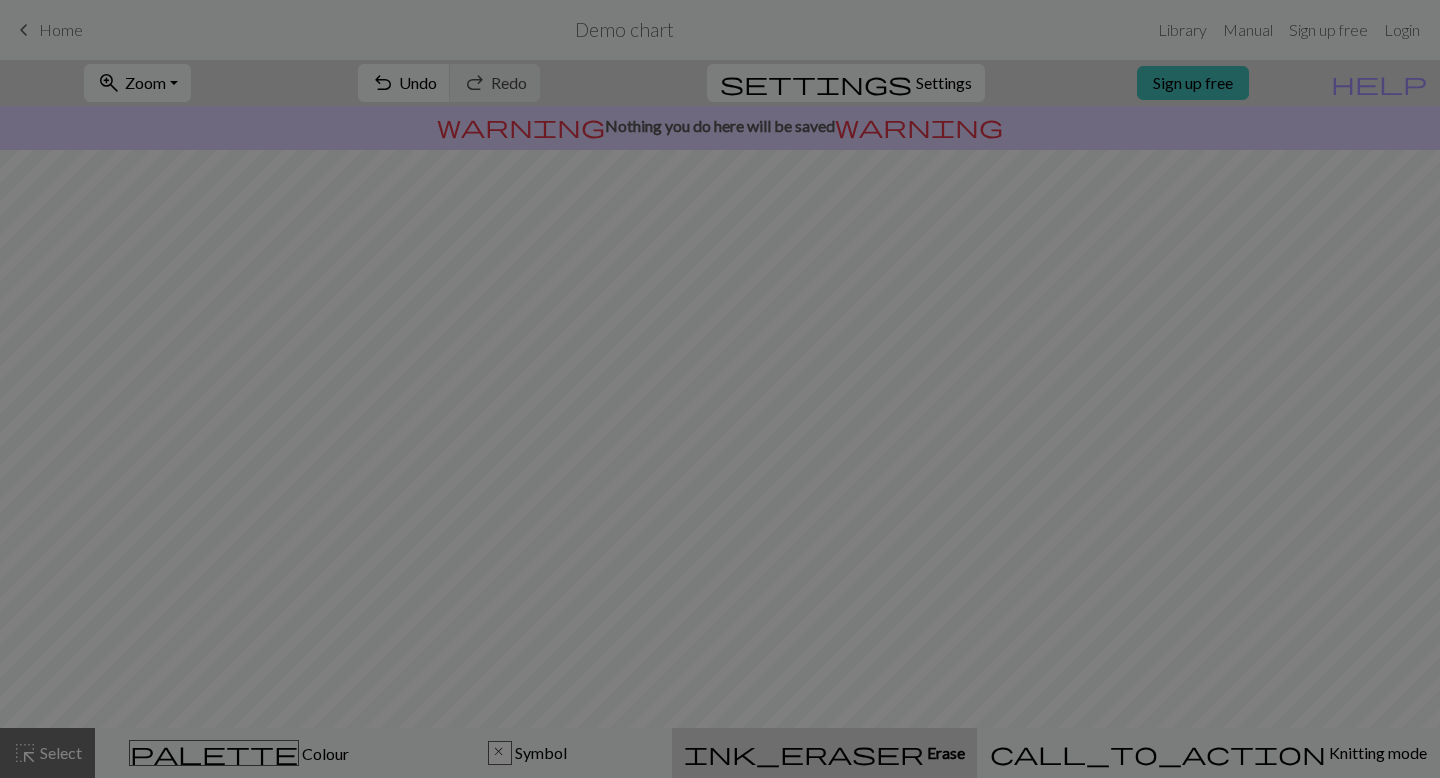 click on "Gauge Tip:  Set your gauge to change the stitch distortion in your chart. This will give you the most accurate representation of your finished work. 1. Set your gauge Preset yarn weight Custom Square Lace Light Fingering Fingering Sport Double knit Worsted Aran Bulky Super Bulky 18 stitches in  4 inches 24 rows in  4 inches Use  cm 2. Calculate 18 stitches is 4 inches 24 rows is 4 inches Resize your chart Tip:  Changes will be applied from the bottom right. To change rows and columns in other areas (e.g. within the chart or at the top), use the select tool or click the grid numbers to select then insert or remove from the top toolbar. Width 30 Height 32 Repeats workspace_premium Become a Pro user   to  visualise repeats Tip:   This will show your entire chart repeated, so you can preview what joining panels look like together. arrow_forward  Horizontal 1 arrow_downward  Vertical 1 Outlines Tip:  Click on row/stitch numbers, or long-press and drag to add section outlines directly in your workspace View modes" at bounding box center [811, 269] 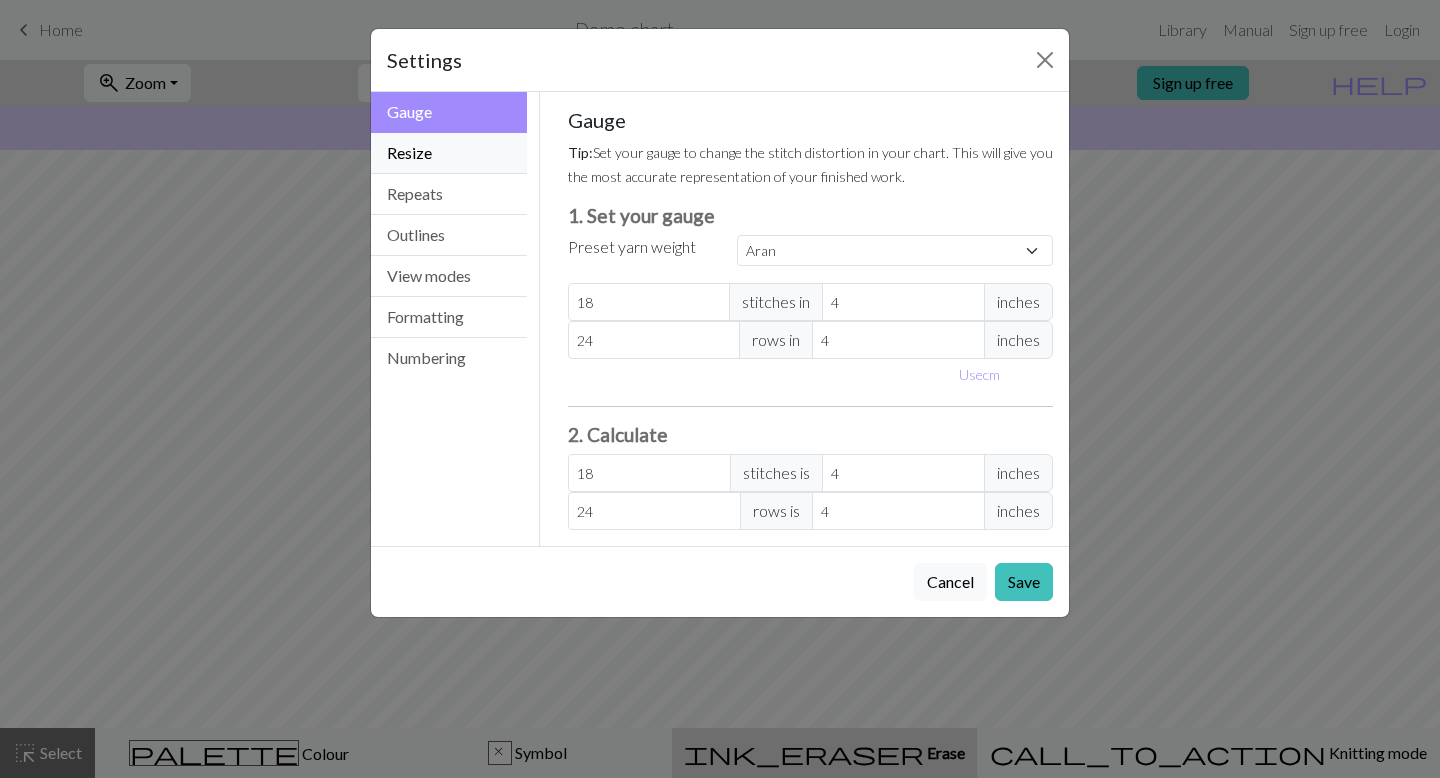 click on "Resize" at bounding box center [449, 153] 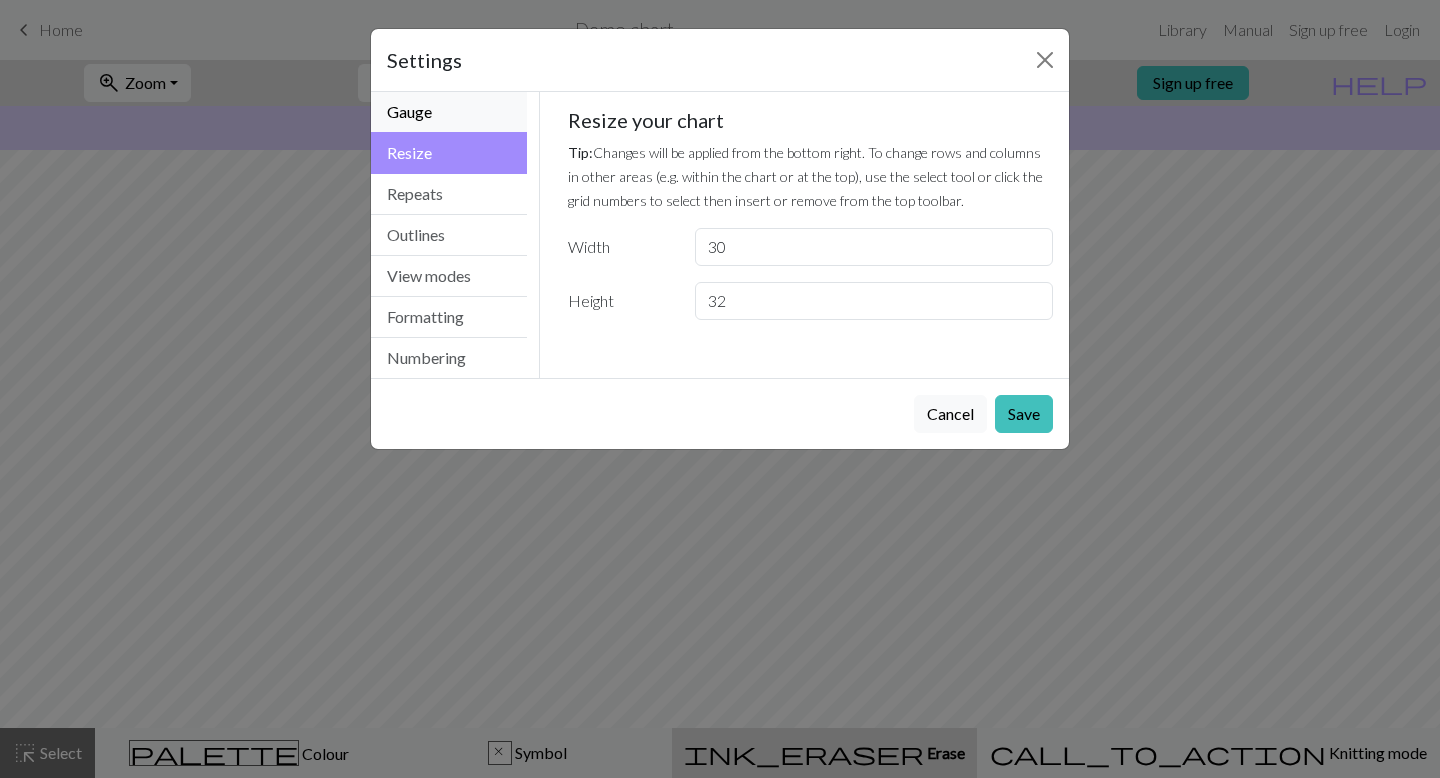 click on "Gauge" at bounding box center [449, 112] 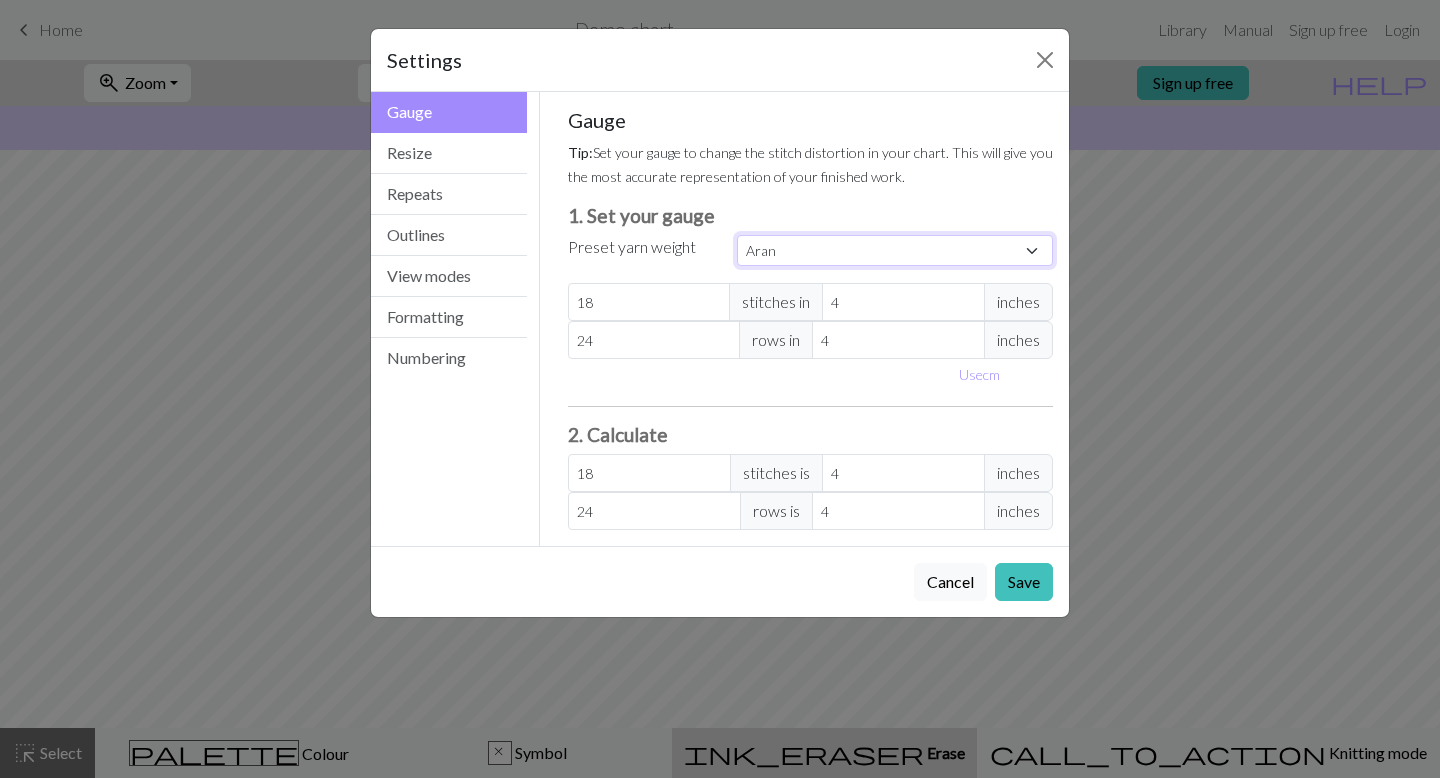click on "Custom Square Lace Light Fingering Fingering Sport Double knit Worsted Aran Bulky Super Bulky" at bounding box center [895, 250] 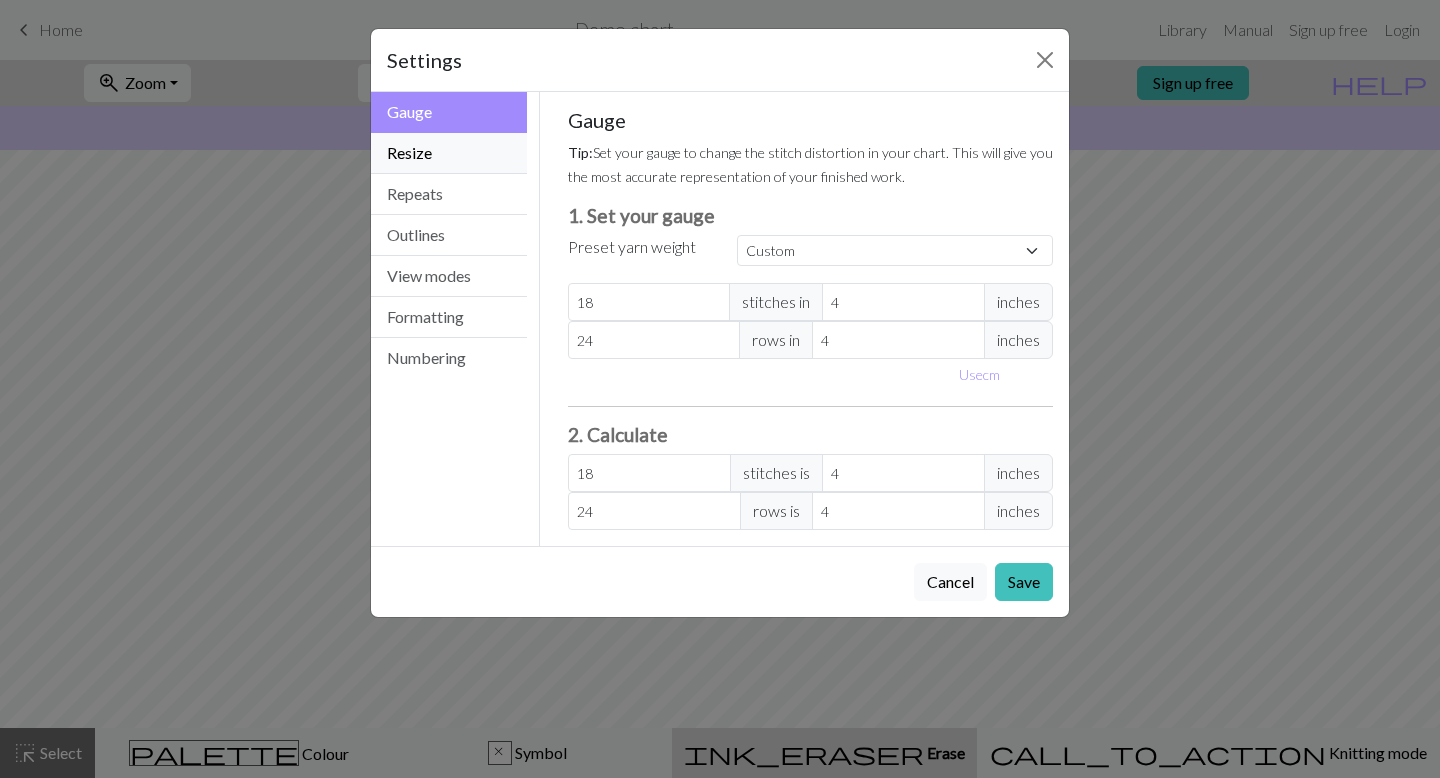 click on "Resize" at bounding box center (449, 153) 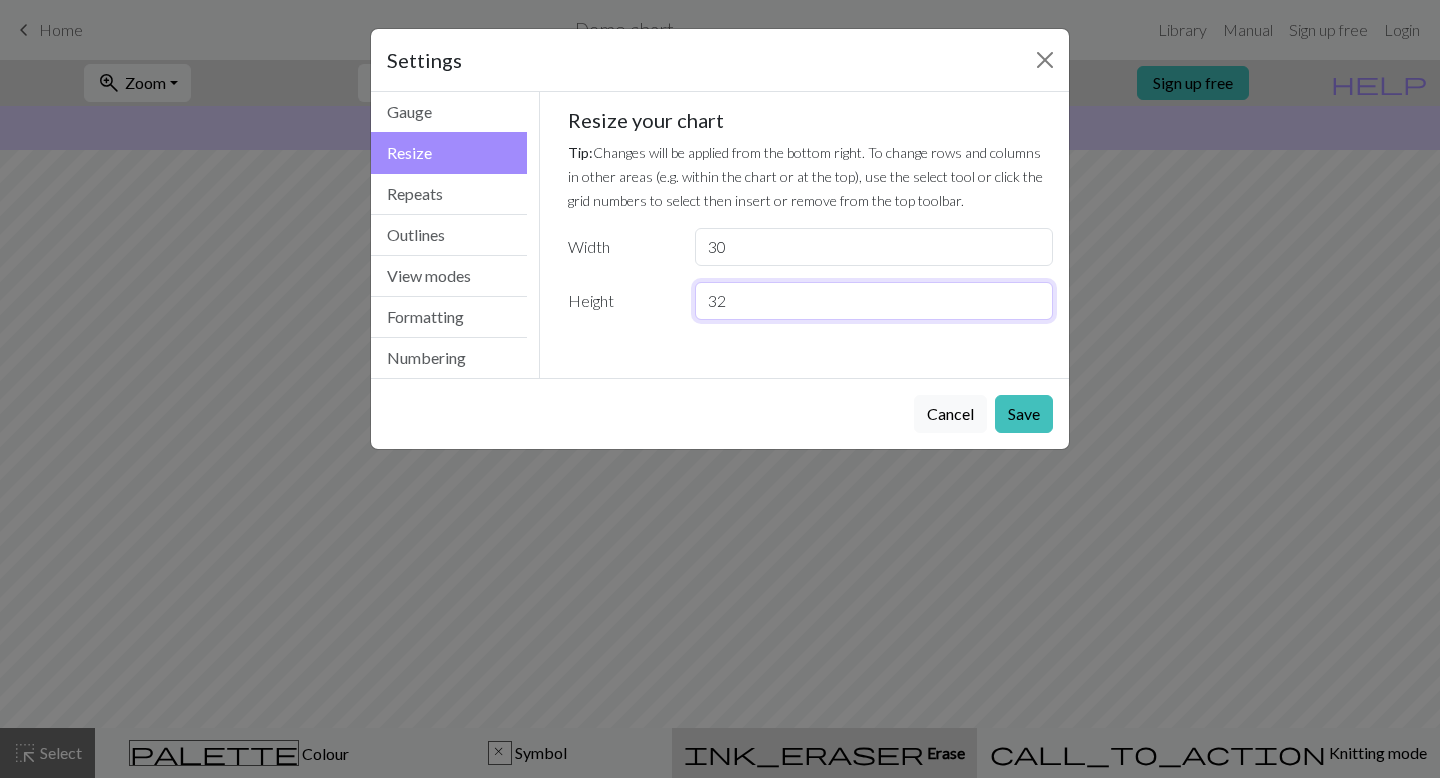 click on "32" at bounding box center (874, 301) 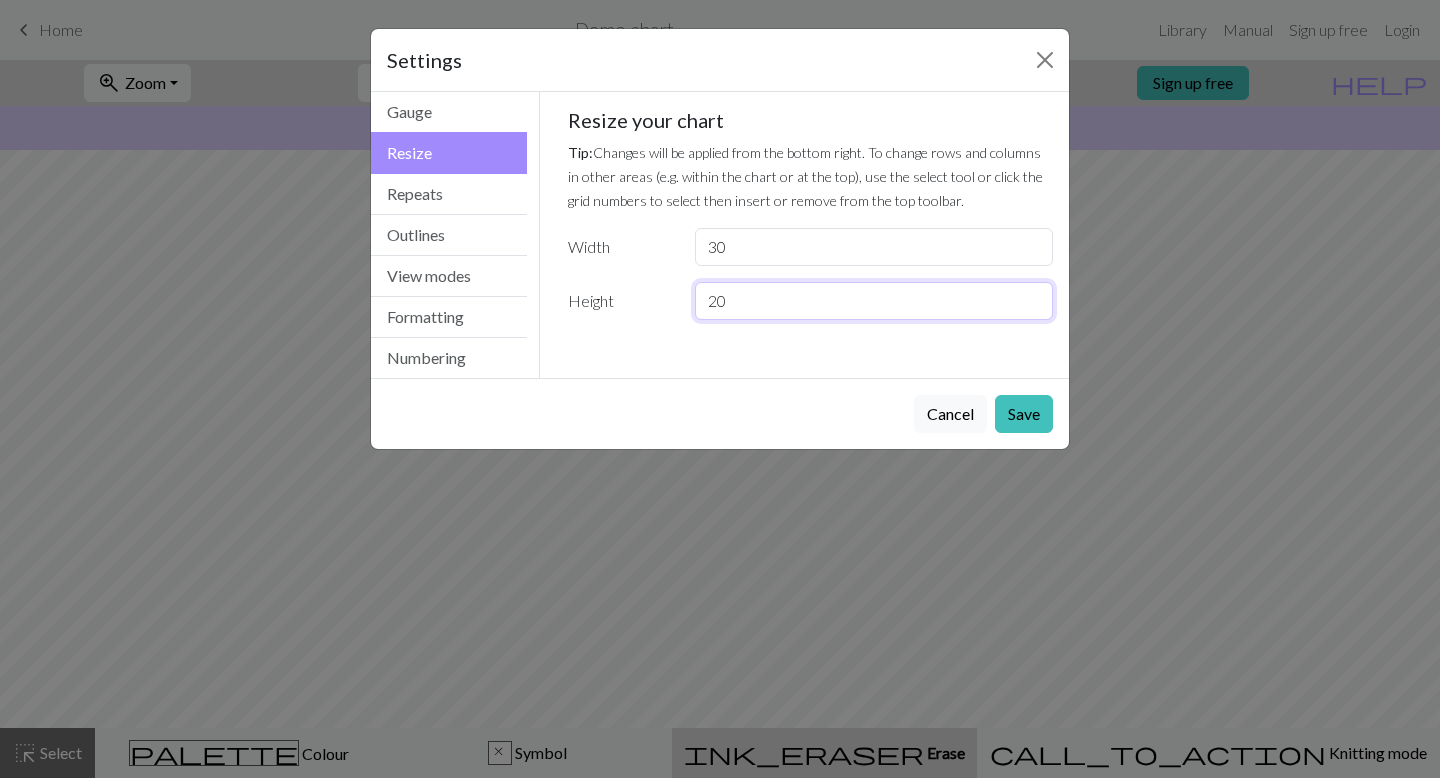 type on "20" 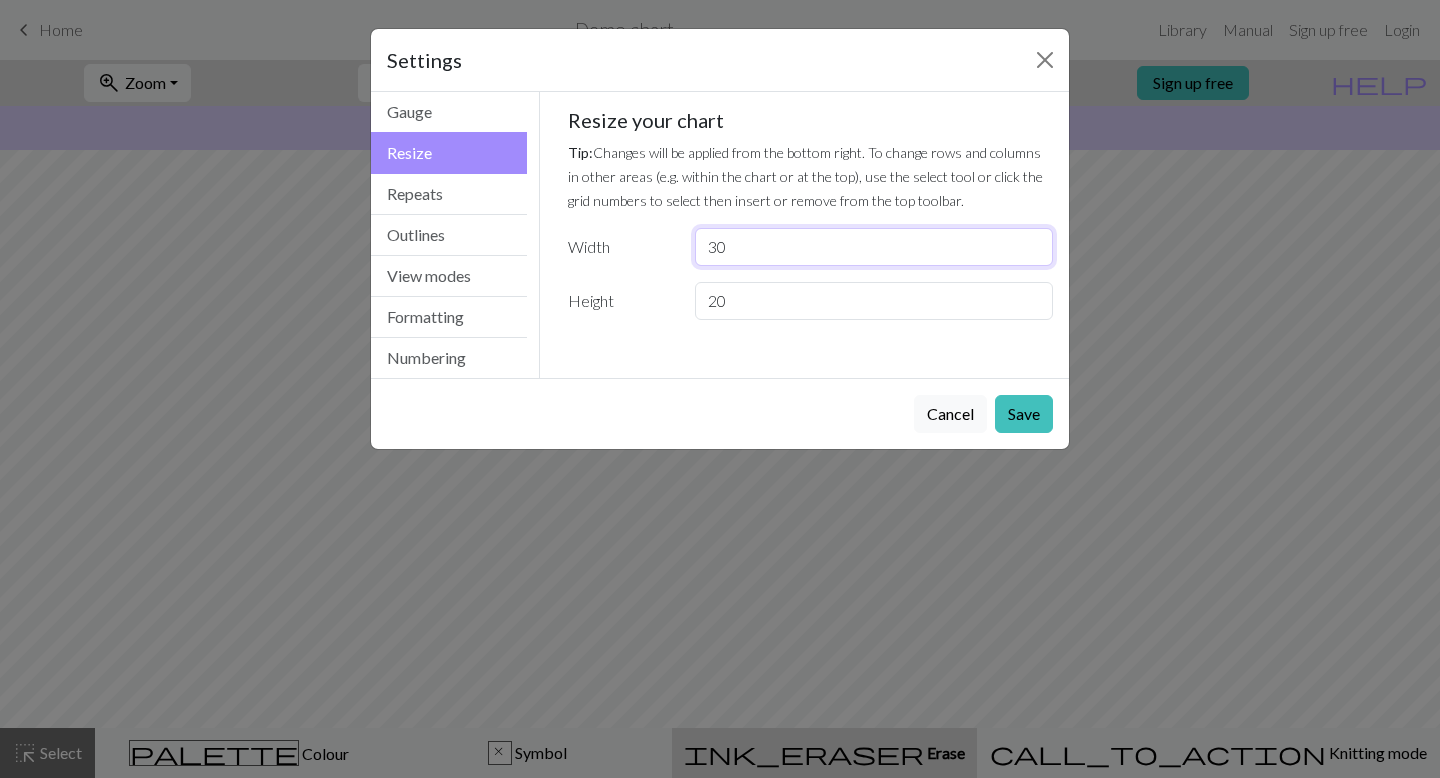 click on "30" at bounding box center (874, 247) 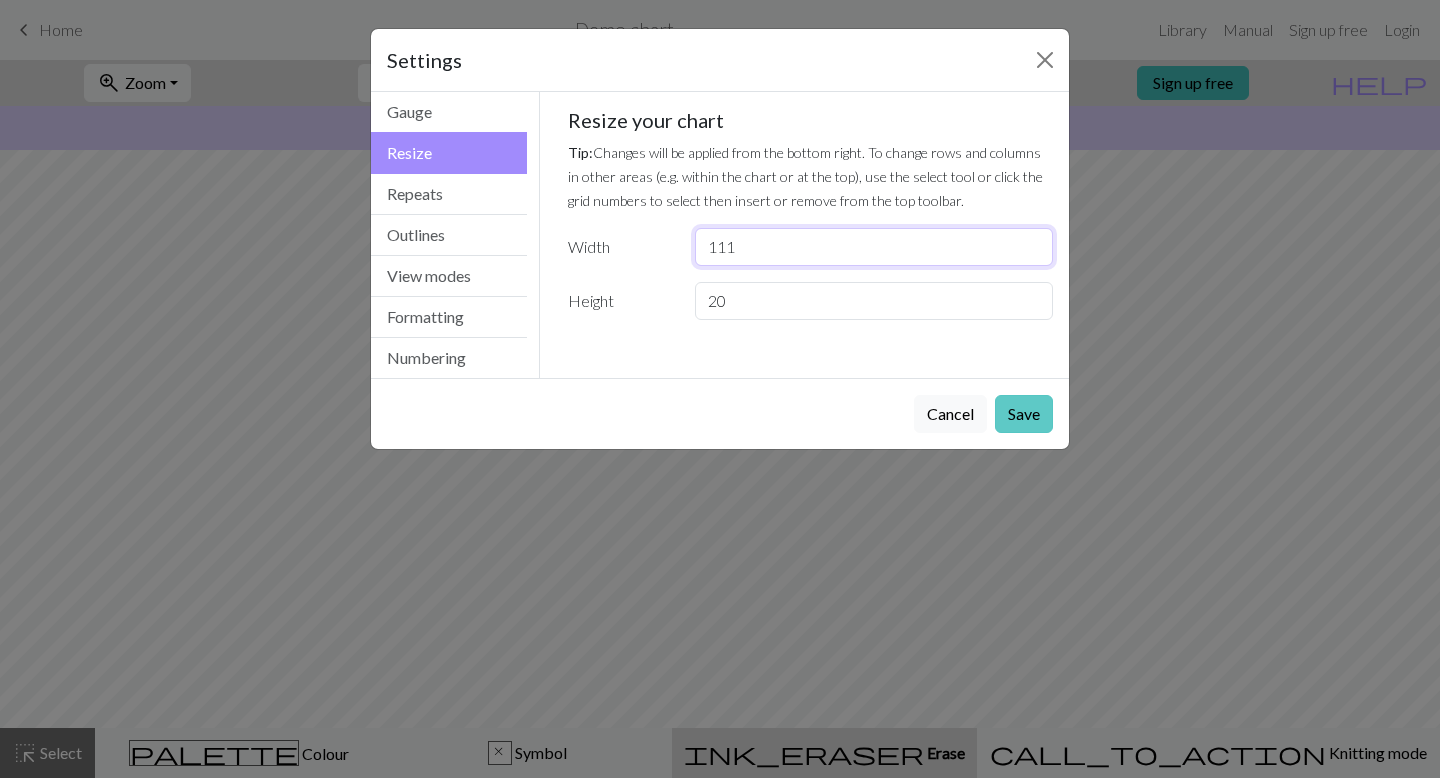 type on "111" 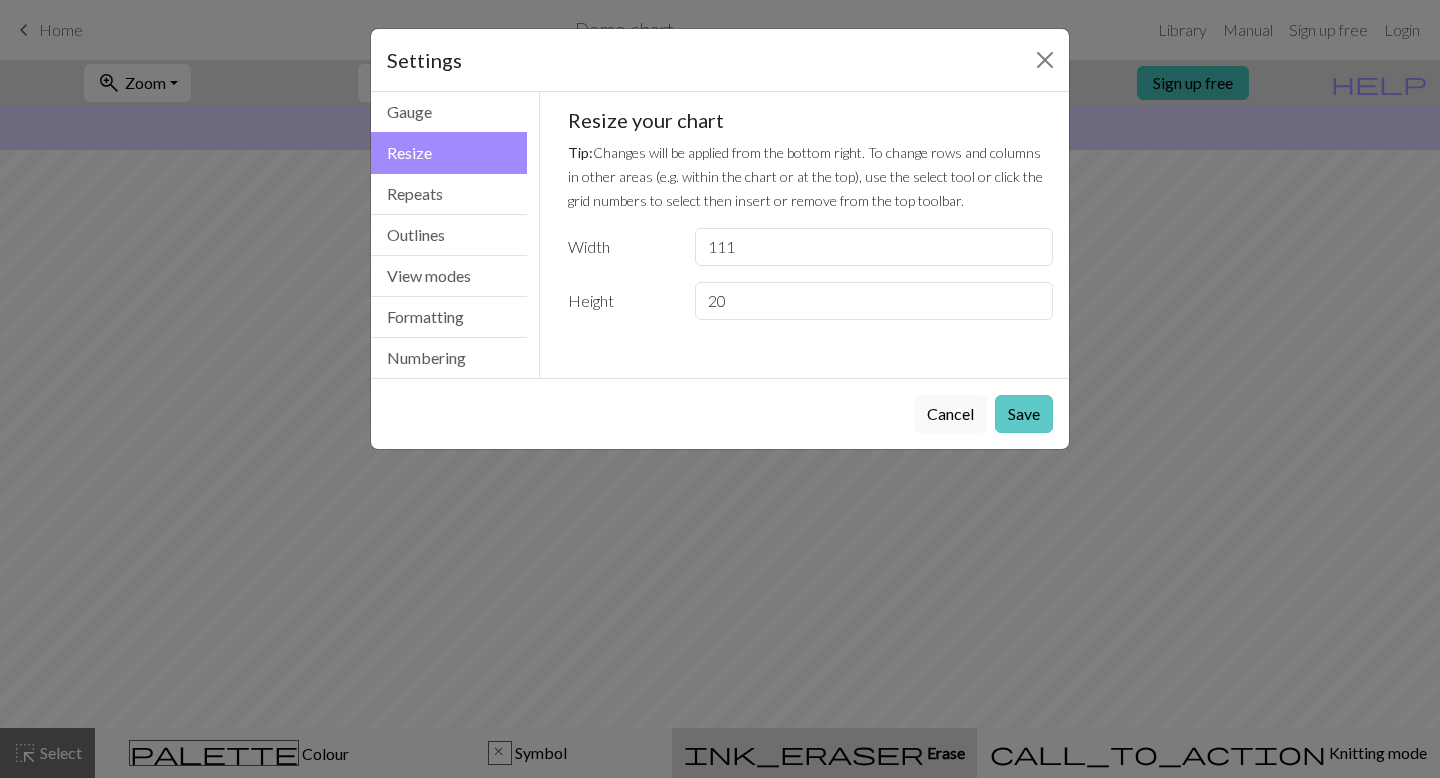 click on "Save" at bounding box center [1024, 414] 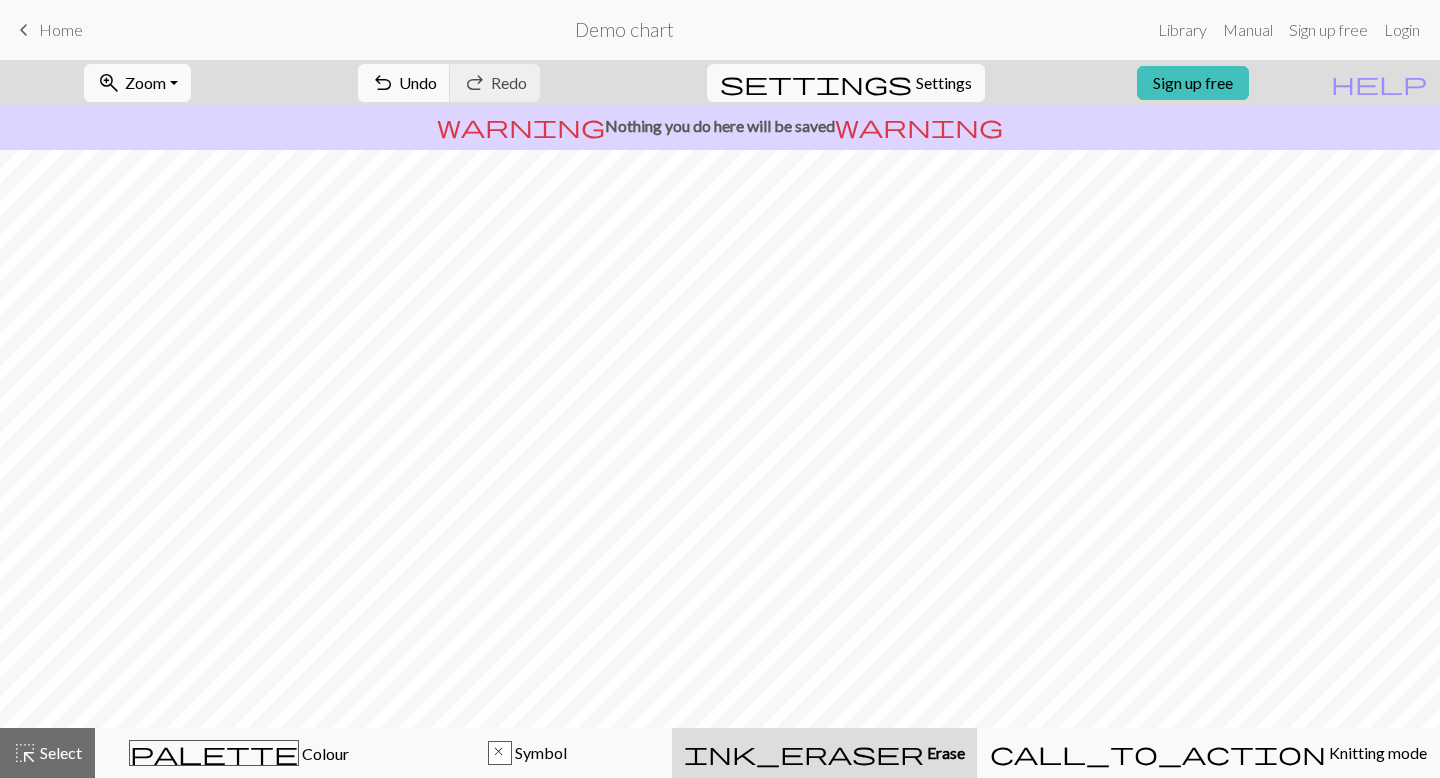 scroll, scrollTop: 0, scrollLeft: 0, axis: both 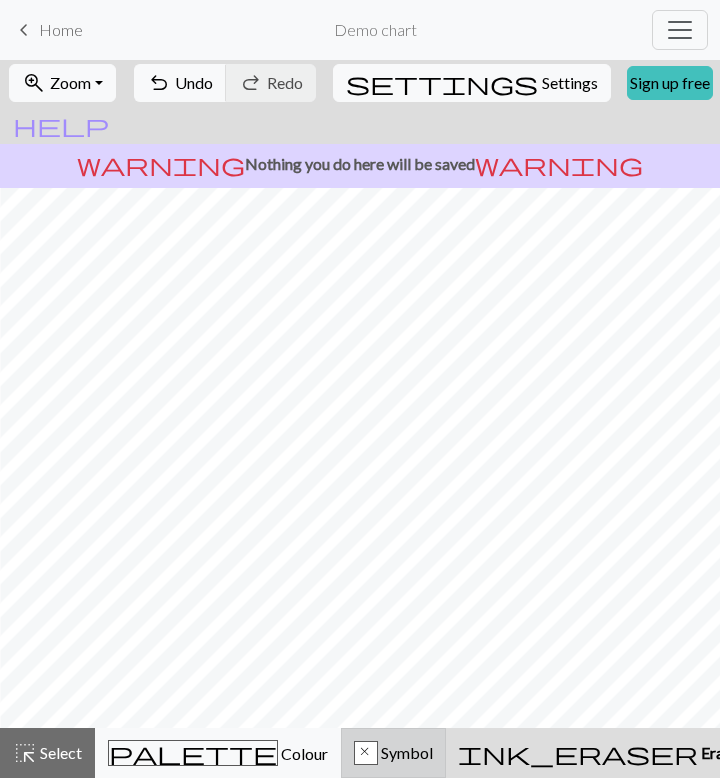 click on "x   Symbol" at bounding box center (393, 753) 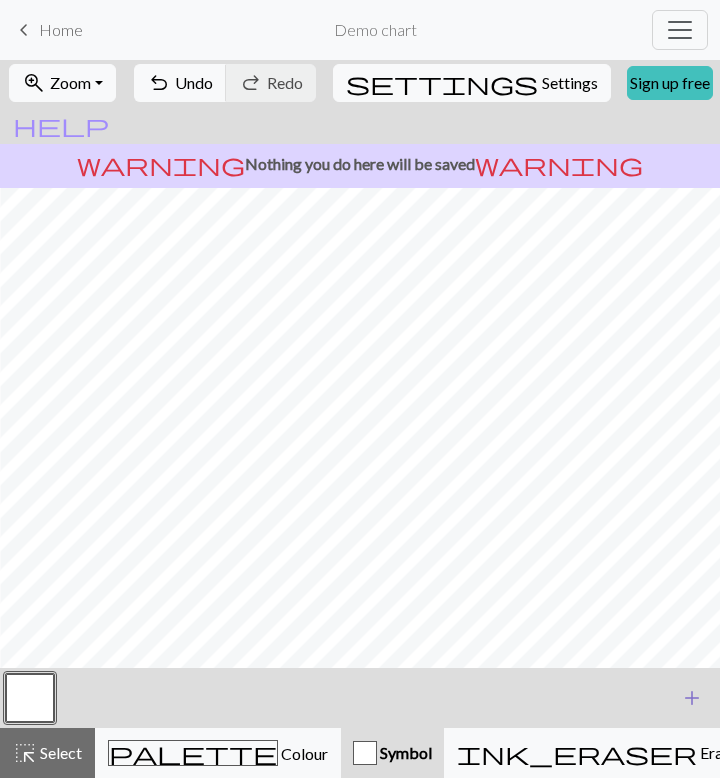 click on "add" at bounding box center (692, 698) 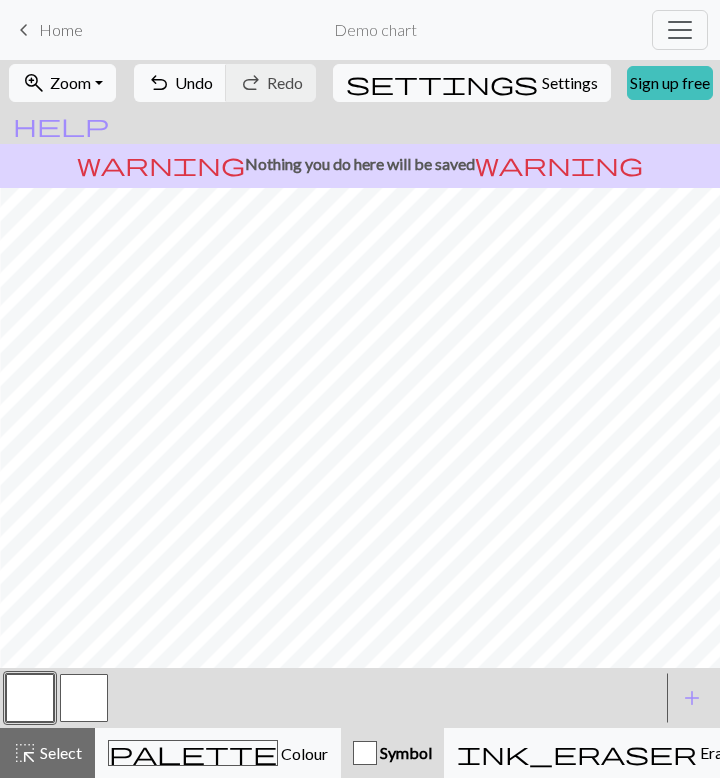 click at bounding box center (84, 698) 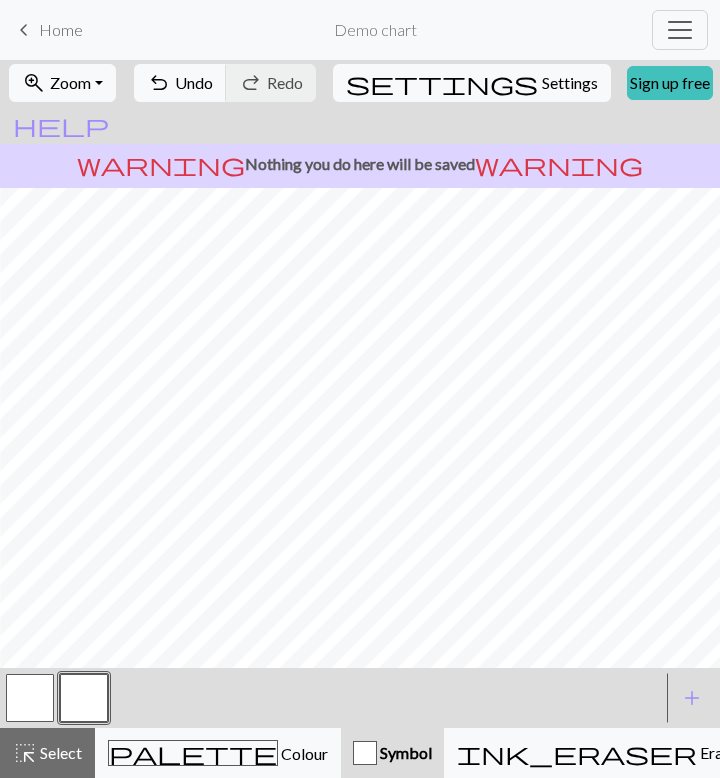 click at bounding box center (84, 698) 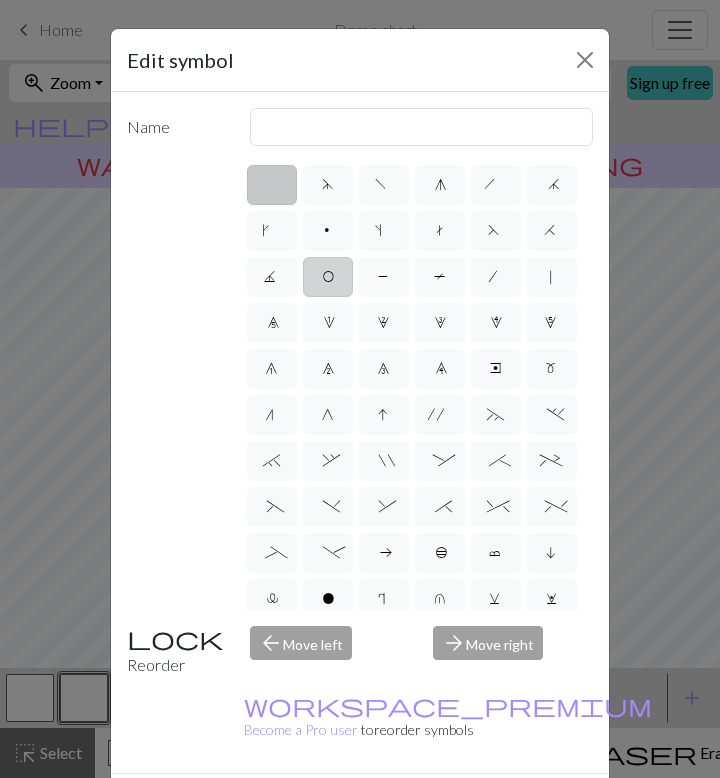 click on "O" at bounding box center (328, 277) 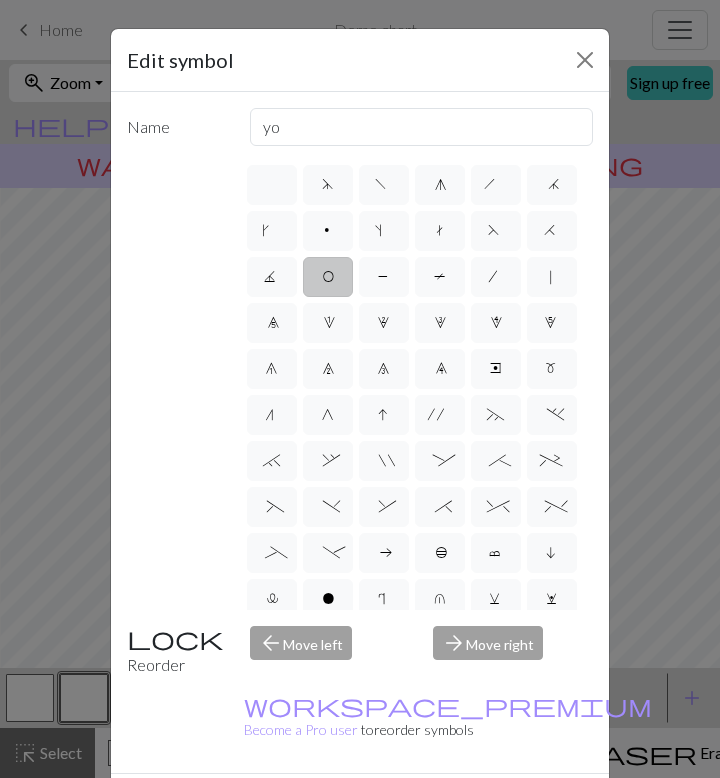 click on "Done" at bounding box center [480, 809] 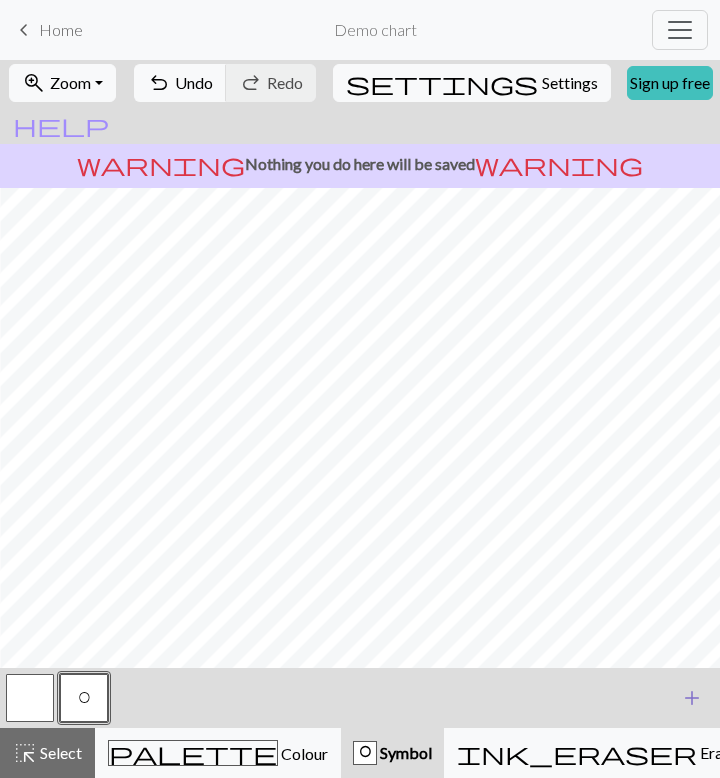 click on "add" at bounding box center (692, 698) 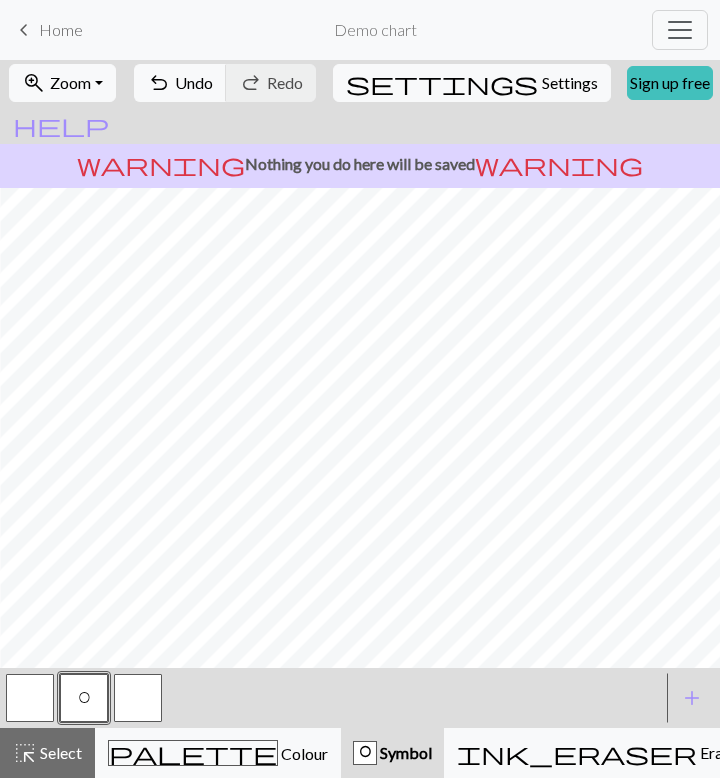 click at bounding box center (138, 698) 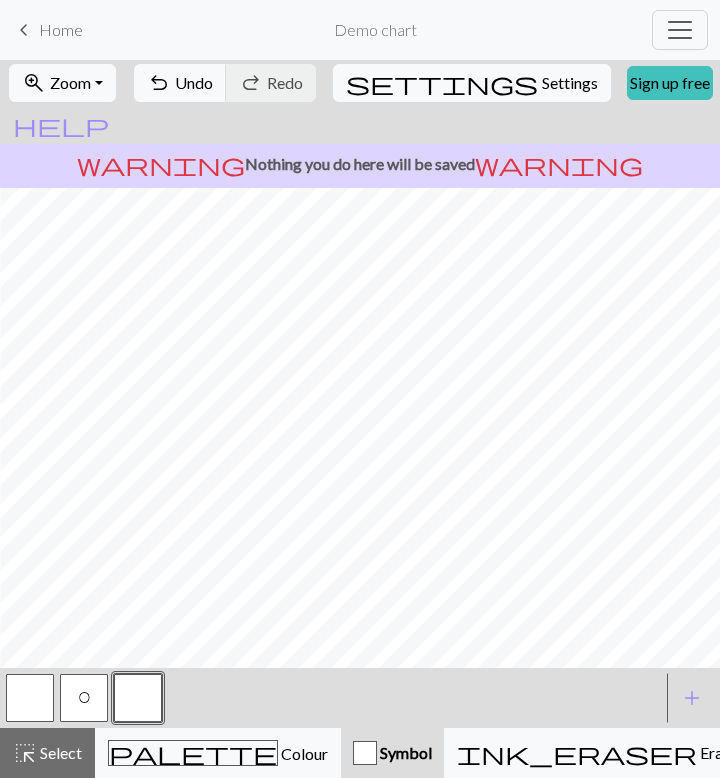 click at bounding box center (138, 698) 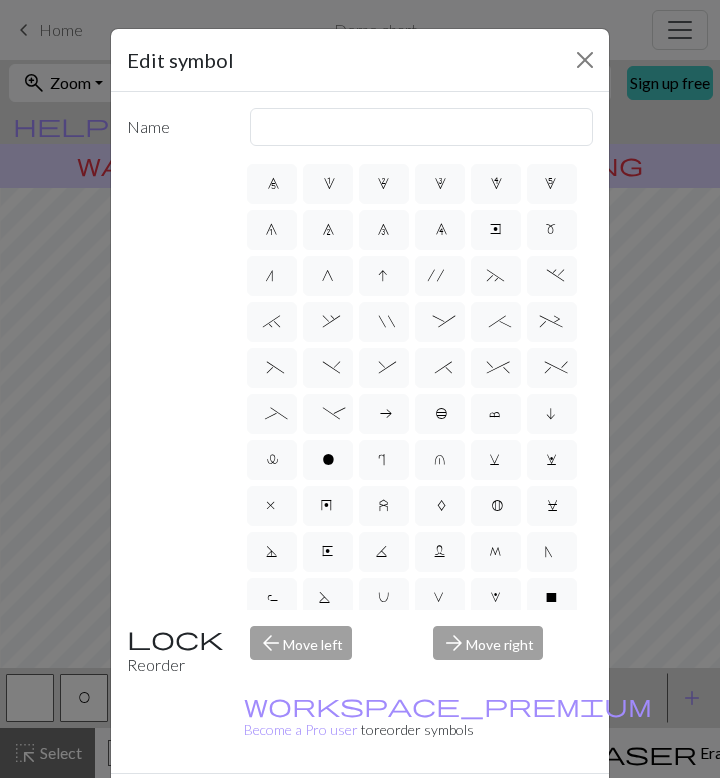 scroll, scrollTop: 196, scrollLeft: 0, axis: vertical 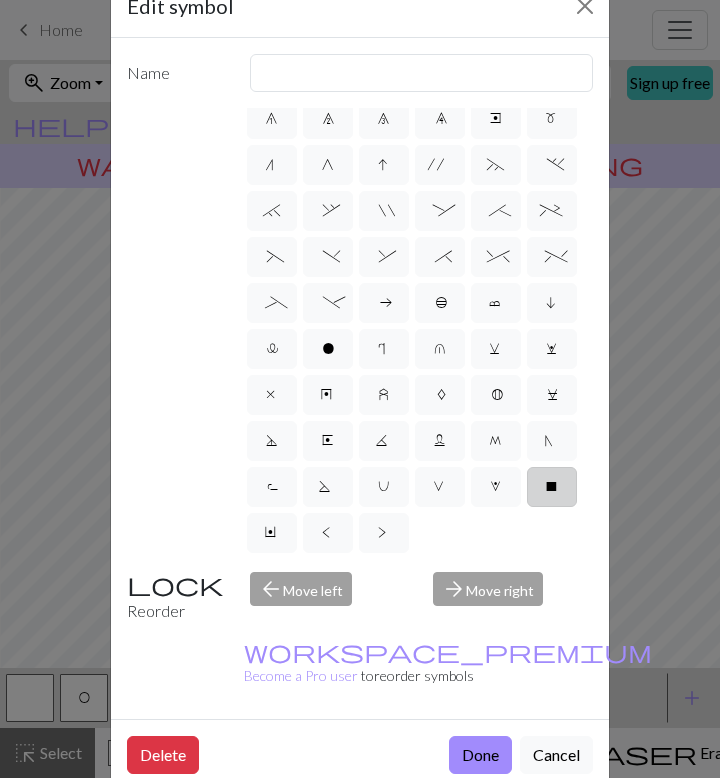 click on "X" at bounding box center (552, 487) 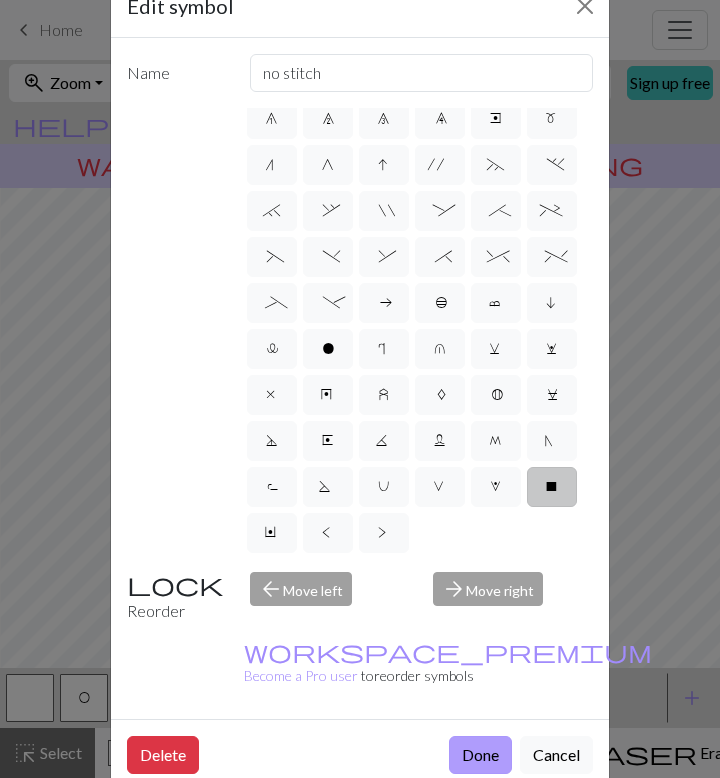 click on "Done" at bounding box center (480, 755) 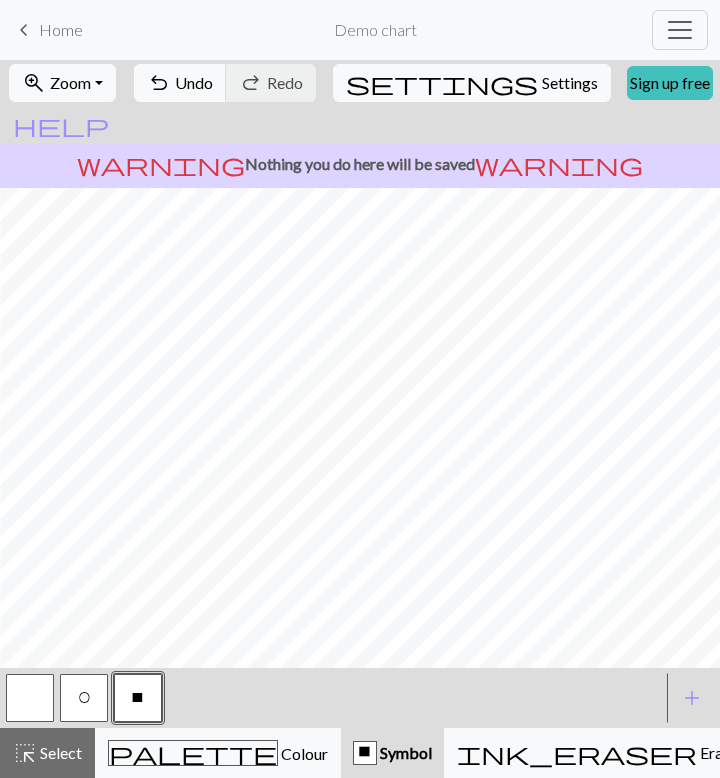 click at bounding box center (30, 698) 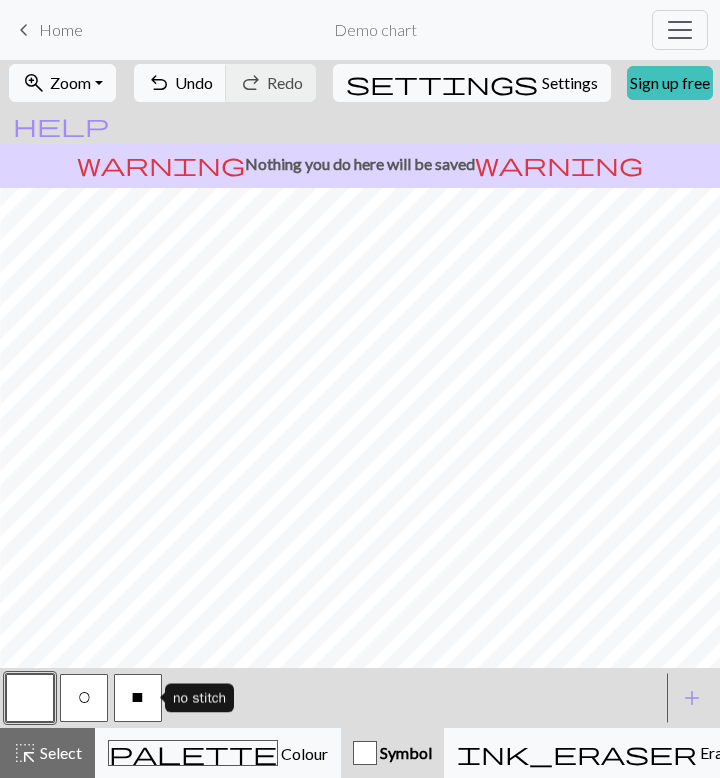 click on "O" at bounding box center (84, 698) 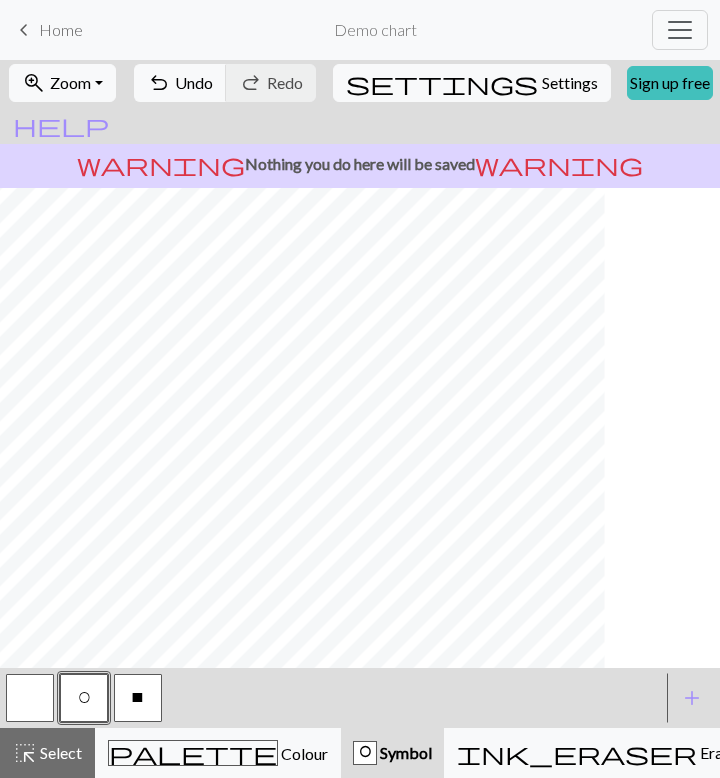 scroll, scrollTop: 0, scrollLeft: 2112, axis: horizontal 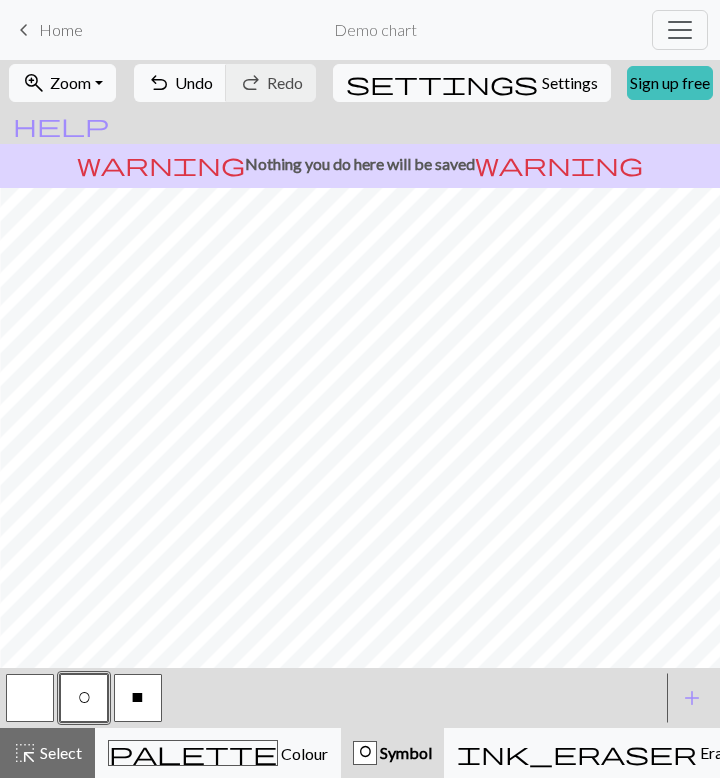 click at bounding box center [30, 698] 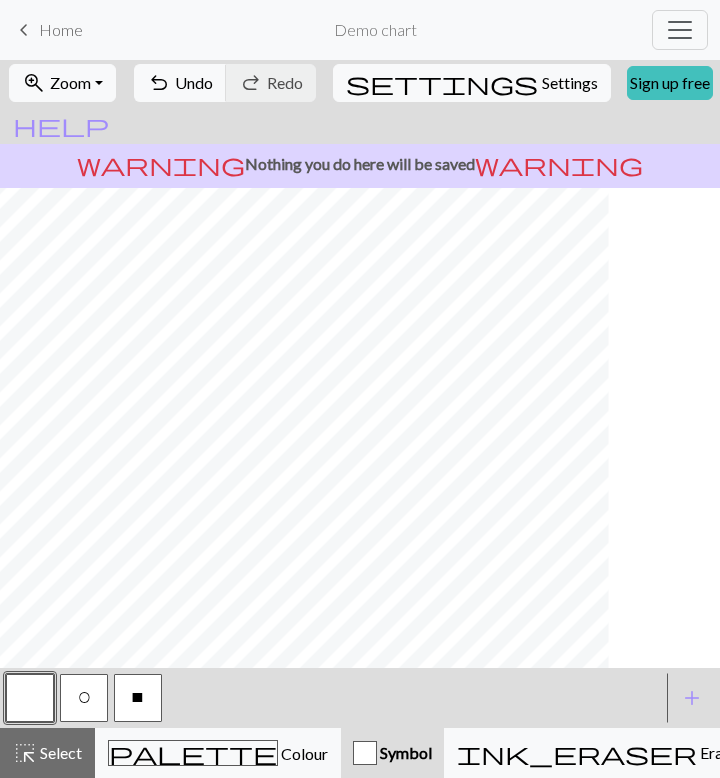 scroll, scrollTop: 0, scrollLeft: 1573, axis: horizontal 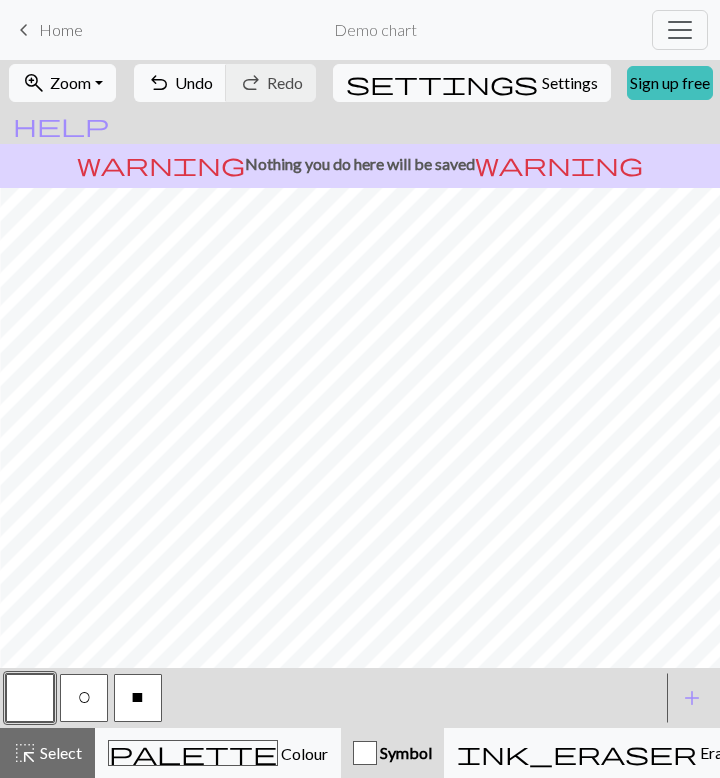 click on "O" at bounding box center (84, 700) 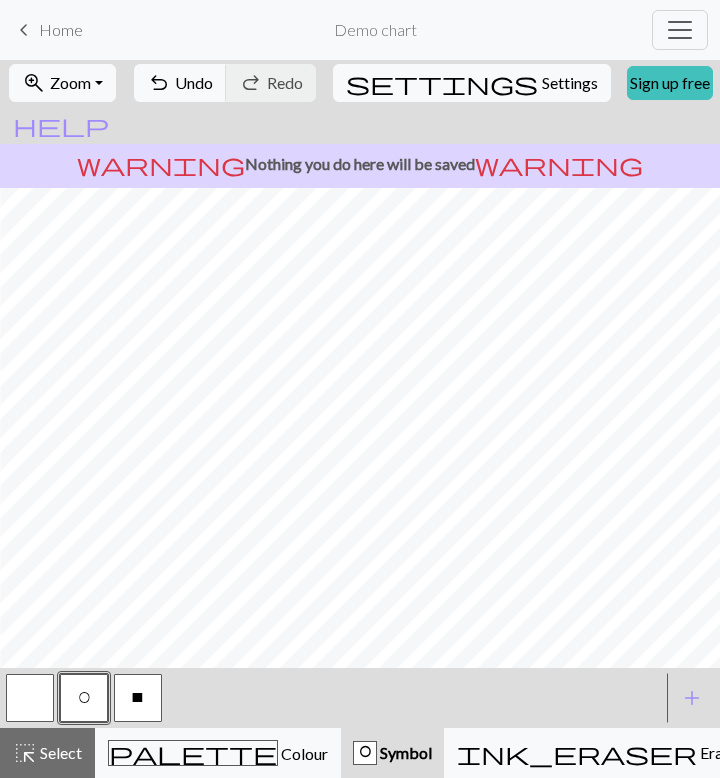 click at bounding box center [30, 698] 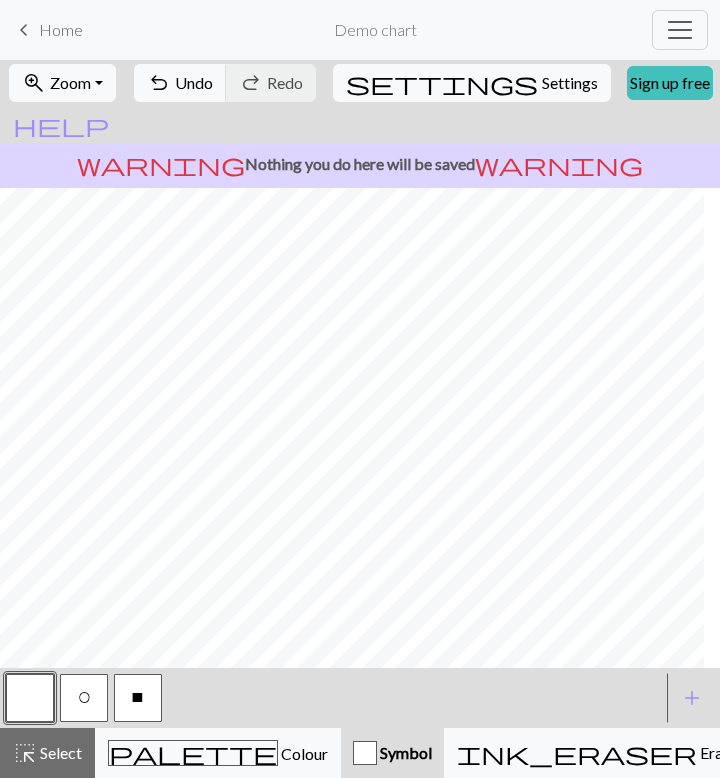 scroll, scrollTop: 0, scrollLeft: 1057, axis: horizontal 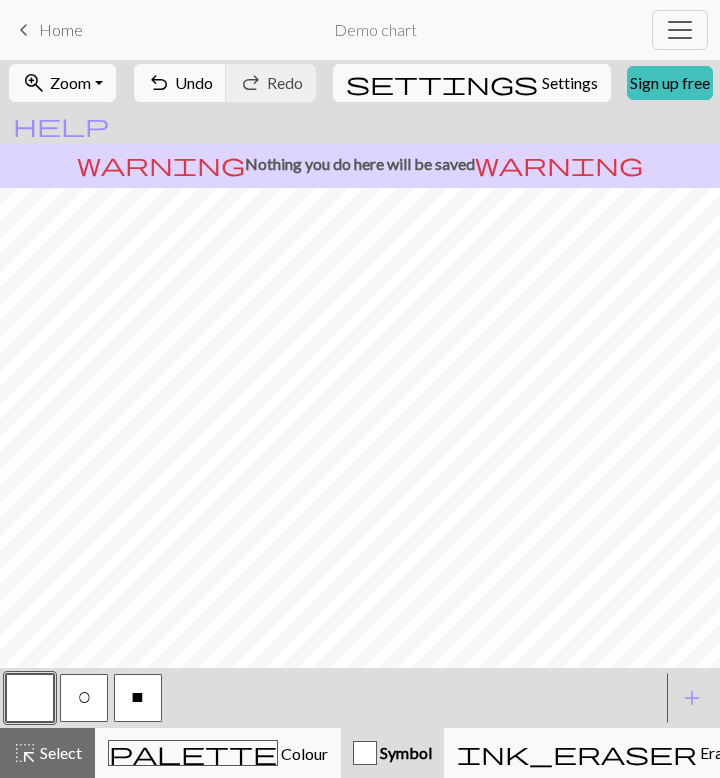 click on "O" at bounding box center (84, 698) 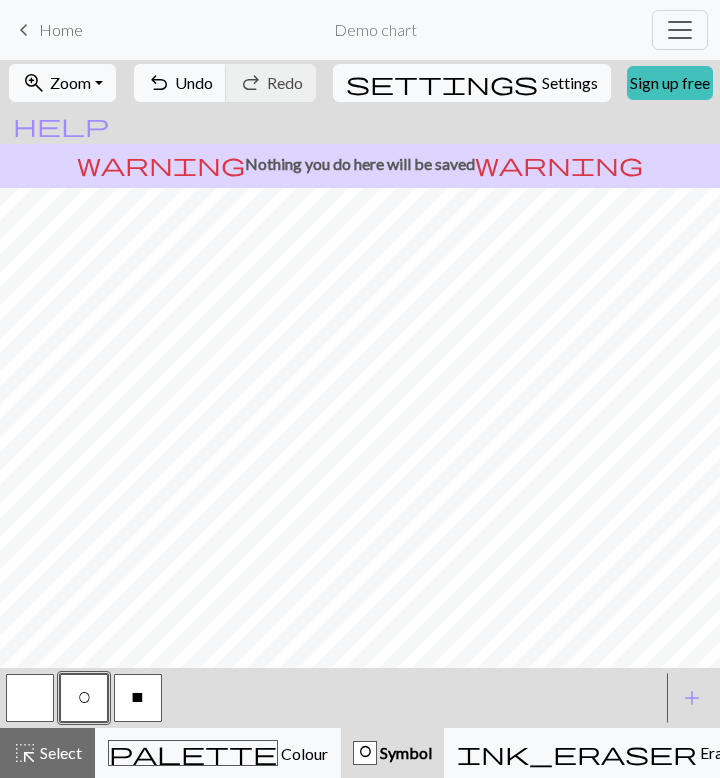 click at bounding box center [30, 698] 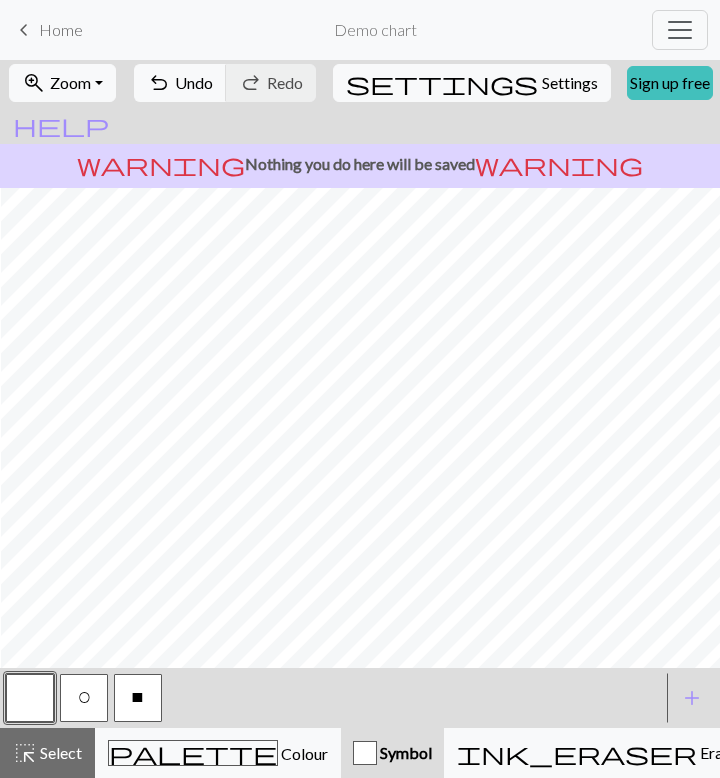 scroll, scrollTop: 0, scrollLeft: 473, axis: horizontal 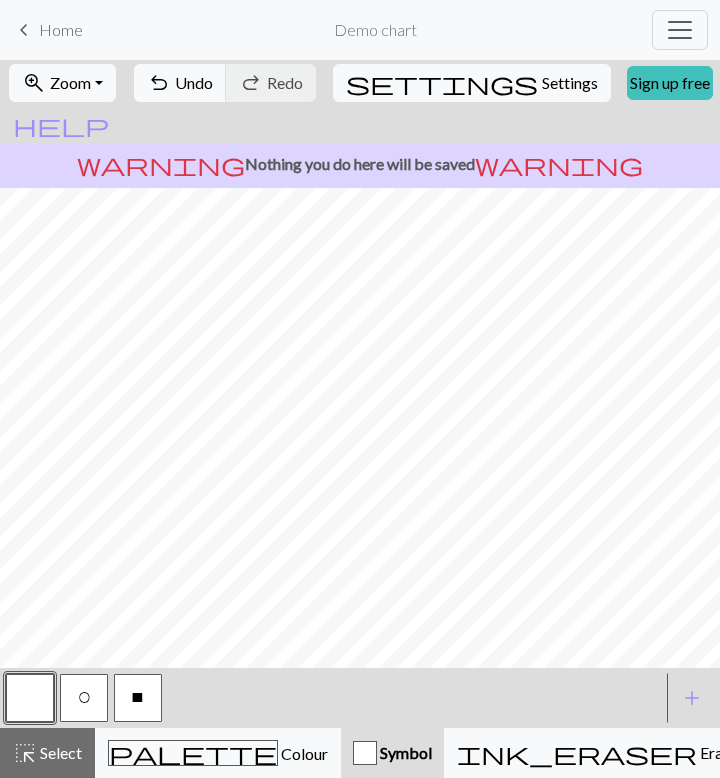 click on "O" at bounding box center (84, 698) 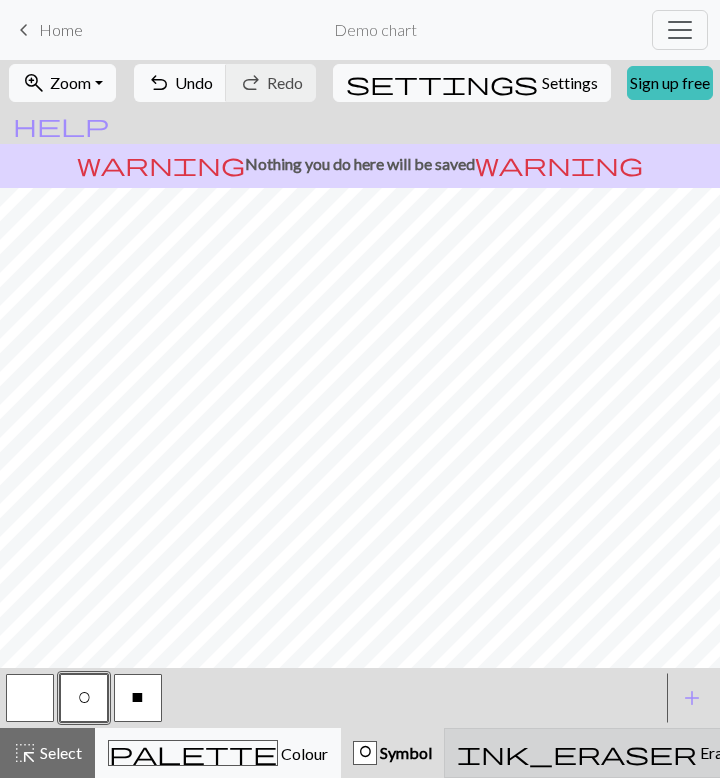 click on "Erase" at bounding box center (717, 752) 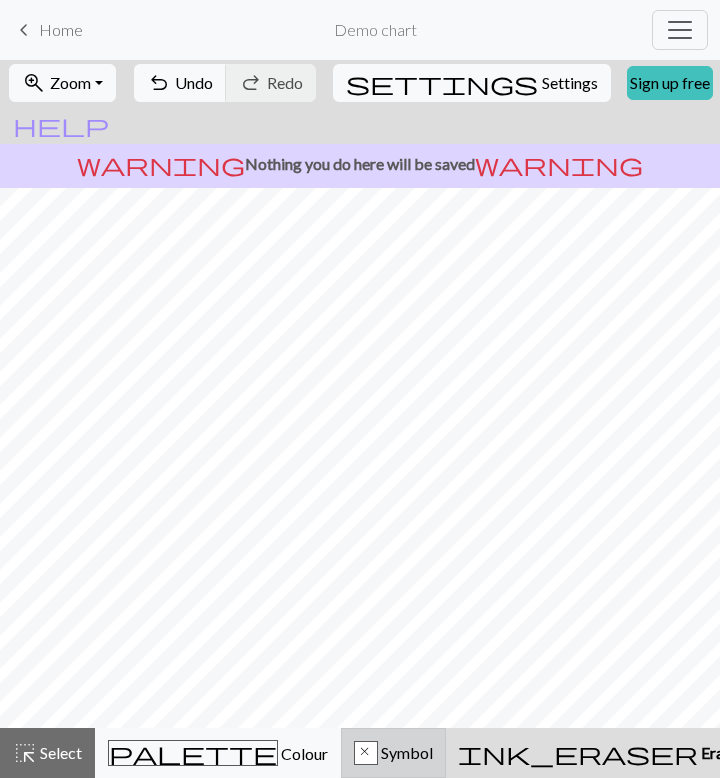 click on "Symbol" at bounding box center (405, 752) 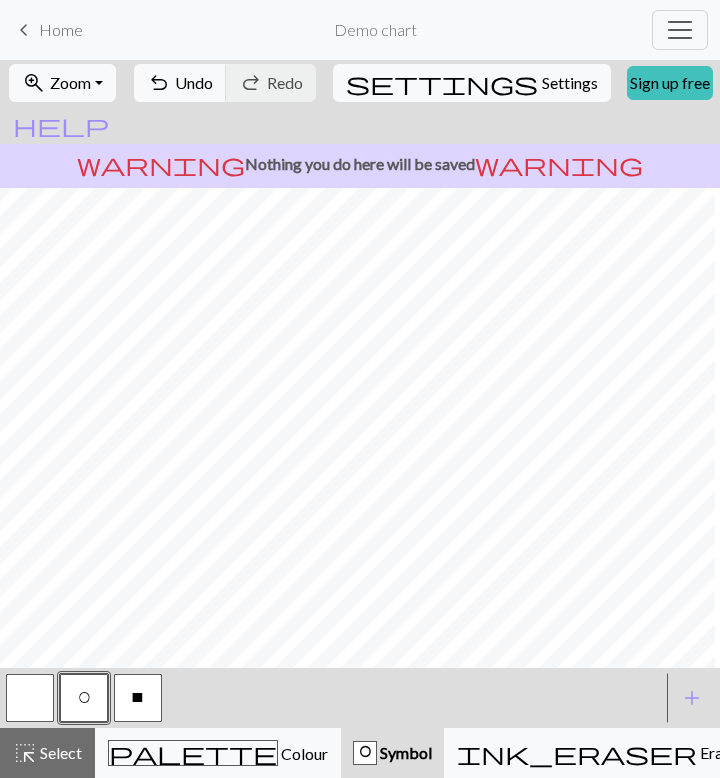 scroll, scrollTop: 0, scrollLeft: 0, axis: both 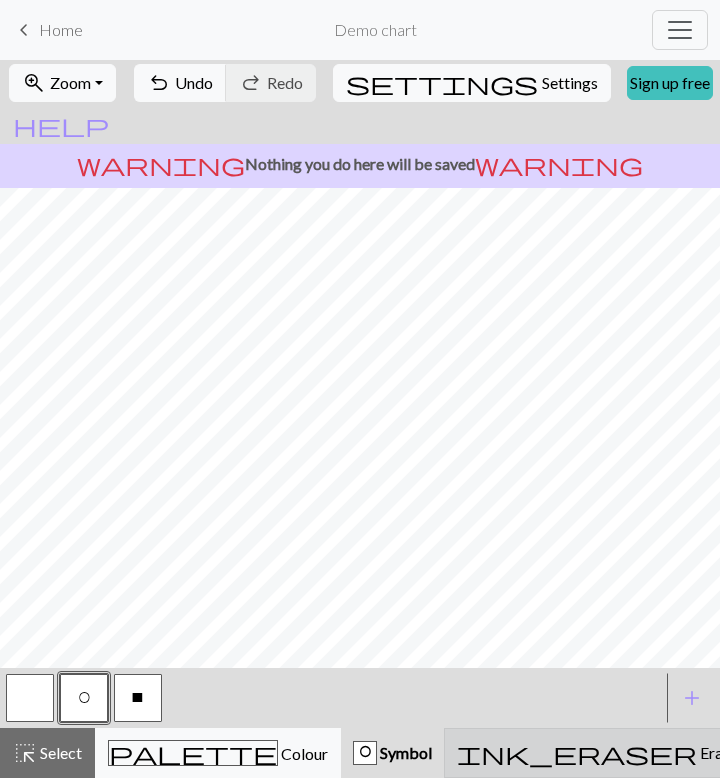 click on "ink_eraser   Erase   Erase" at bounding box center [597, 753] 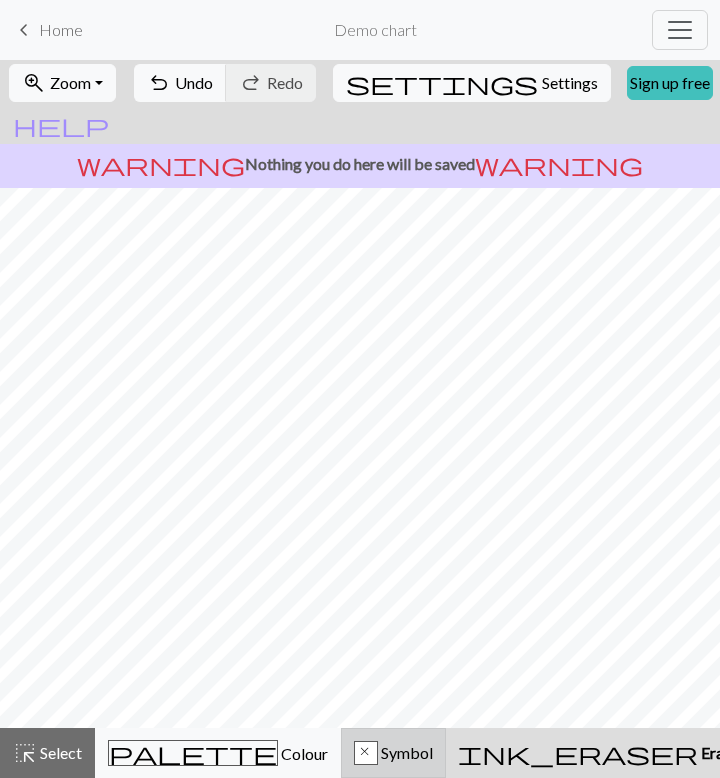 click on "x   Symbol" at bounding box center (393, 753) 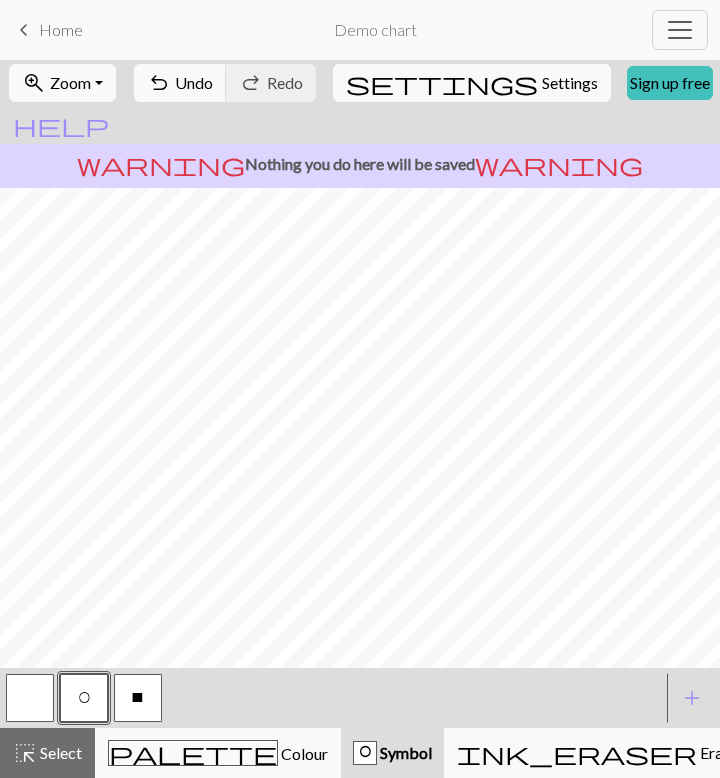 click on "O" at bounding box center [84, 700] 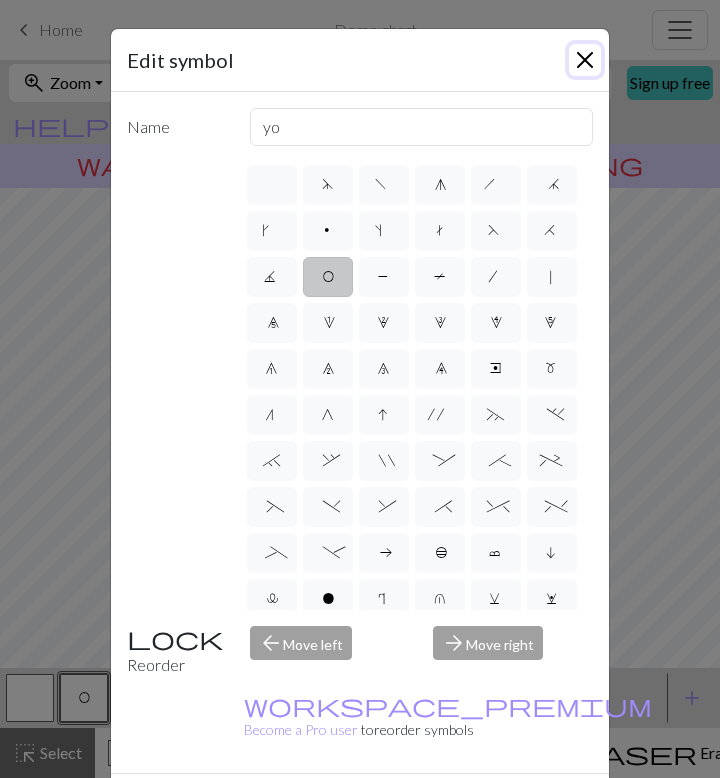 click at bounding box center (585, 60) 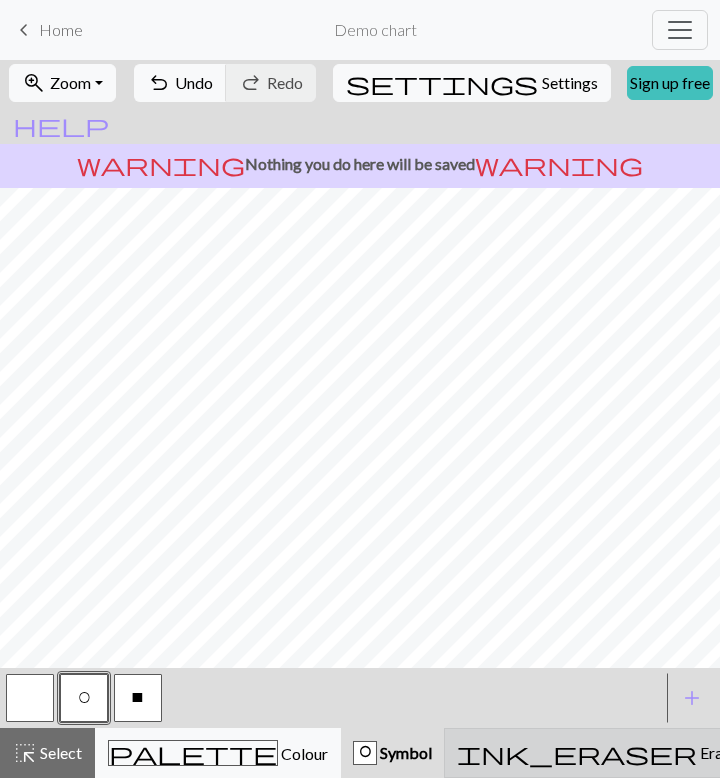click on "ink_eraser" at bounding box center (577, 753) 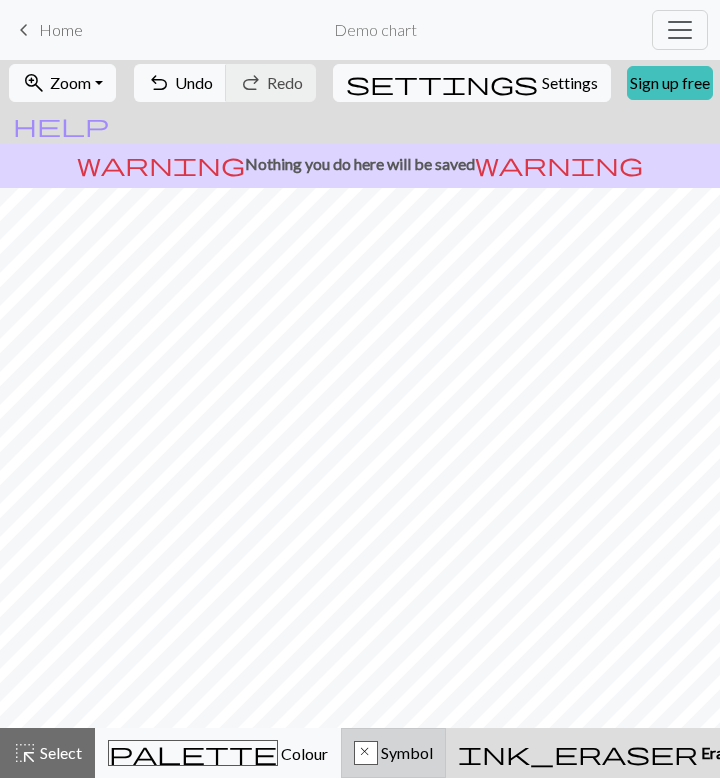 click on "x   Symbol" at bounding box center (393, 753) 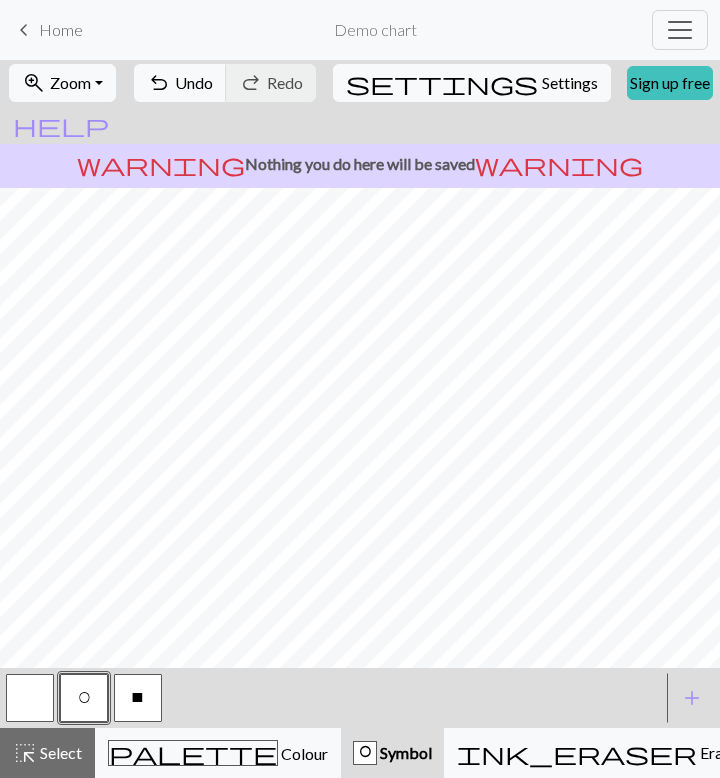 click on "X" at bounding box center (138, 698) 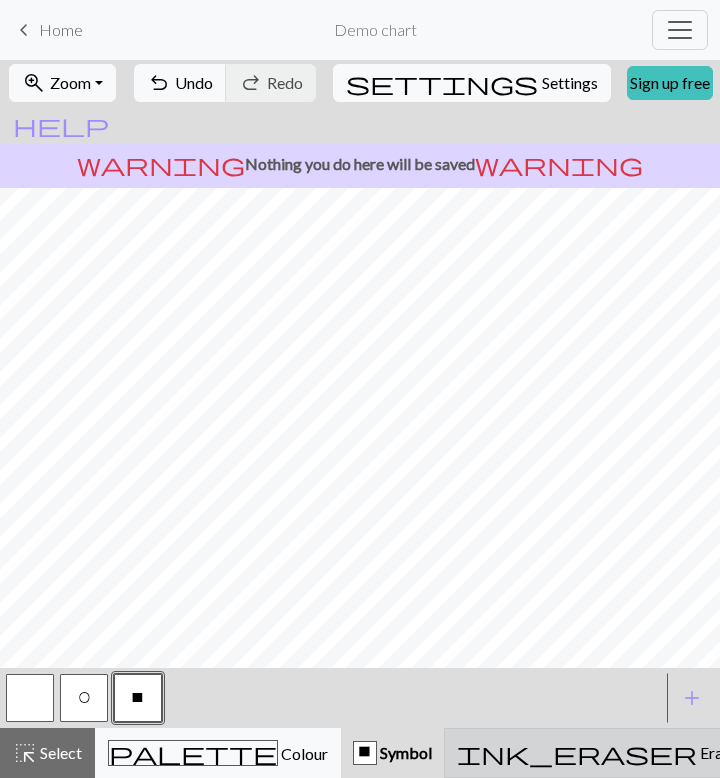 click on "ink_eraser   Erase   Erase" at bounding box center (597, 753) 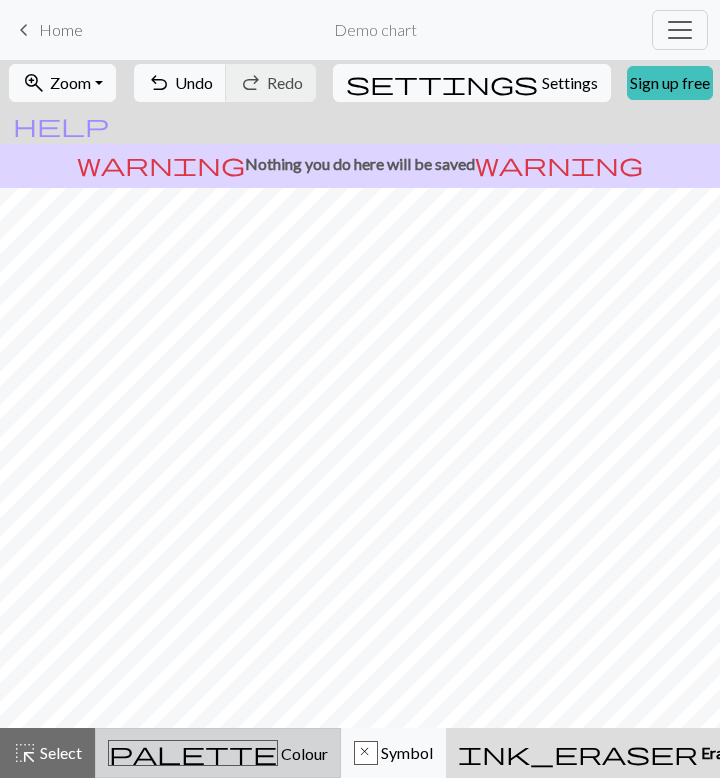 click on "palette   Colour   Colour" at bounding box center [218, 753] 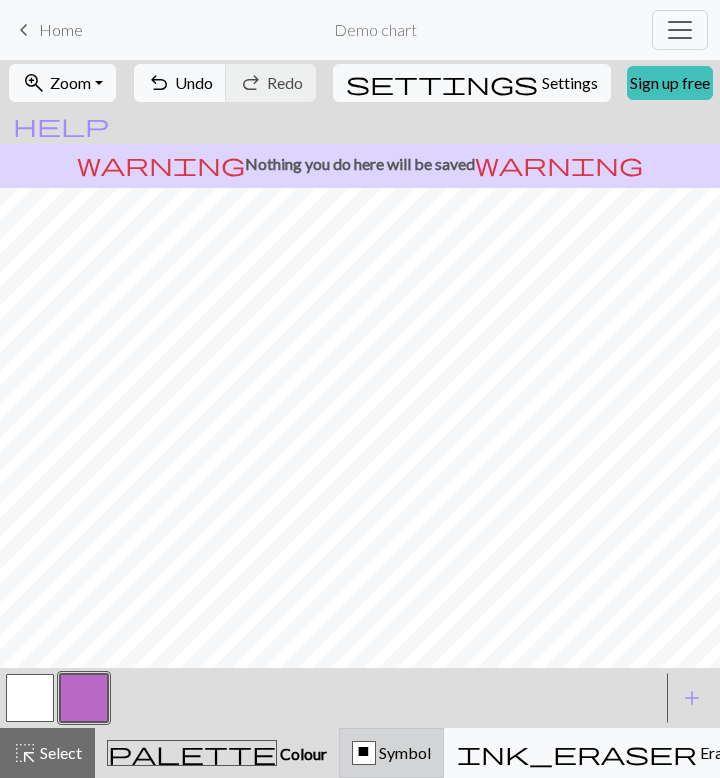 click on "X" at bounding box center [364, 754] 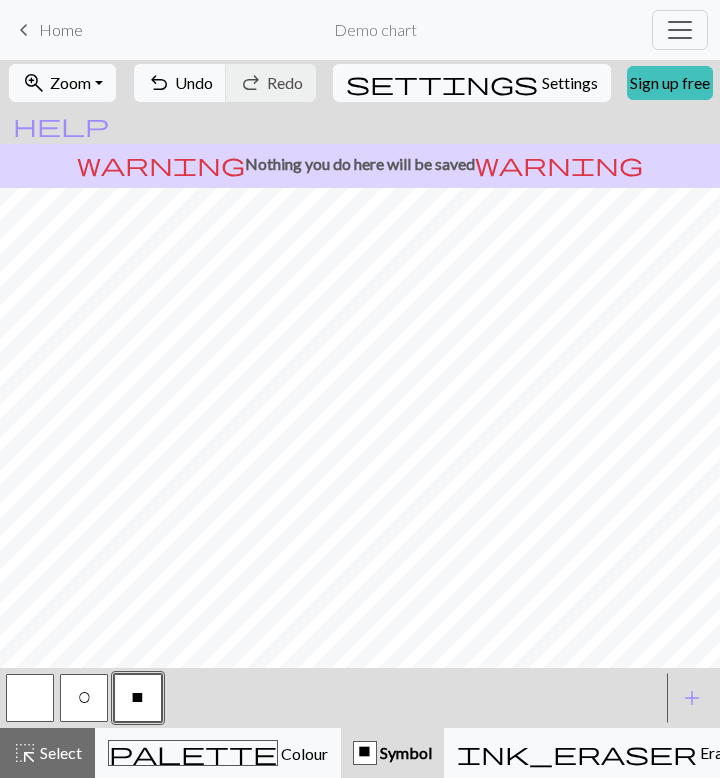 click on "O" at bounding box center (84, 698) 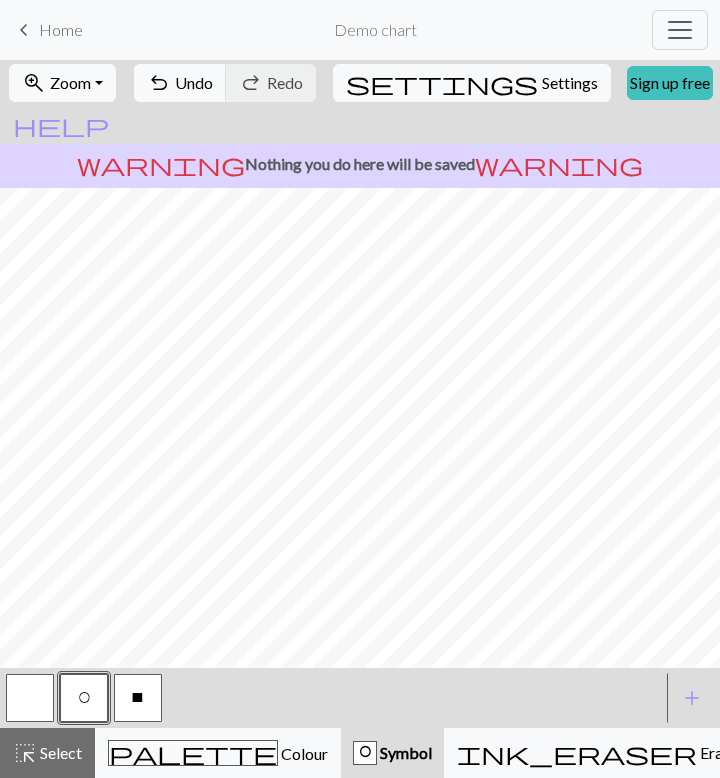 click at bounding box center [30, 698] 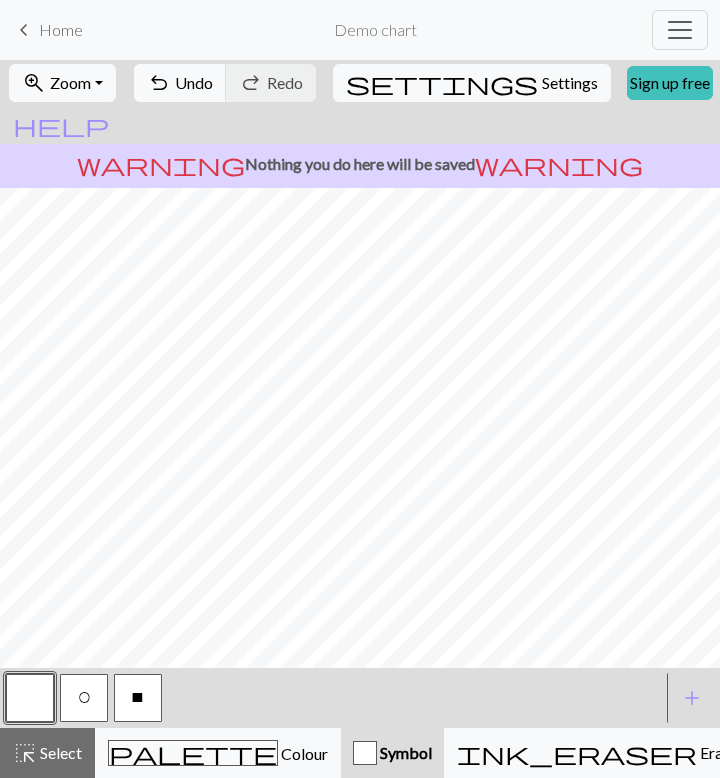 click on "X" at bounding box center (138, 698) 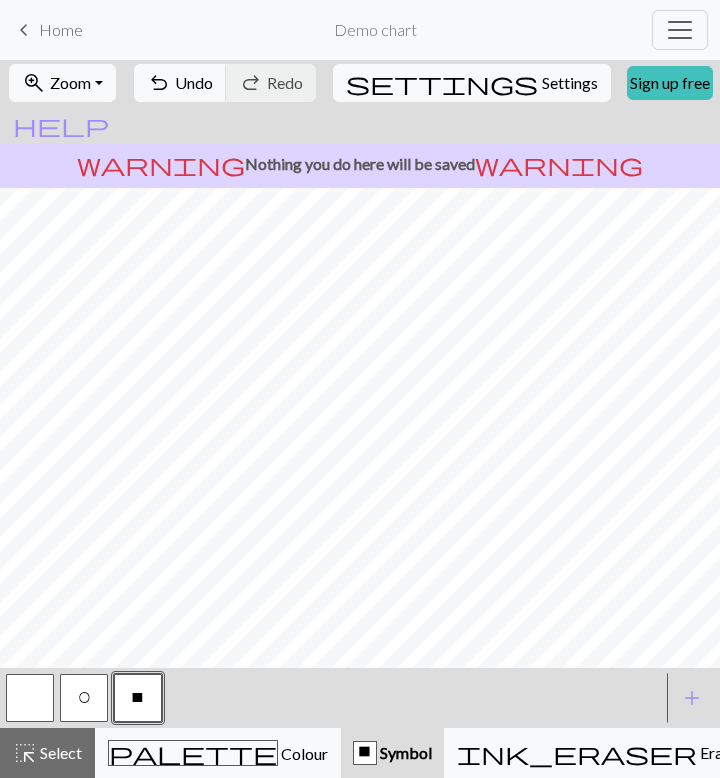 click at bounding box center [30, 698] 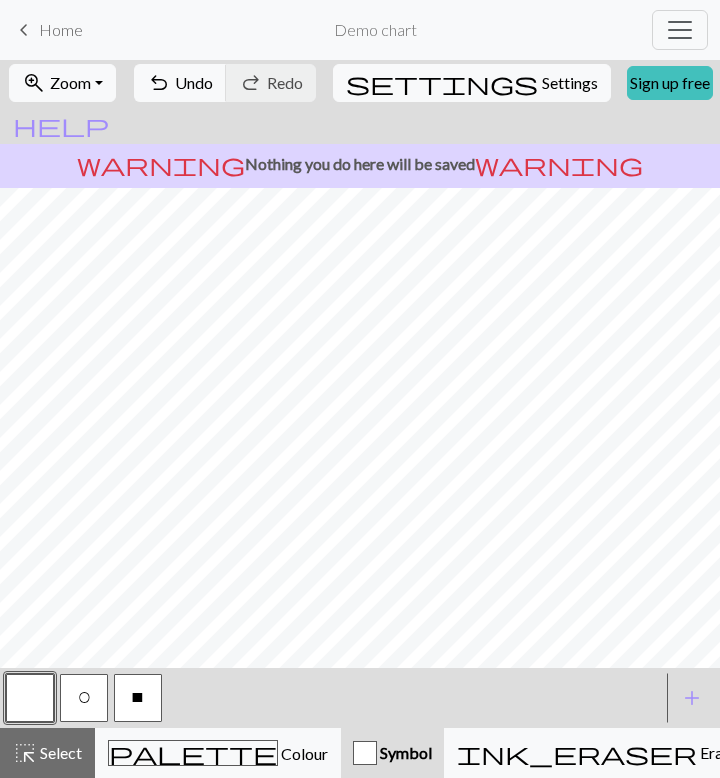 click on "O X" at bounding box center (332, 698) 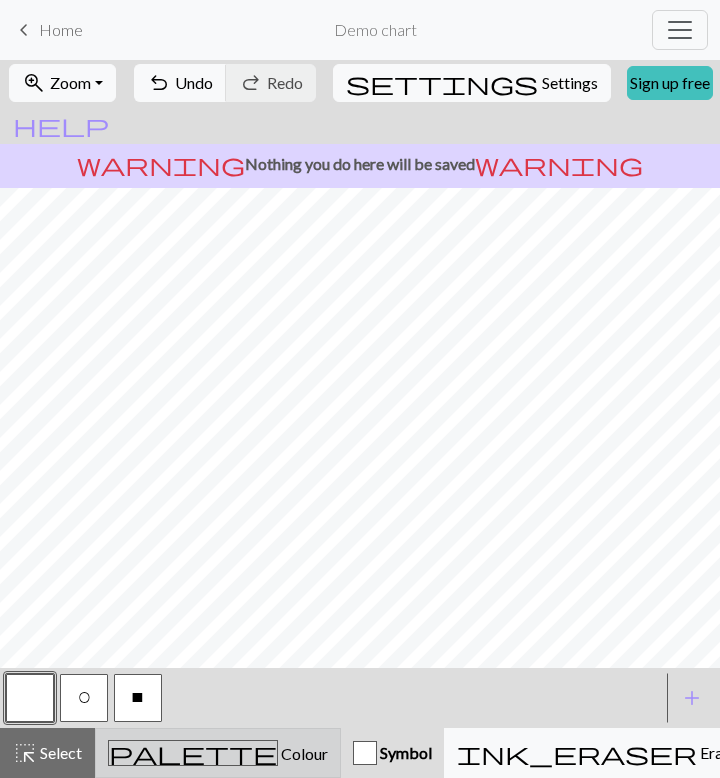 click on "Colour" at bounding box center (303, 753) 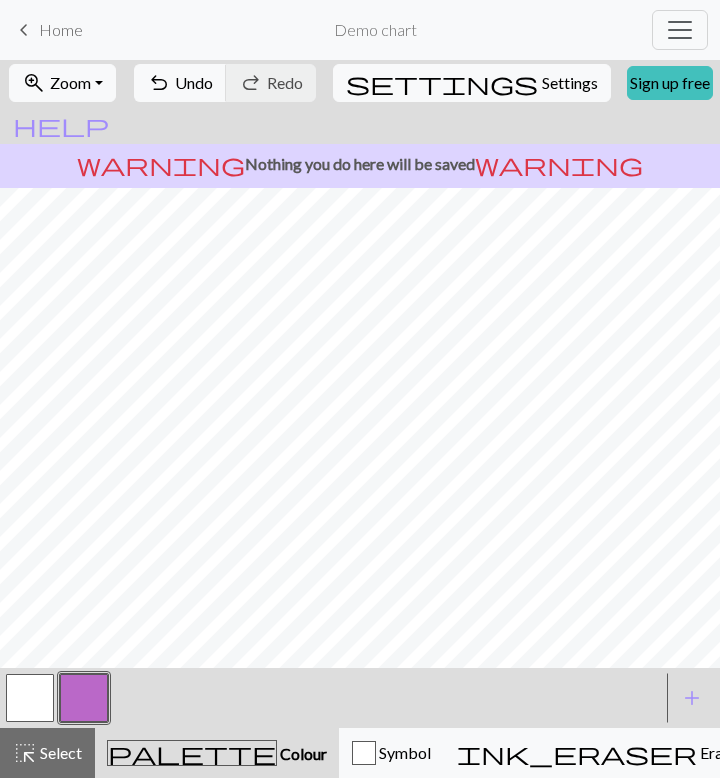 click at bounding box center [30, 698] 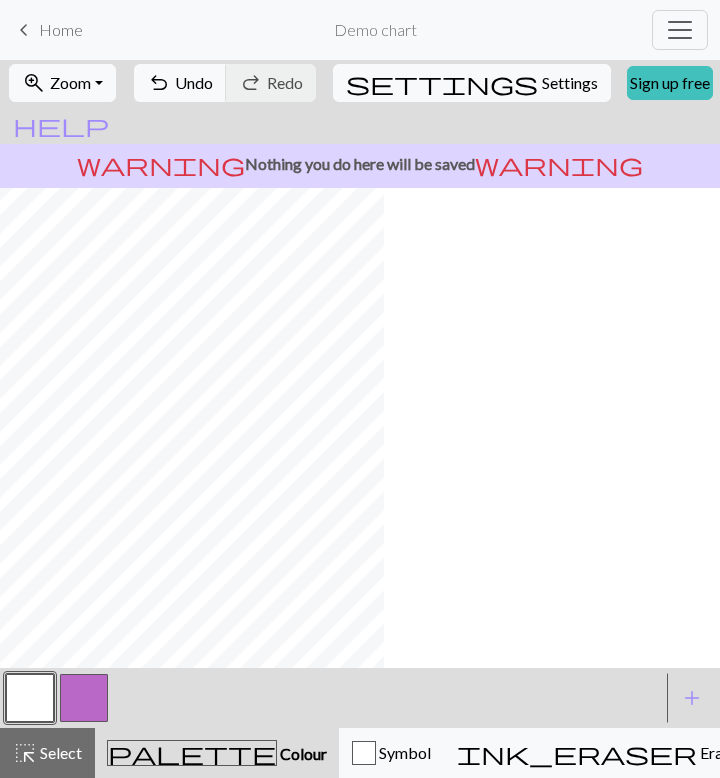 scroll, scrollTop: 0, scrollLeft: 0, axis: both 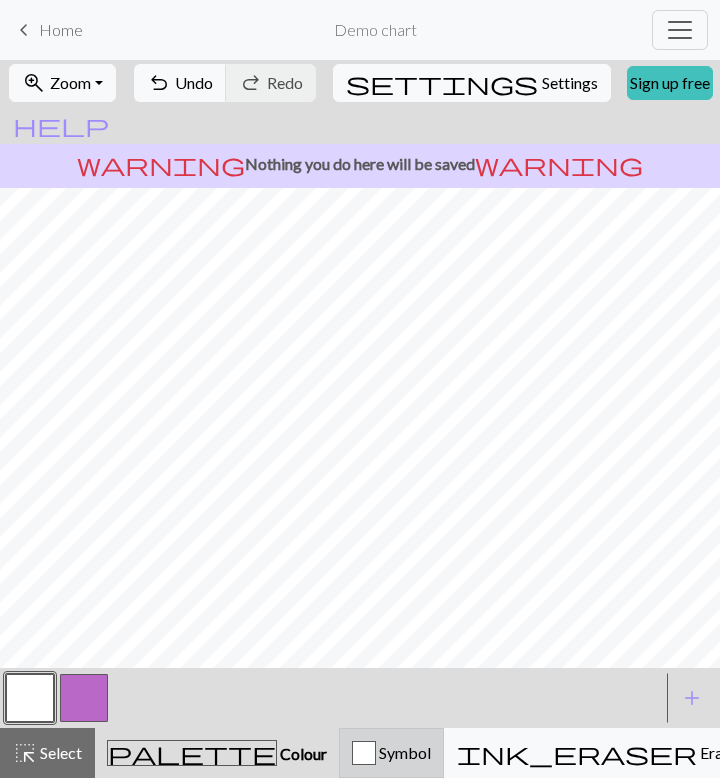click on "Symbol" at bounding box center (391, 753) 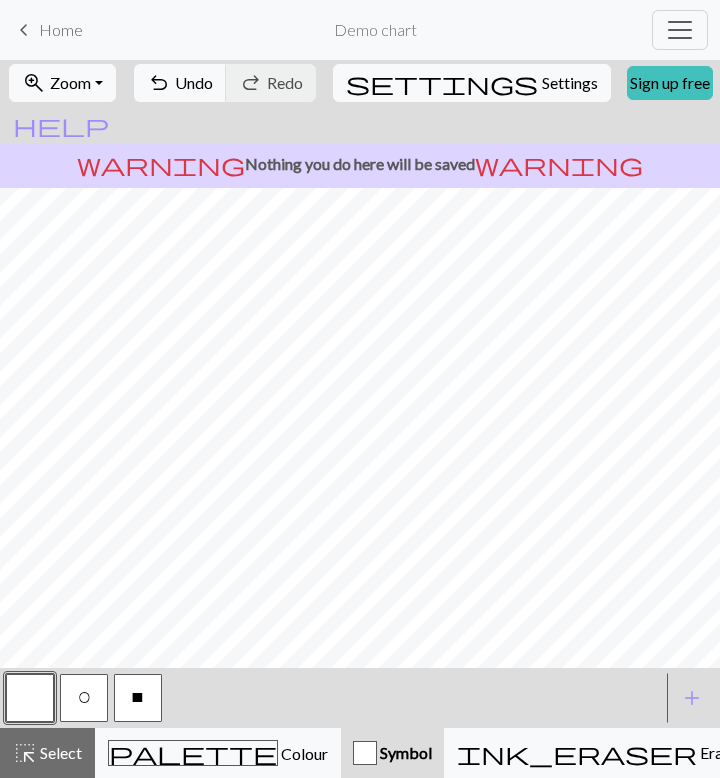 click on "X" at bounding box center [138, 700] 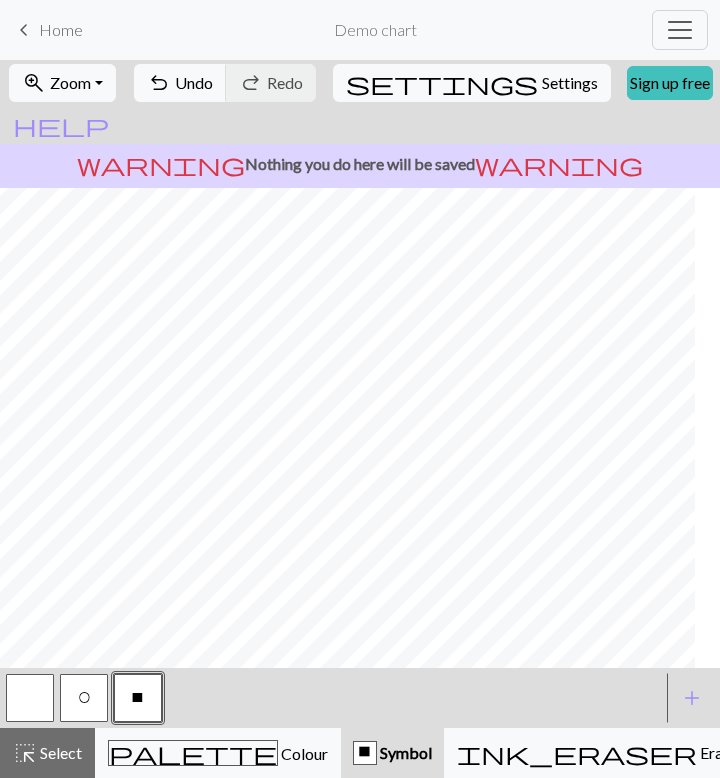scroll, scrollTop: 0, scrollLeft: 0, axis: both 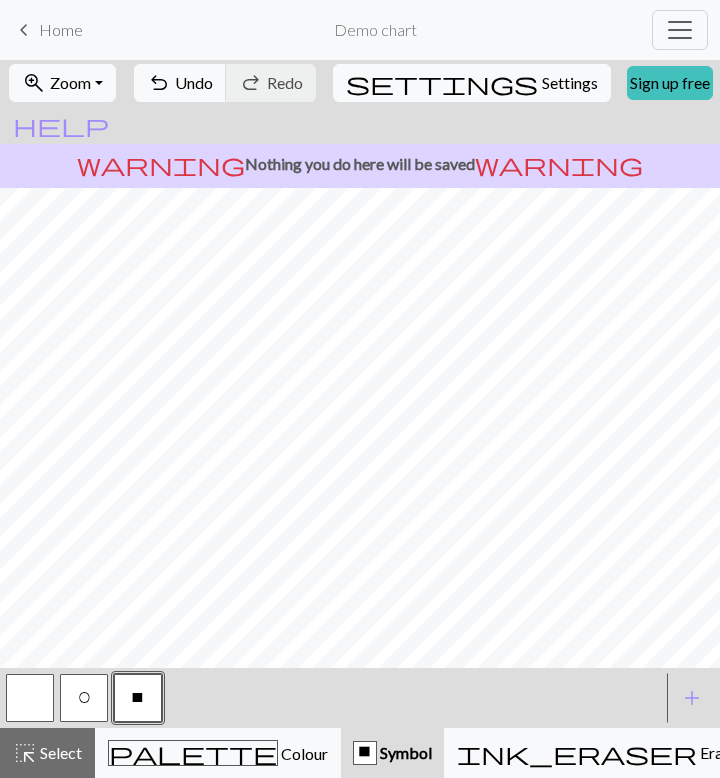 click at bounding box center (30, 698) 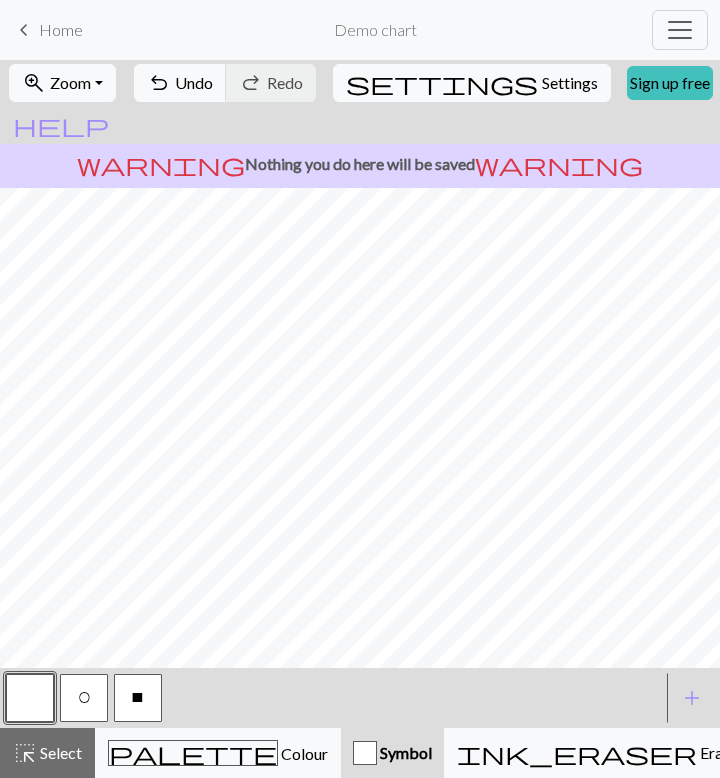 click on "X" at bounding box center (138, 698) 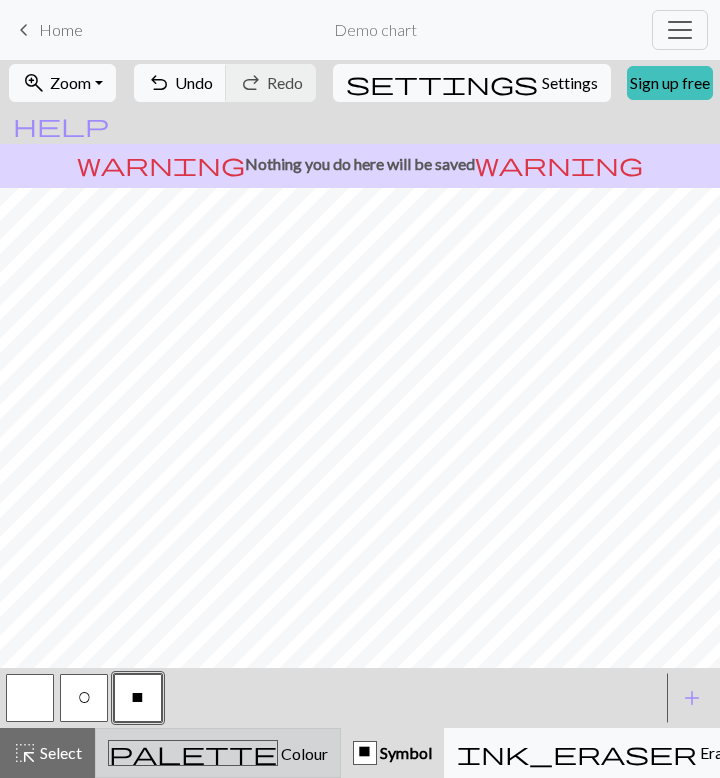 click on "palette   Colour   Colour" at bounding box center (218, 753) 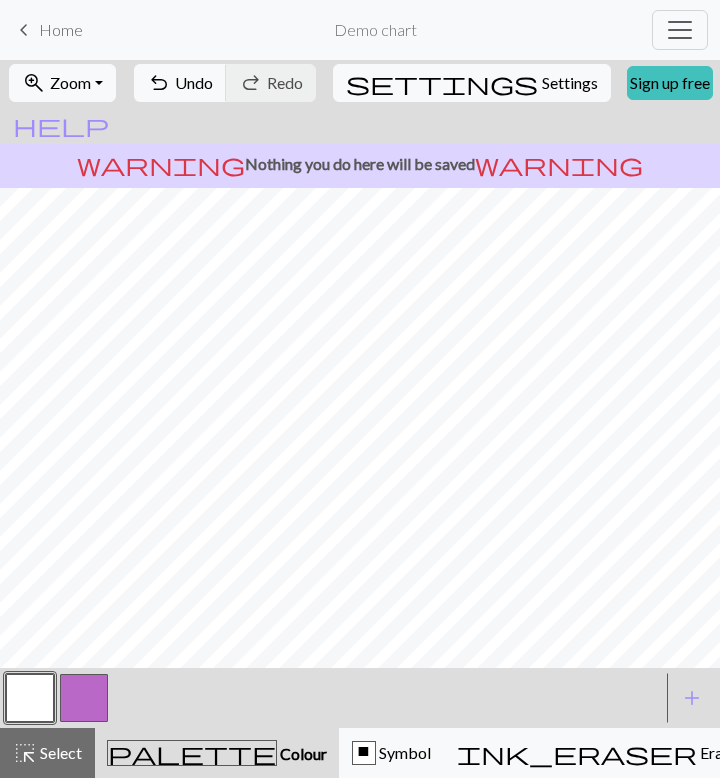 click at bounding box center [84, 698] 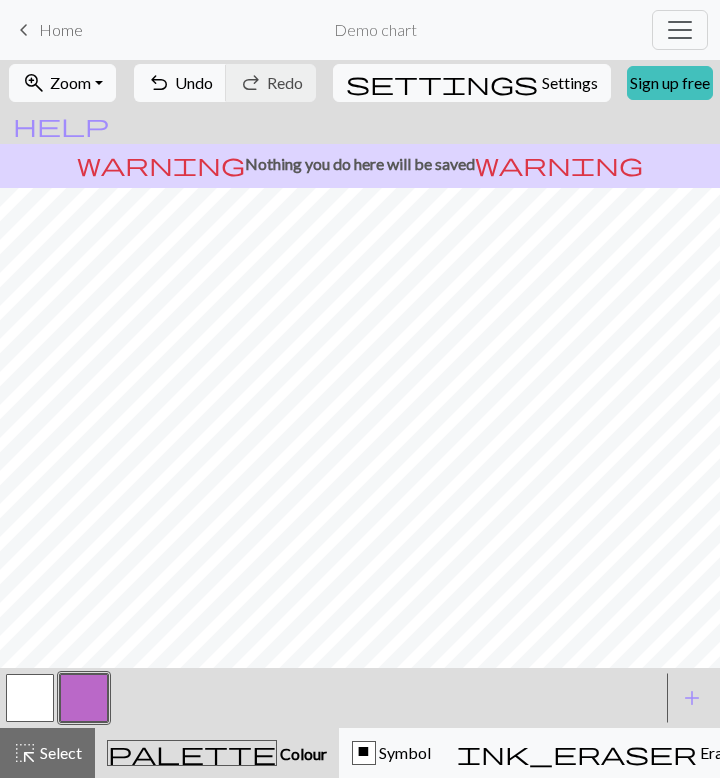 click at bounding box center [84, 698] 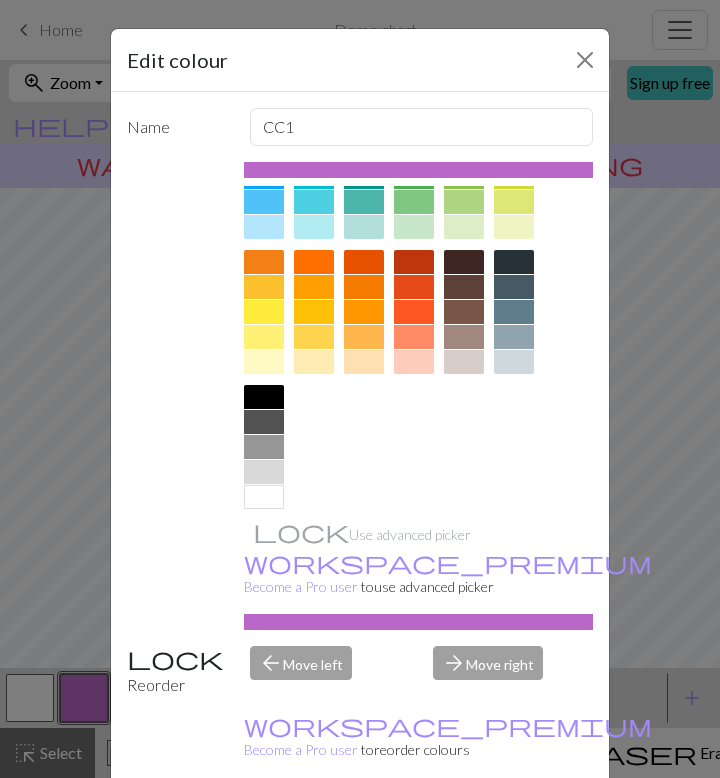 scroll, scrollTop: 218, scrollLeft: 0, axis: vertical 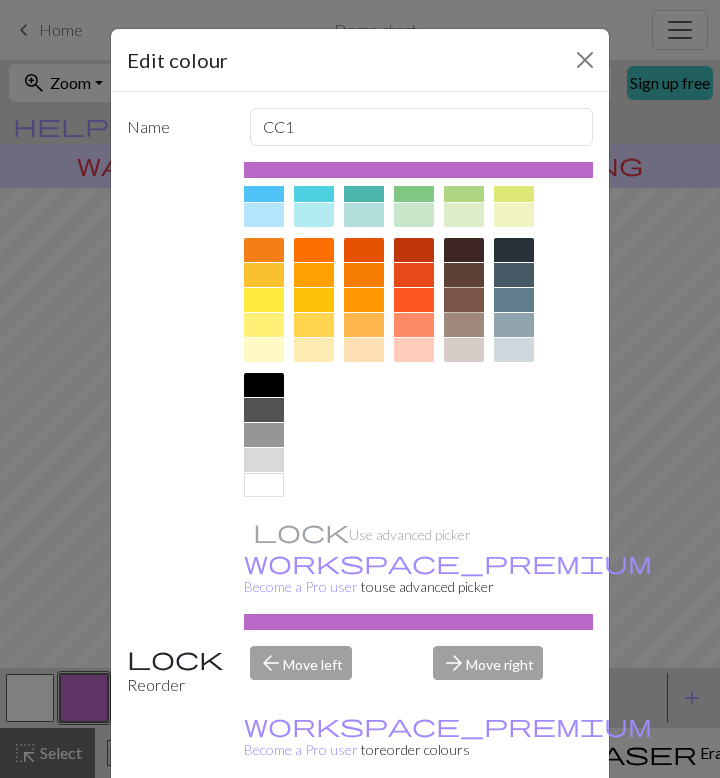 click at bounding box center (464, 300) 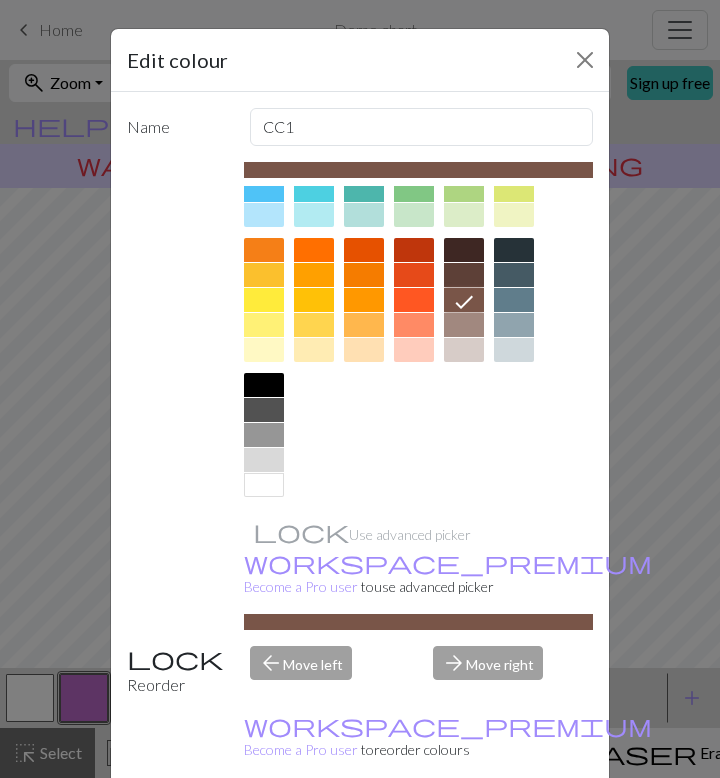 click on "Done" at bounding box center [480, 829] 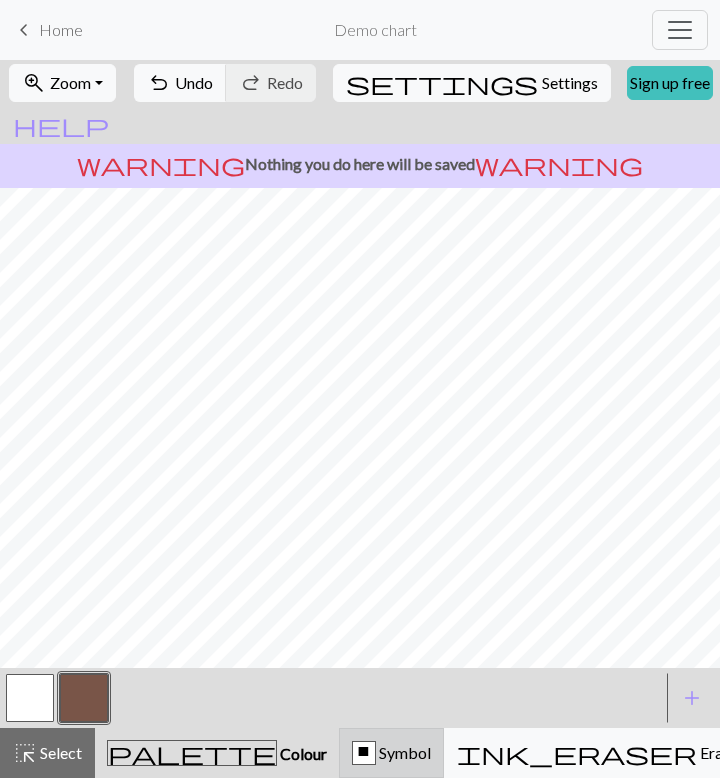 click on "X   Symbol" at bounding box center [391, 753] 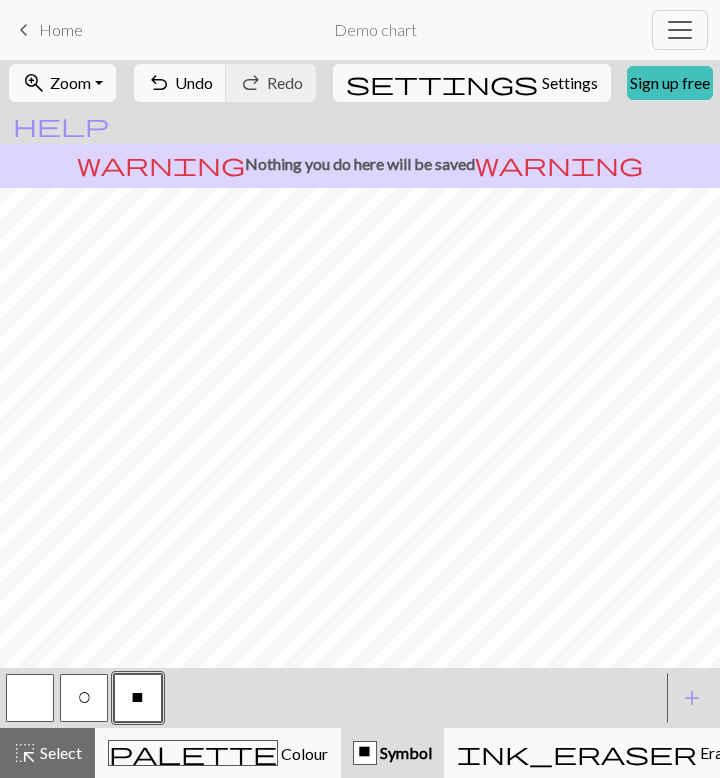 click at bounding box center [30, 698] 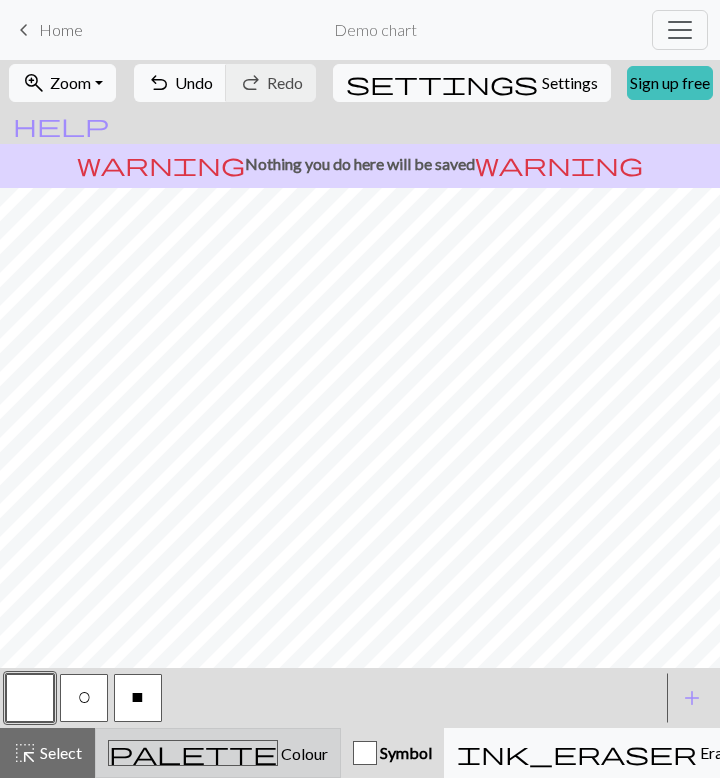 click on "Colour" at bounding box center (303, 753) 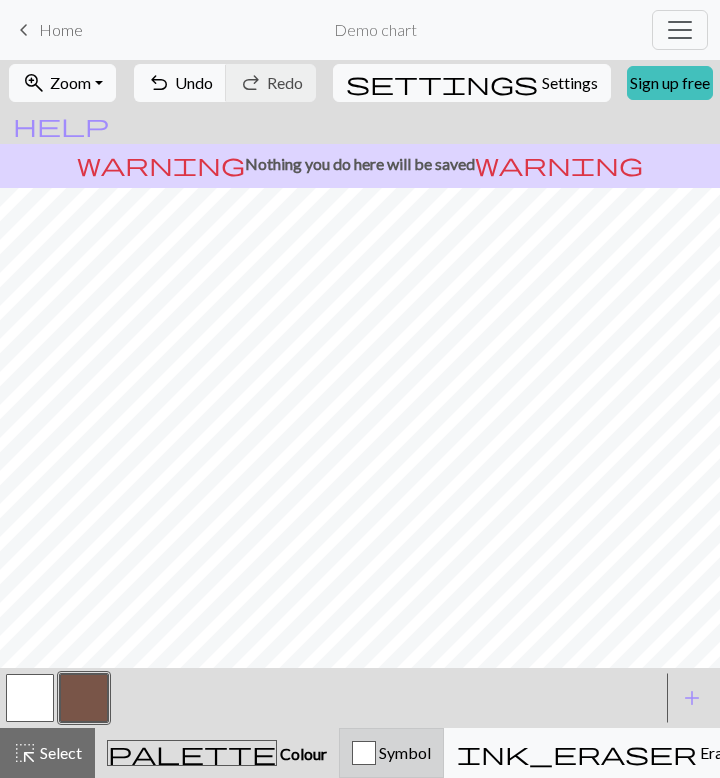 click on "Symbol" at bounding box center [391, 753] 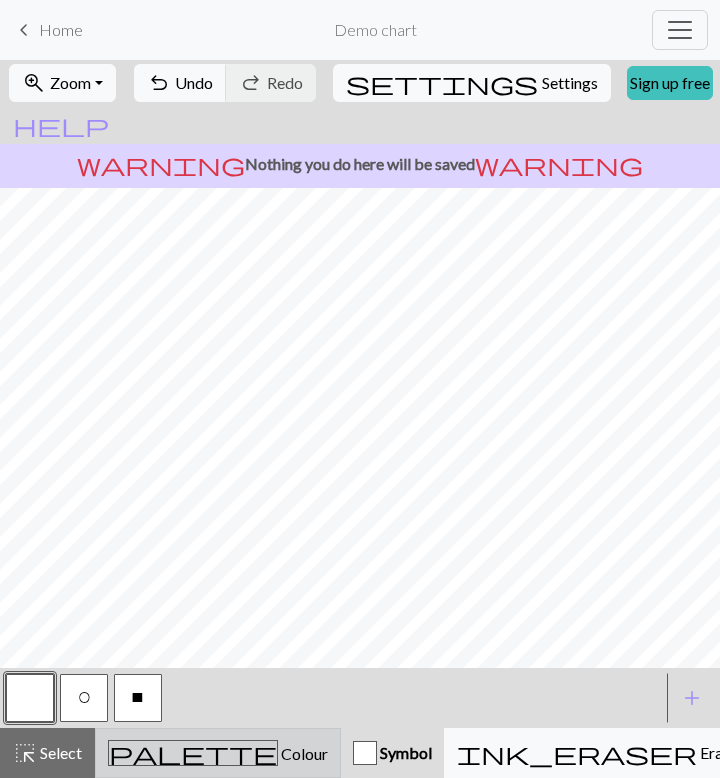 click on "palette   Colour   Colour" at bounding box center (218, 753) 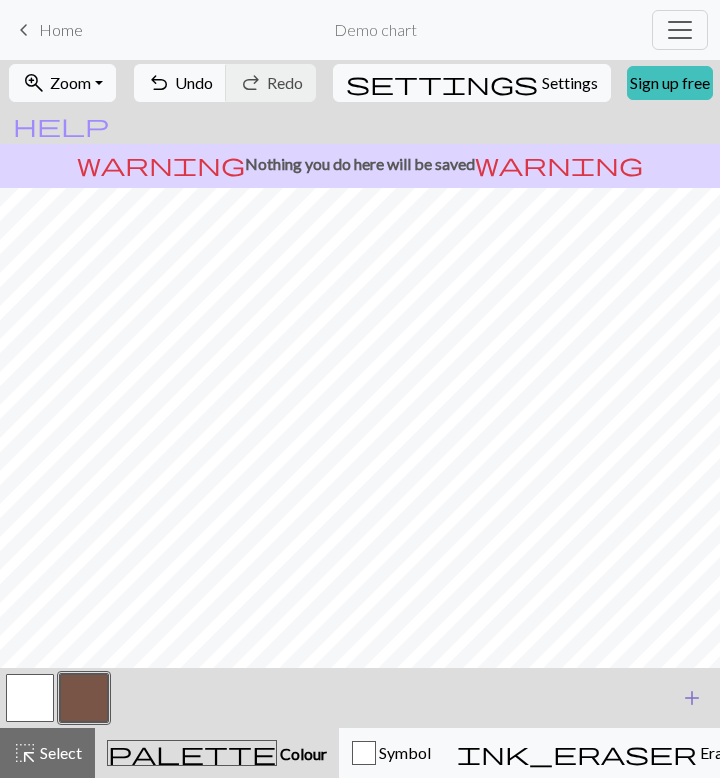 click on "add" at bounding box center [692, 698] 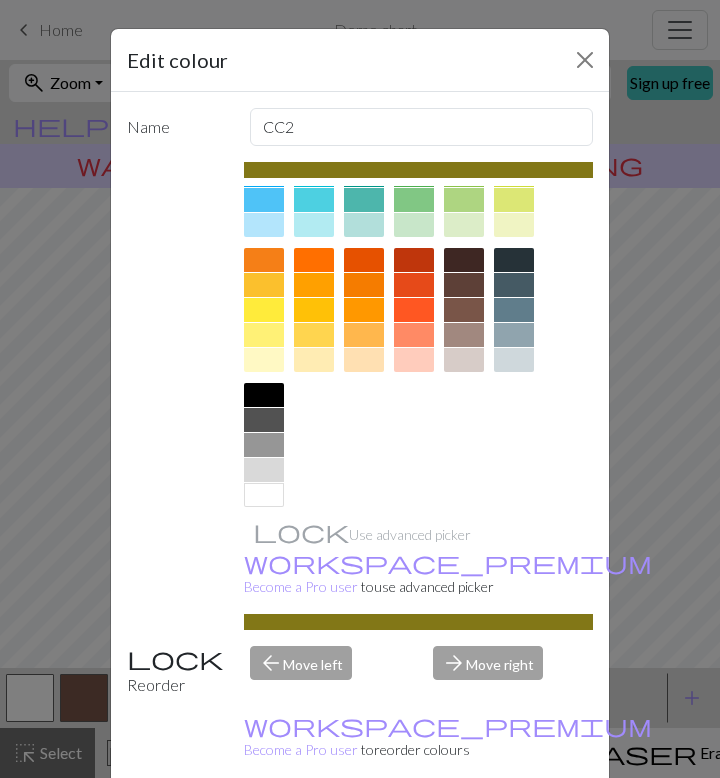scroll, scrollTop: 218, scrollLeft: 0, axis: vertical 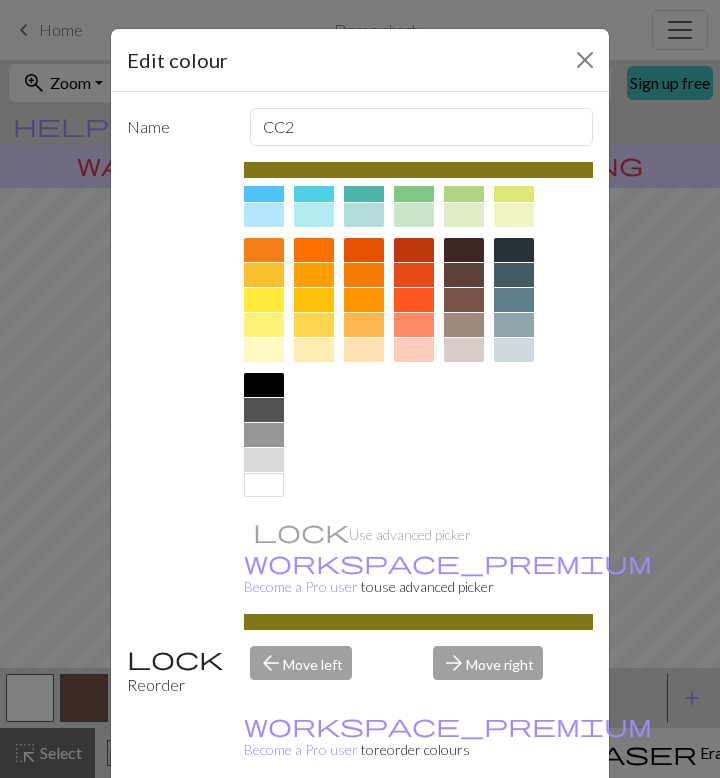 click at bounding box center [264, 385] 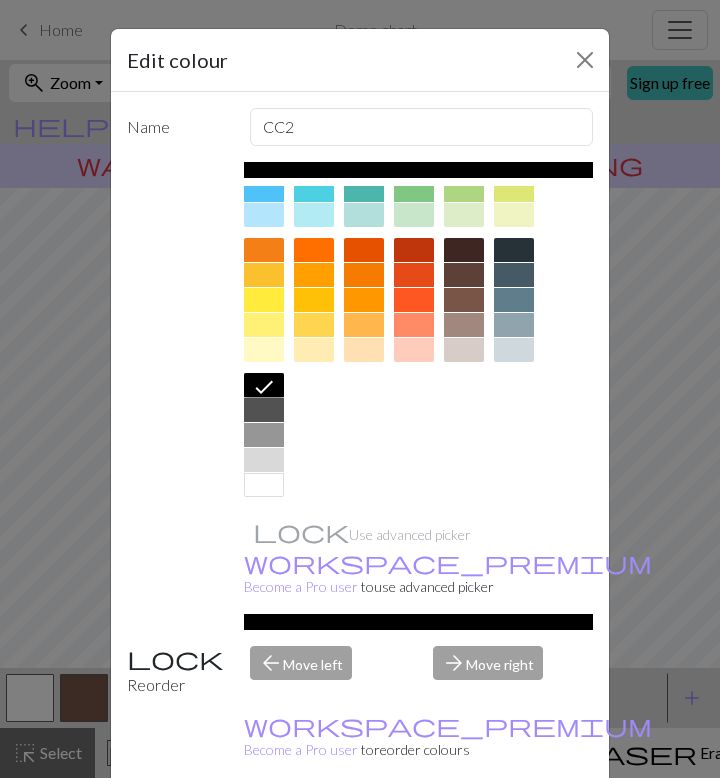 click on "Done" at bounding box center (480, 829) 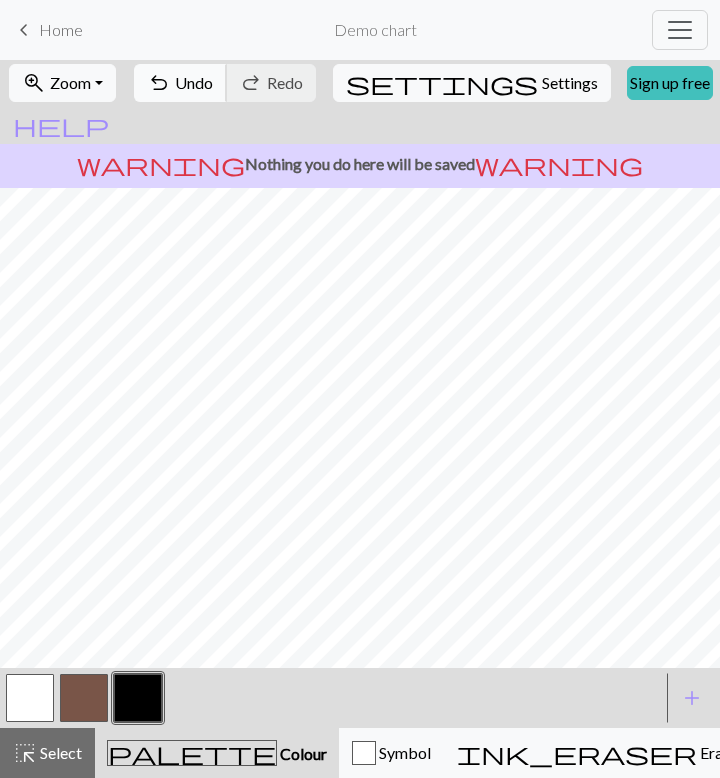 click on "Undo" at bounding box center [194, 82] 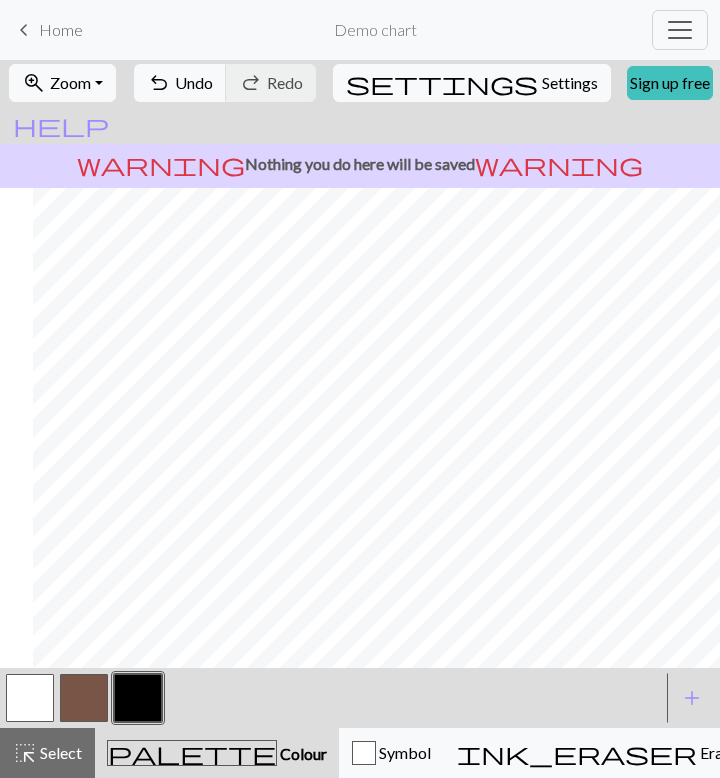 scroll, scrollTop: 0, scrollLeft: 522, axis: horizontal 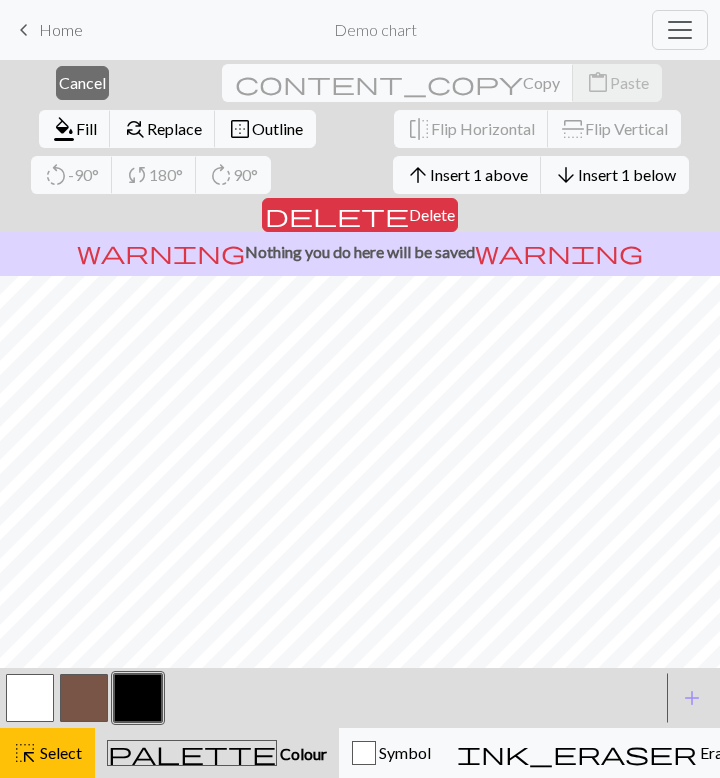click at bounding box center (138, 698) 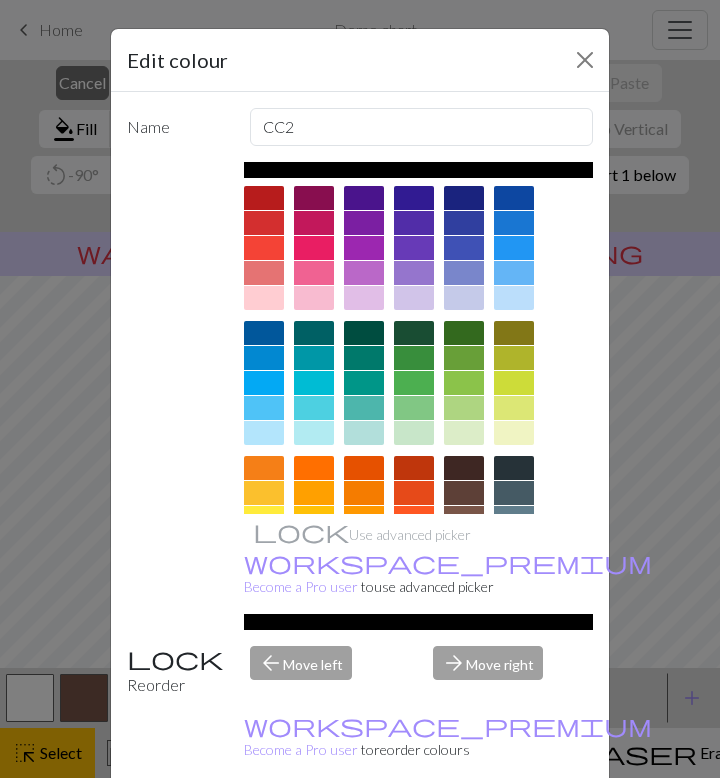 click on "Done" at bounding box center [480, 829] 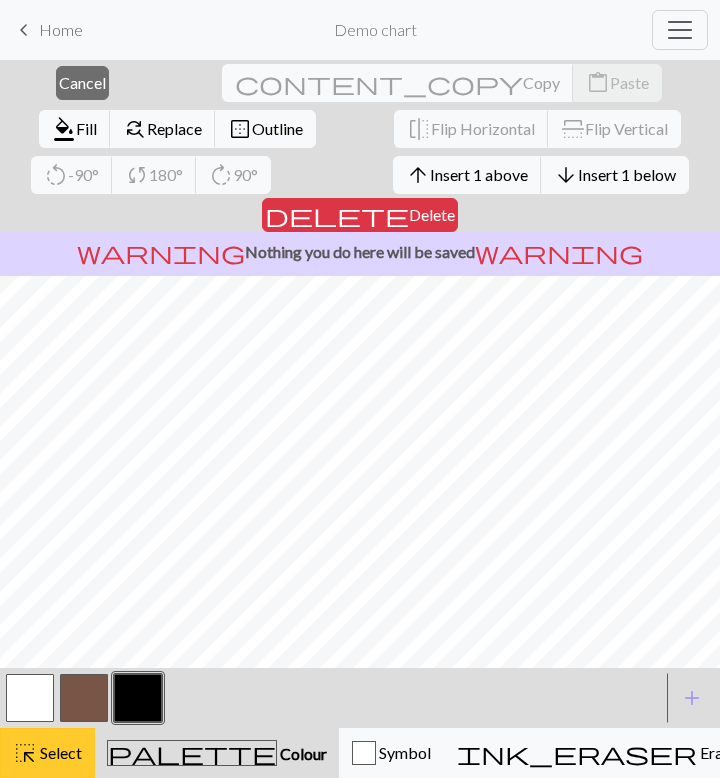 click on "highlight_alt   Select   Select" at bounding box center [47, 753] 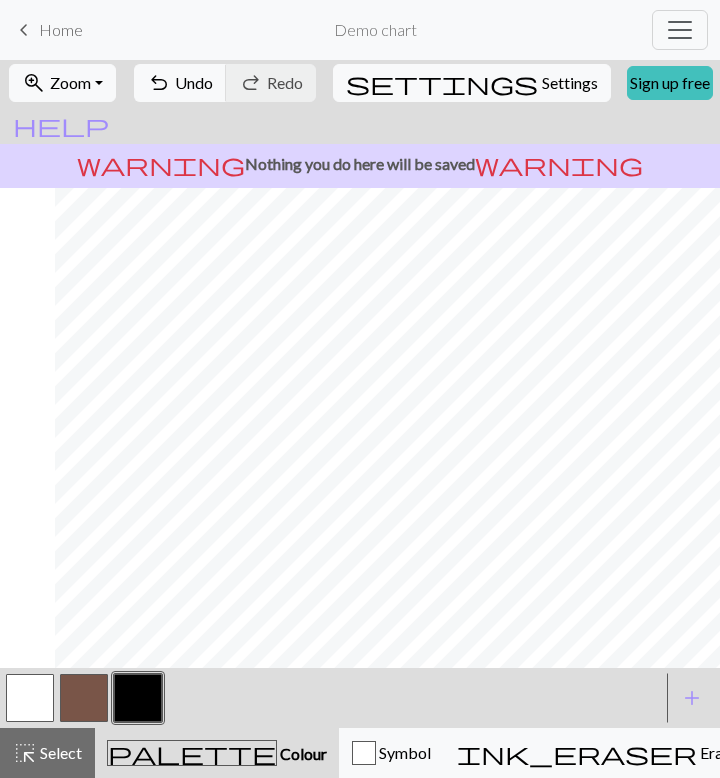 scroll, scrollTop: 0, scrollLeft: 1058, axis: horizontal 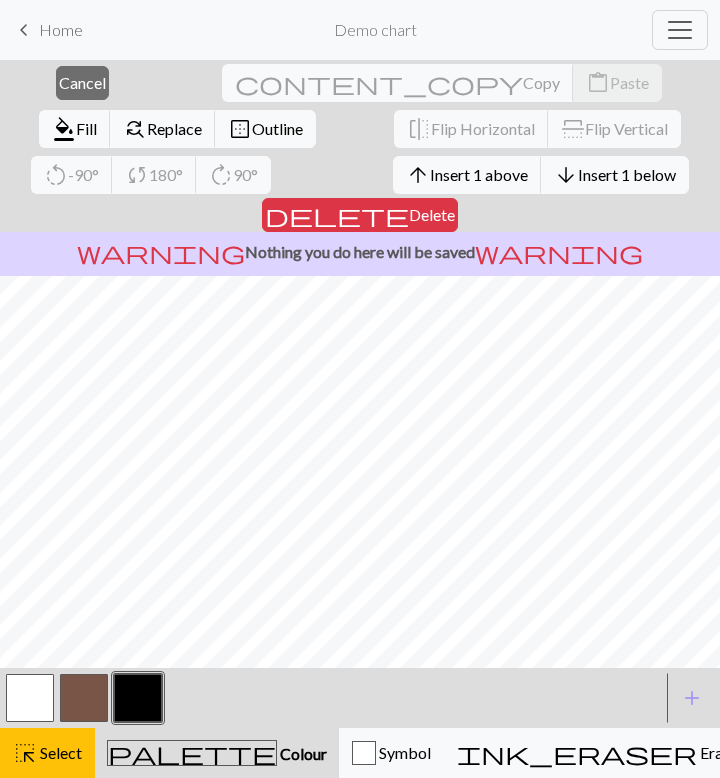 click at bounding box center [332, 698] 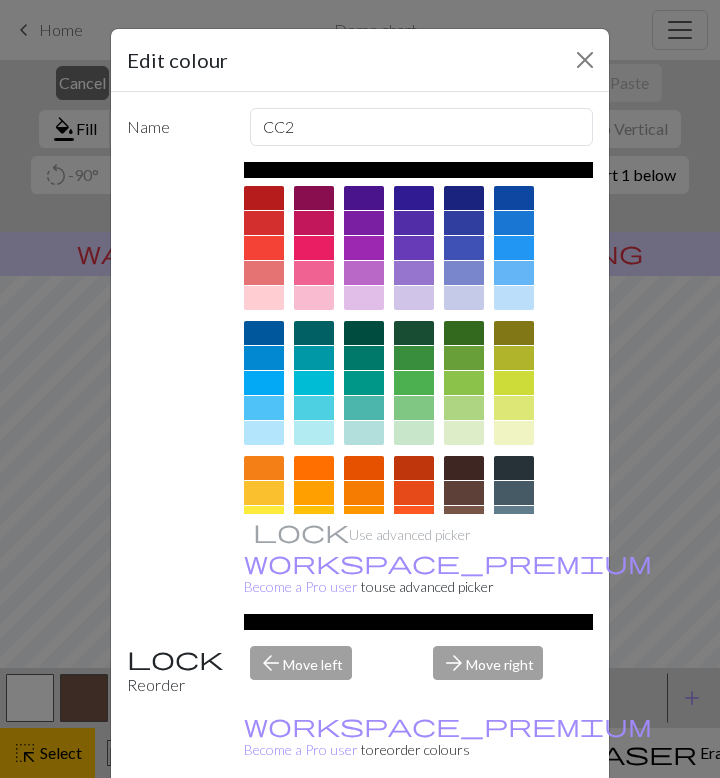 click on "Done" at bounding box center [480, 829] 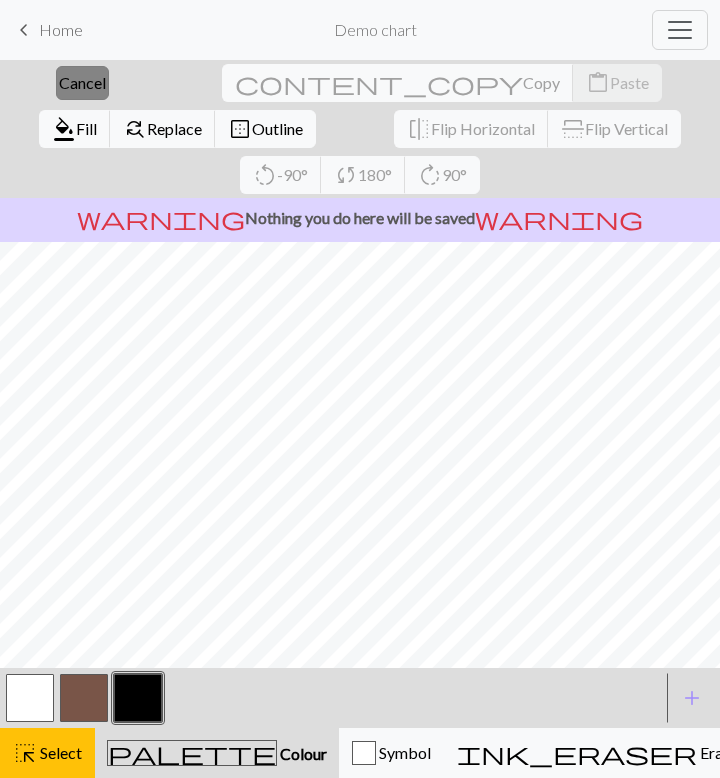 click on "close Cancel" at bounding box center [82, 83] 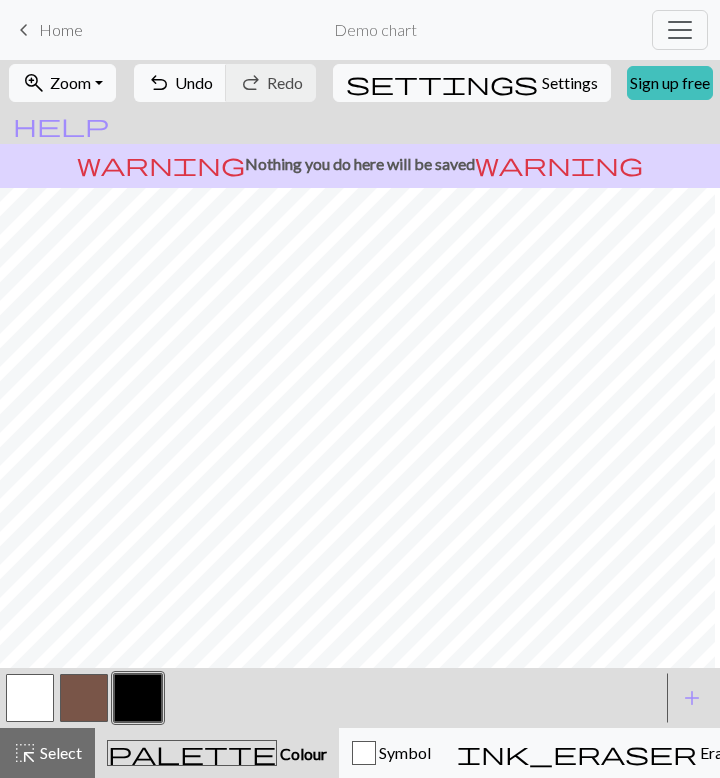 scroll, scrollTop: 0, scrollLeft: 1640, axis: horizontal 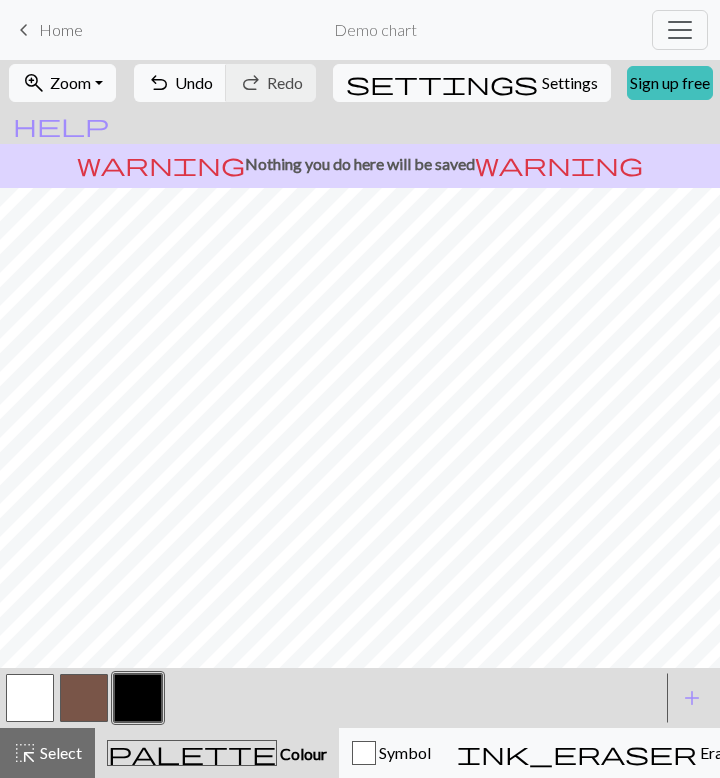 click at bounding box center [30, 698] 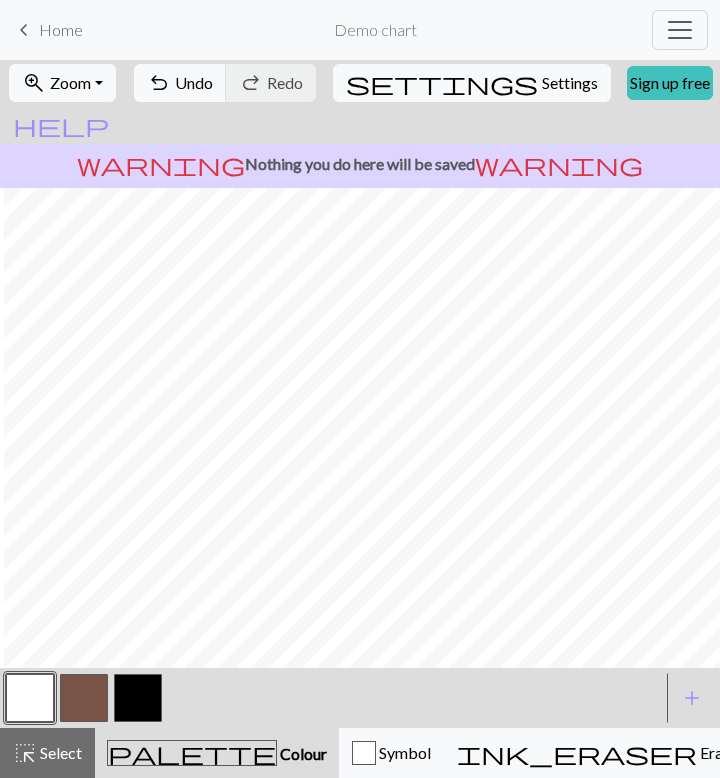 scroll, scrollTop: 0, scrollLeft: 2255, axis: horizontal 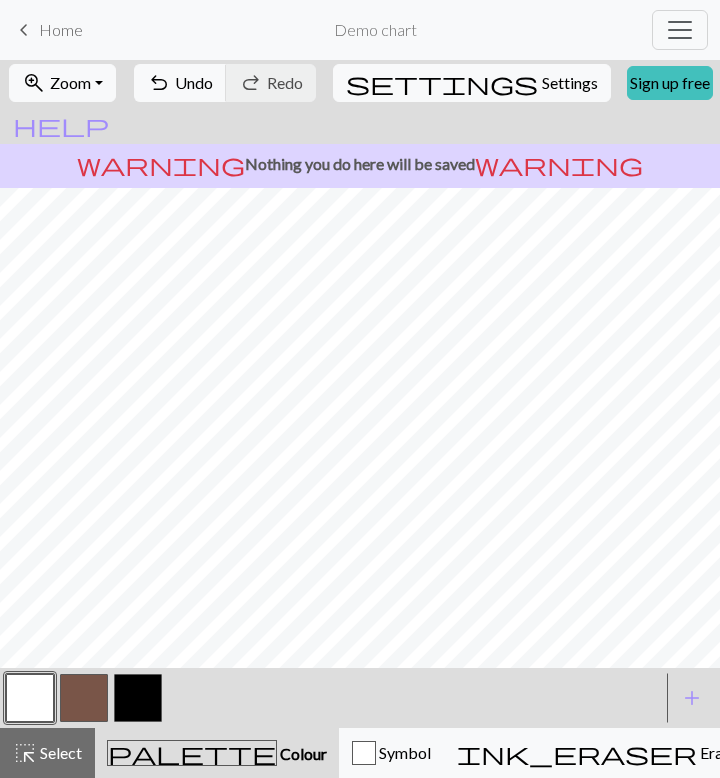 click at bounding box center [138, 698] 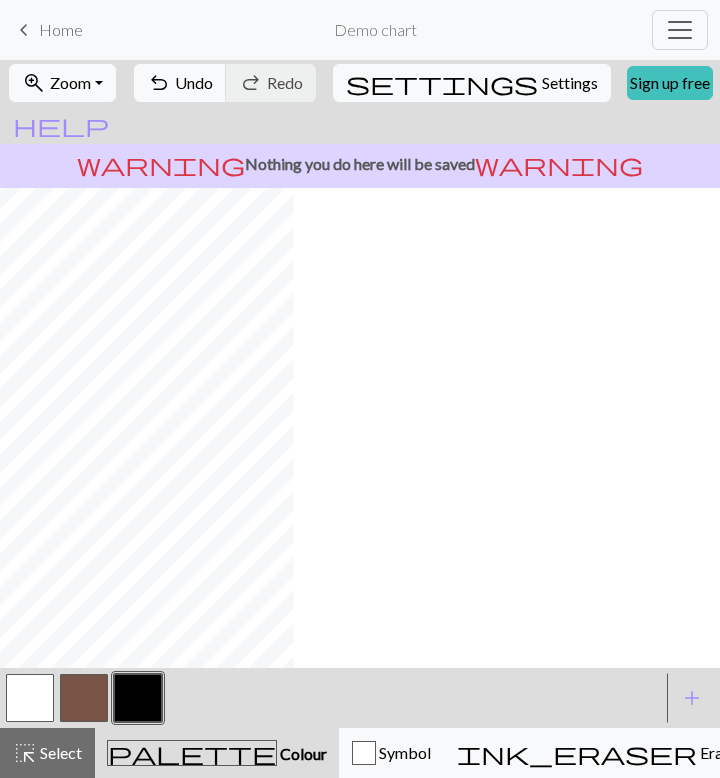 scroll, scrollTop: 0, scrollLeft: 0, axis: both 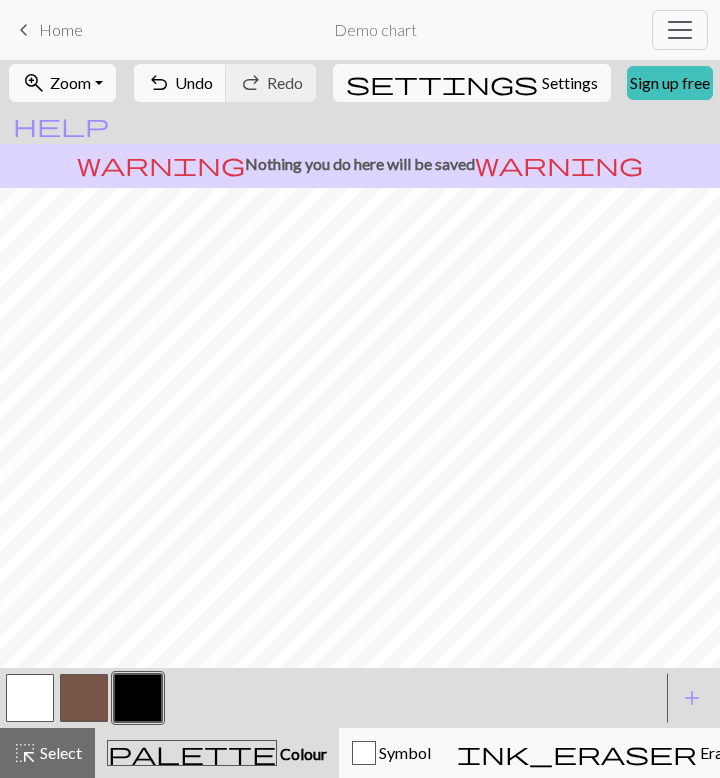 click at bounding box center (84, 698) 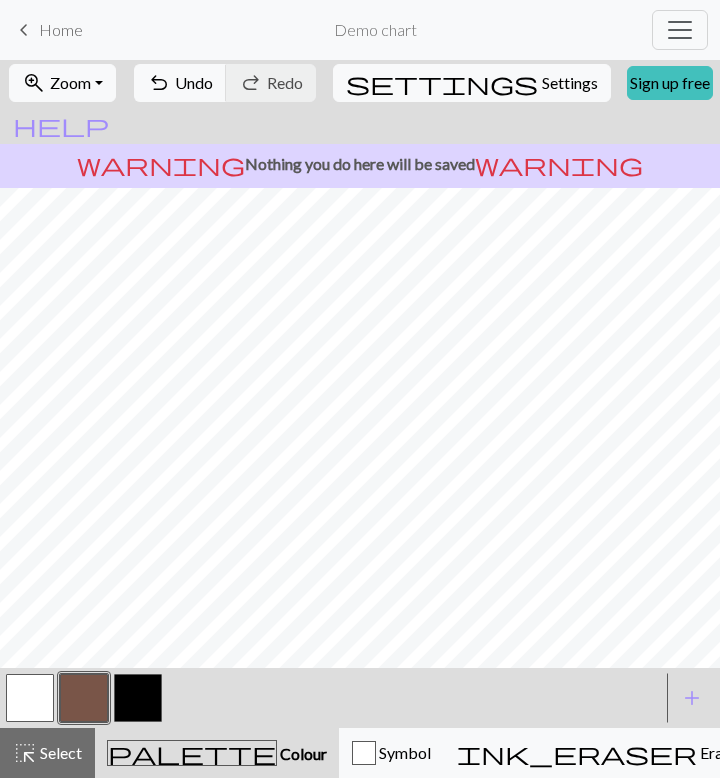click at bounding box center [30, 698] 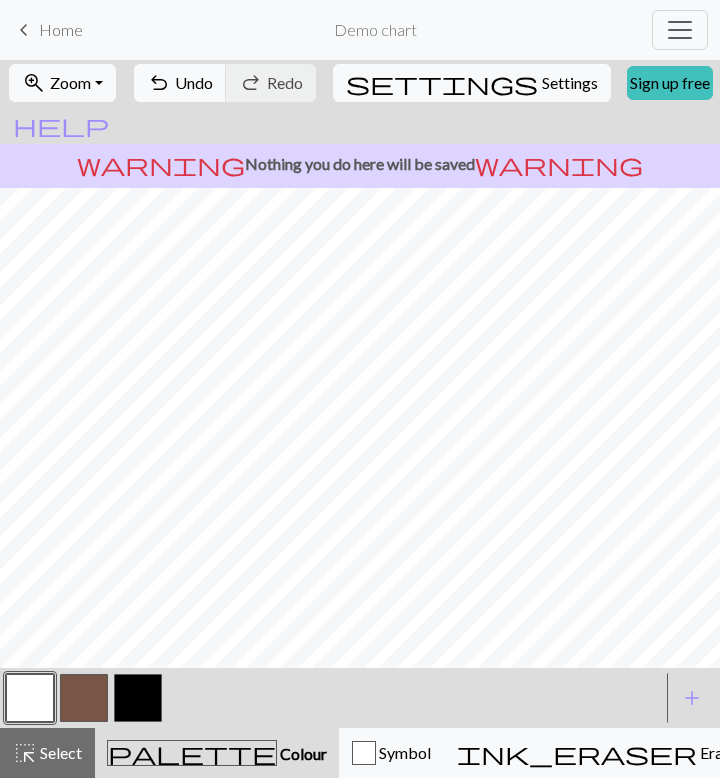 click at bounding box center (138, 698) 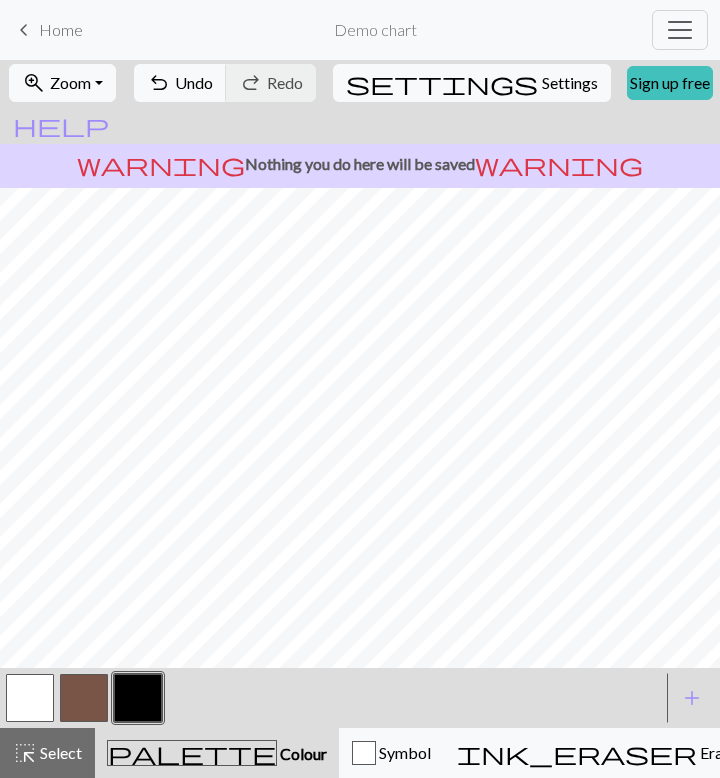 click at bounding box center (84, 698) 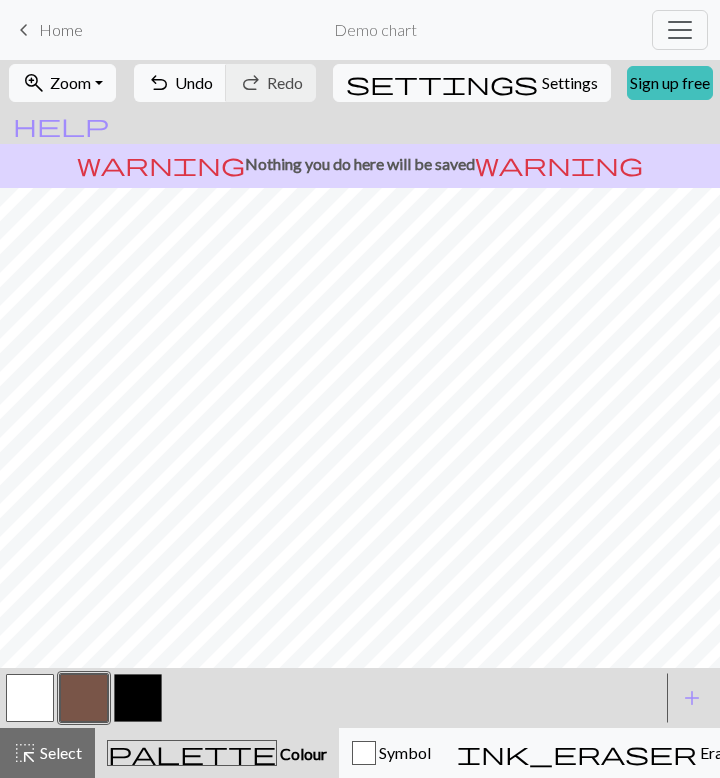 click on "Knitting mode" at bounding box center (1150, 752) 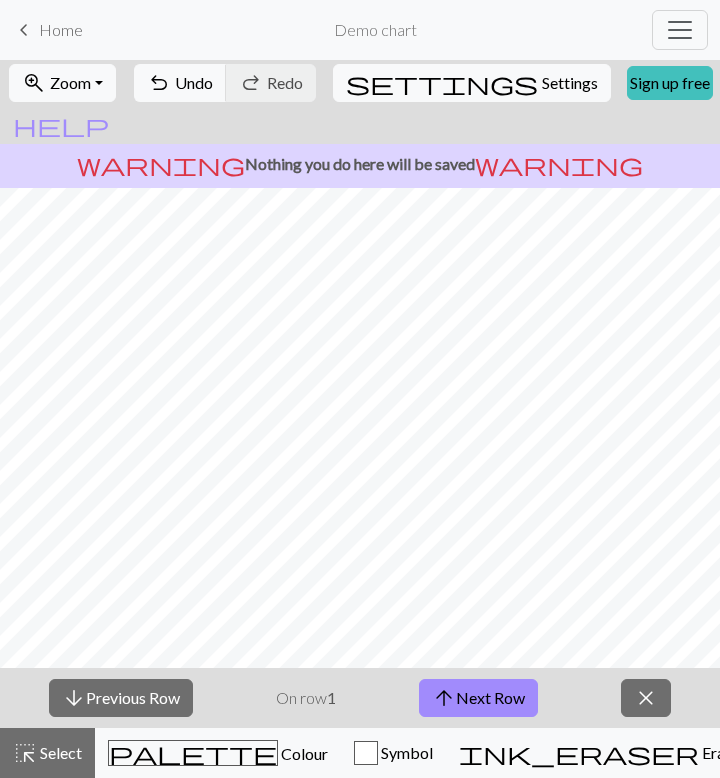 type 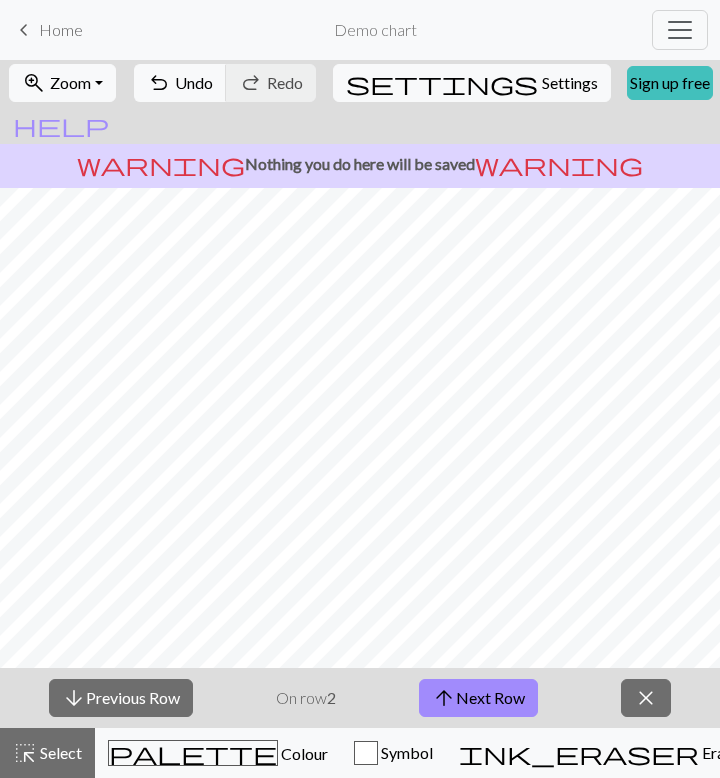 click on "call_to_action   Knitting mode   Knitting mode" at bounding box center [983, 753] 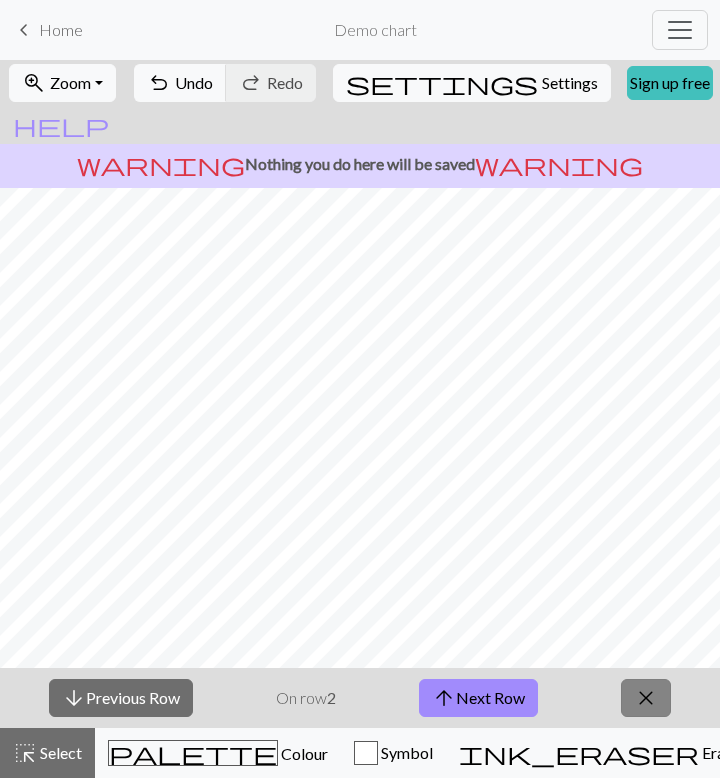 click on "close" at bounding box center [646, 698] 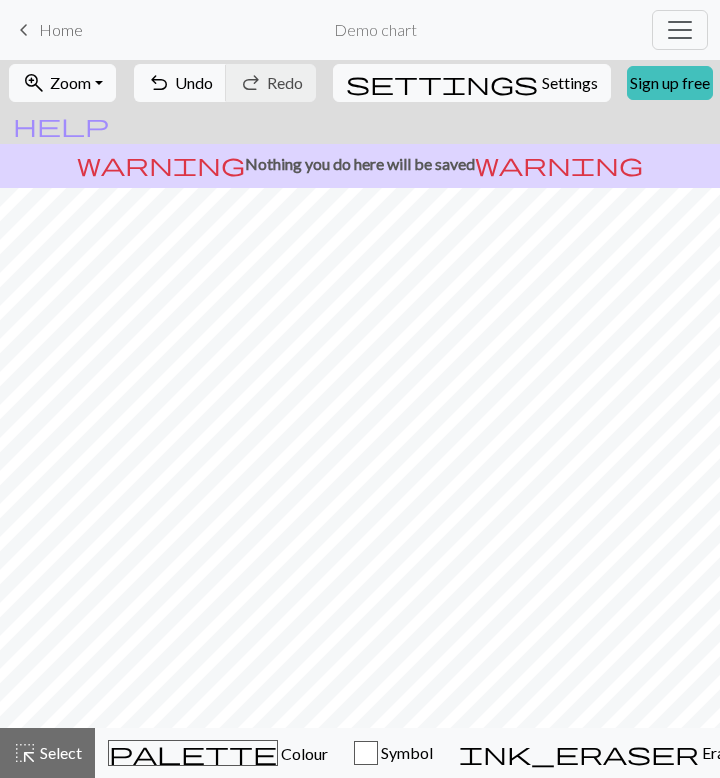 click on "Knitting mode" at bounding box center (1152, 752) 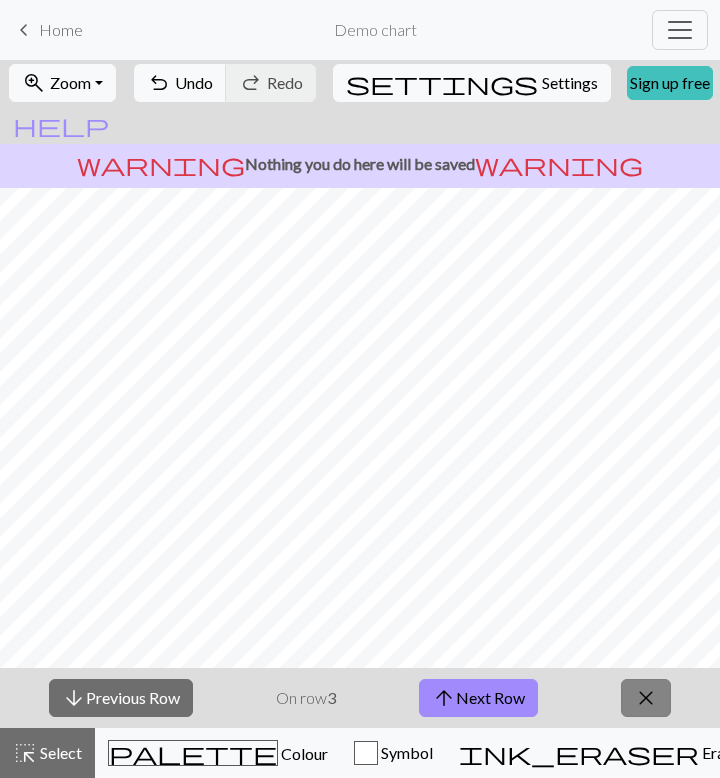click on "close" at bounding box center [646, 698] 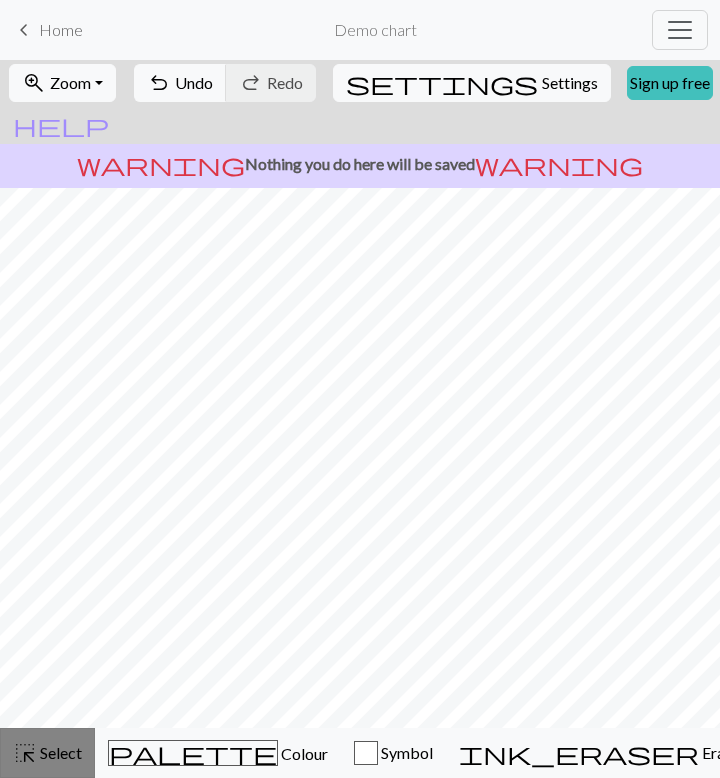 click on "highlight_alt   Select   Select" at bounding box center [47, 753] 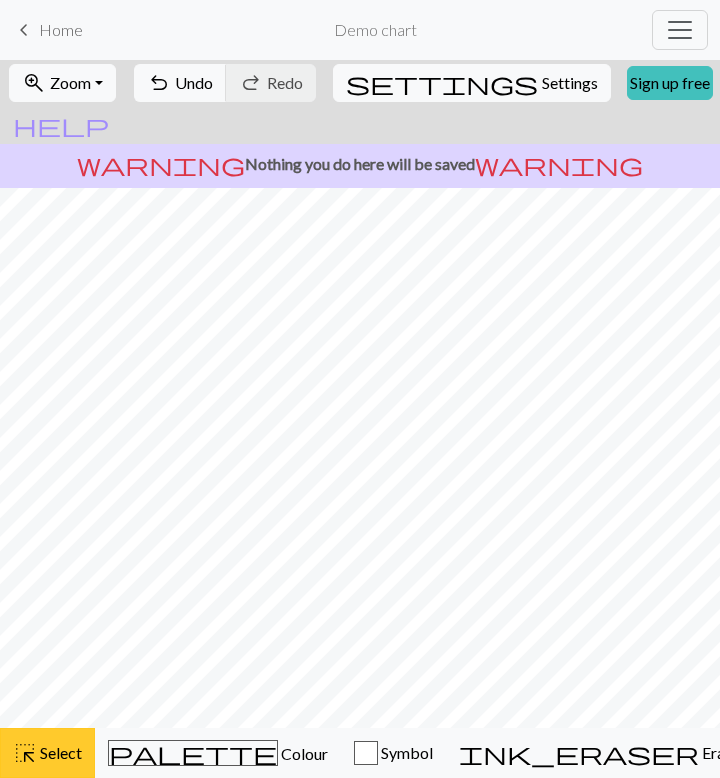 click on "Select" at bounding box center (59, 752) 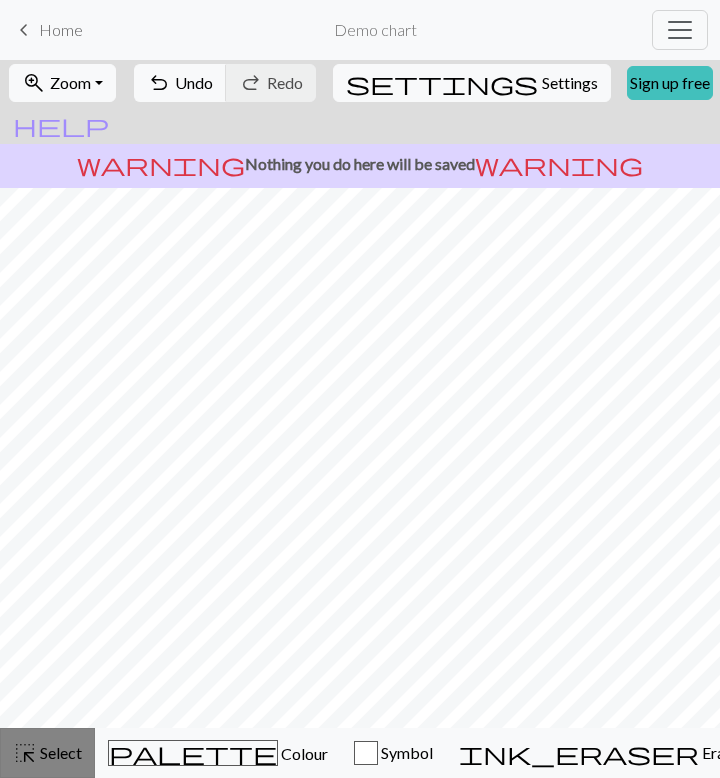 click on "highlight_alt   Select   Select" at bounding box center (47, 753) 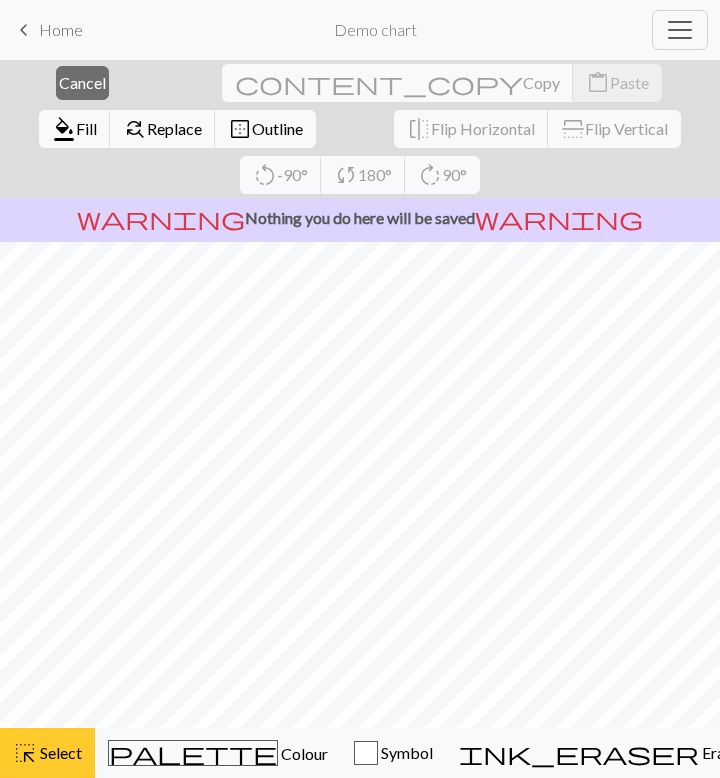 click on "highlight_alt   Select   Select" at bounding box center [47, 753] 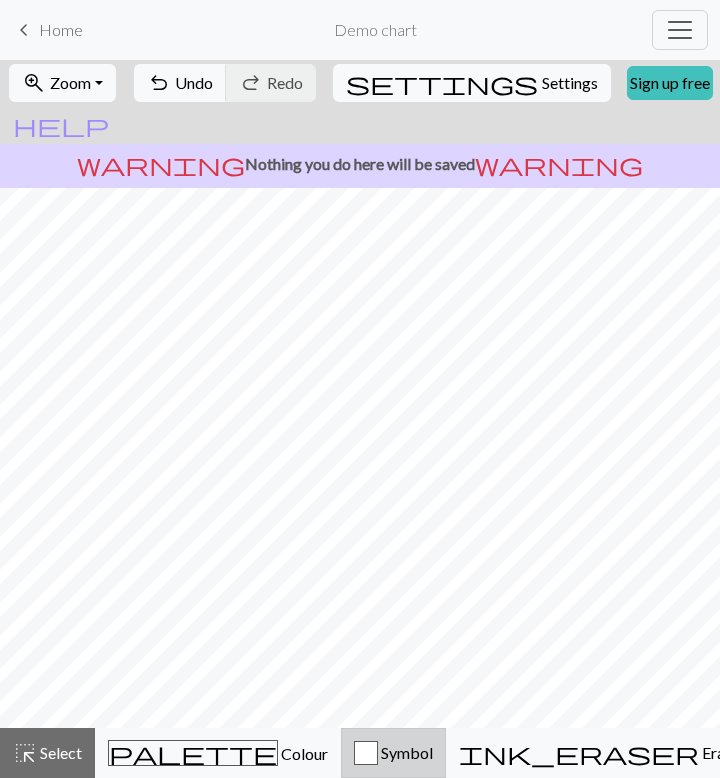 click on "Symbol" at bounding box center [393, 753] 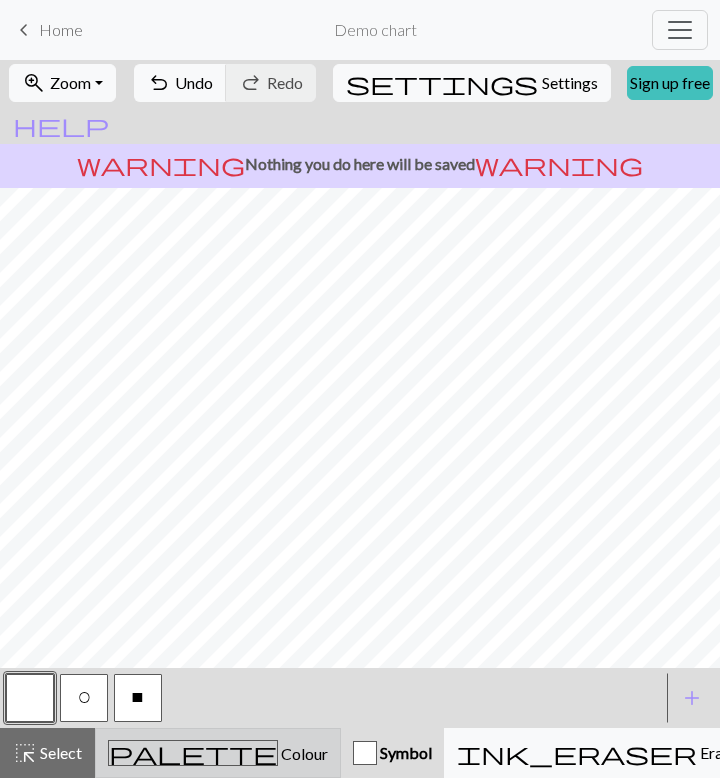 click on "Colour" at bounding box center (303, 753) 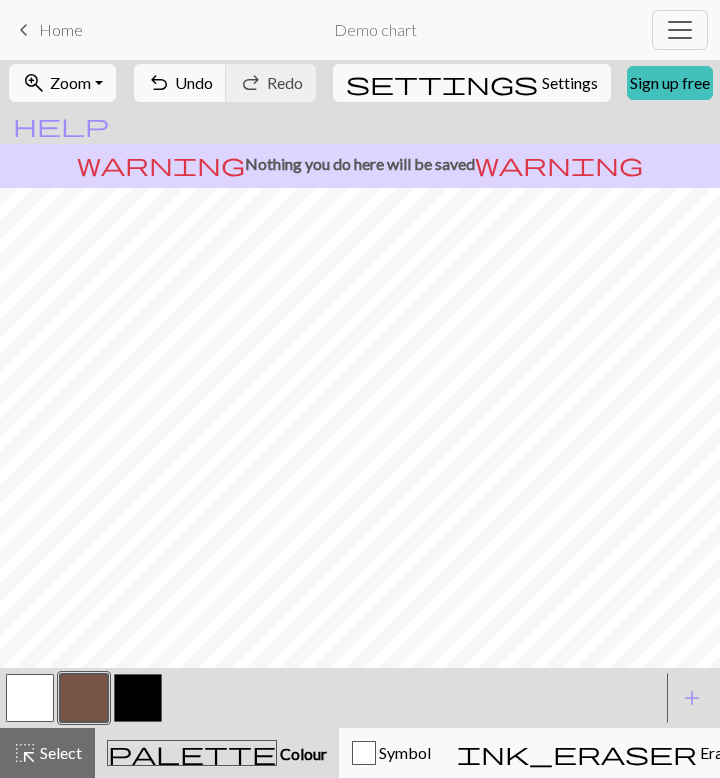 click at bounding box center (30, 698) 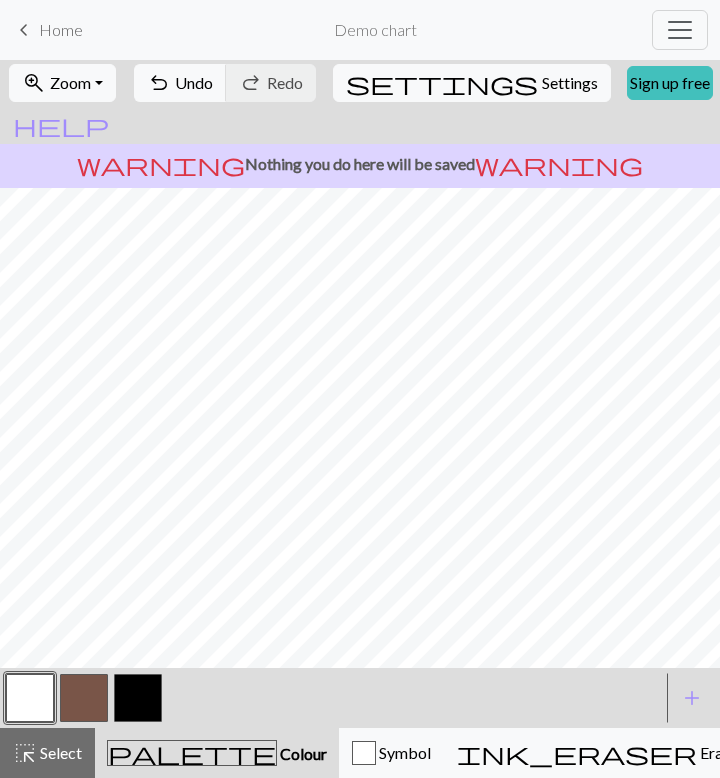 click at bounding box center (84, 698) 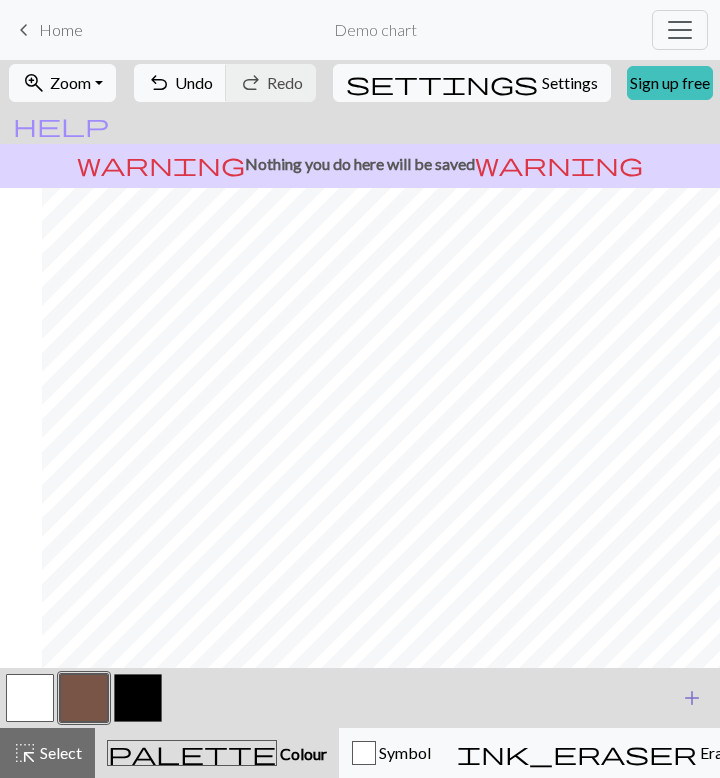 scroll, scrollTop: 0, scrollLeft: 384, axis: horizontal 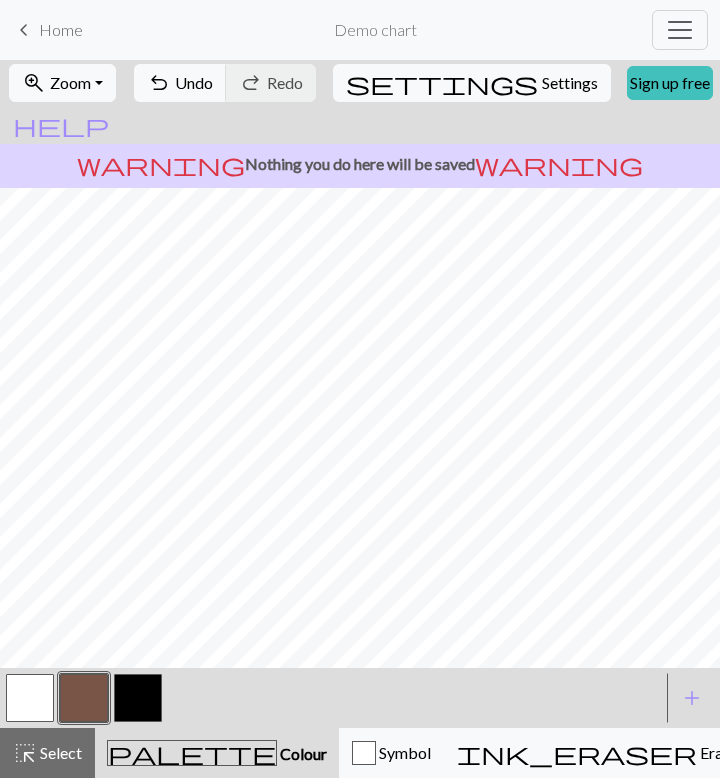 click at bounding box center [30, 698] 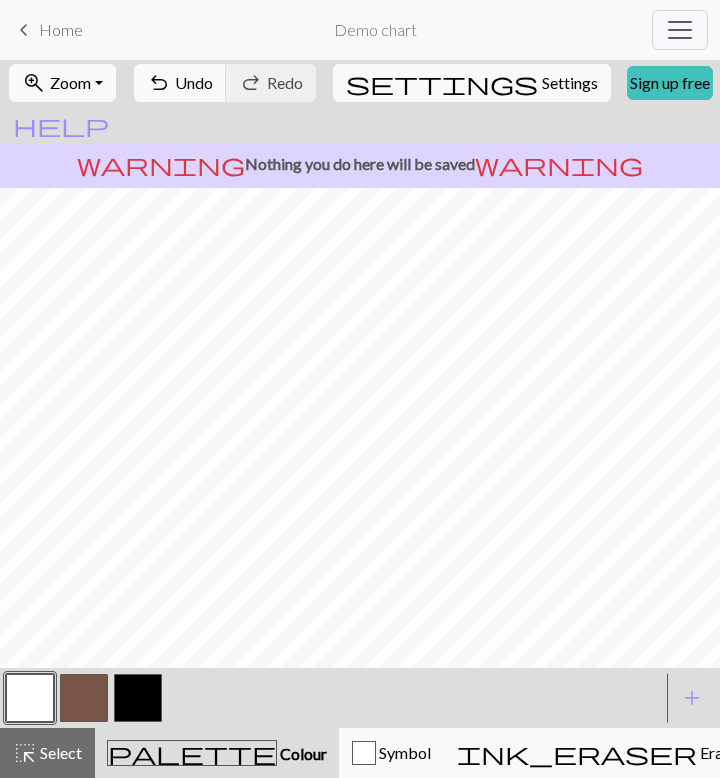 click at bounding box center [84, 698] 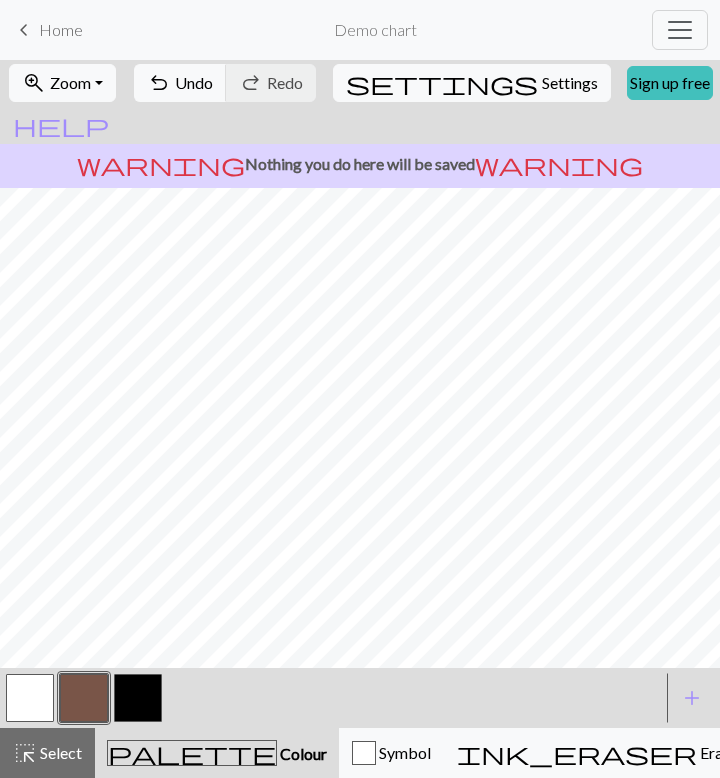 click at bounding box center [30, 698] 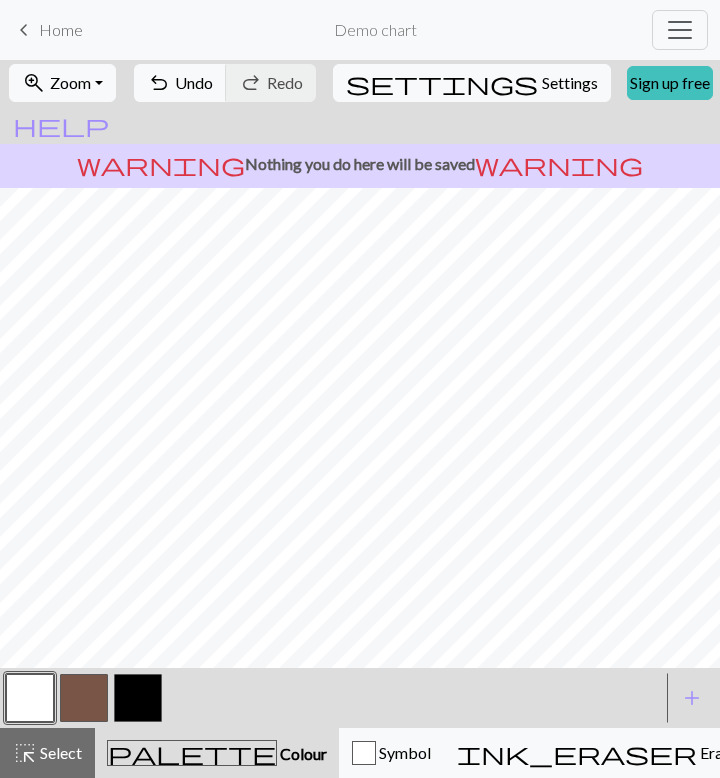 click at bounding box center [84, 698] 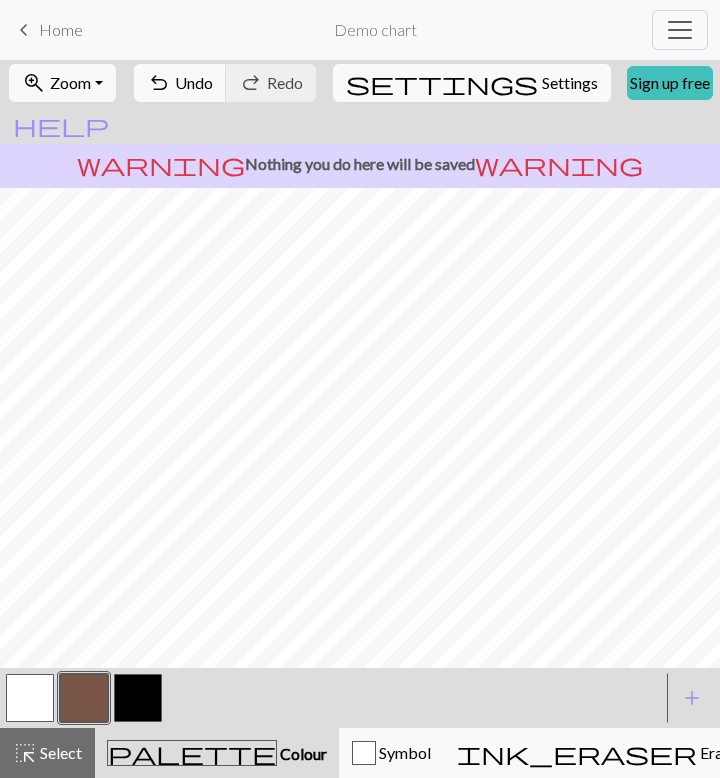 click on "< > add Add a  colour" at bounding box center (360, 698) 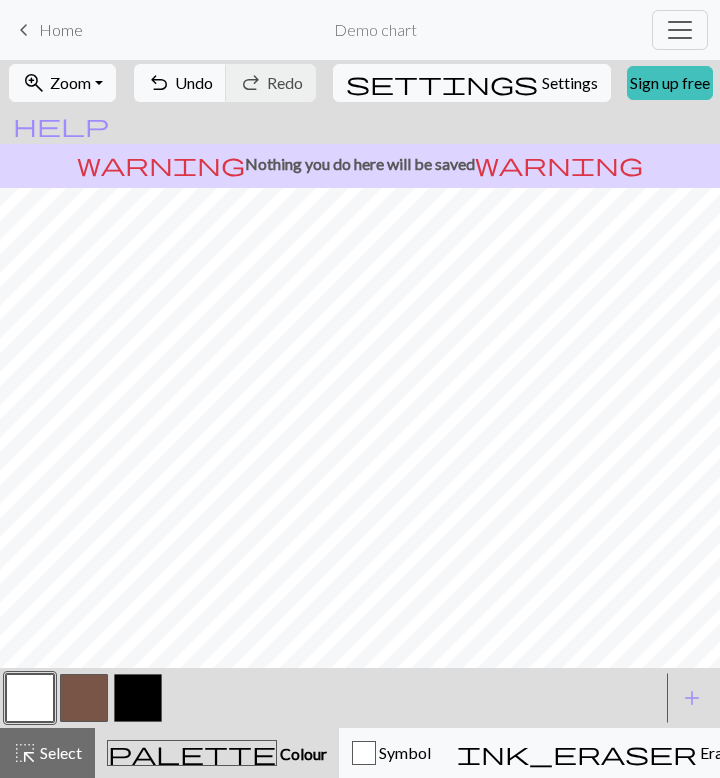 click at bounding box center [84, 698] 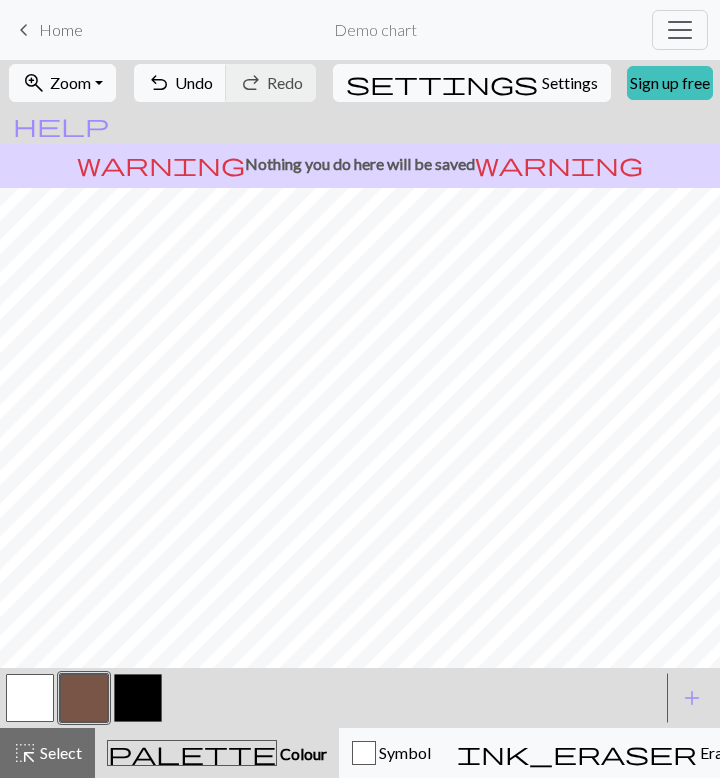 scroll, scrollTop: 0, scrollLeft: 634, axis: horizontal 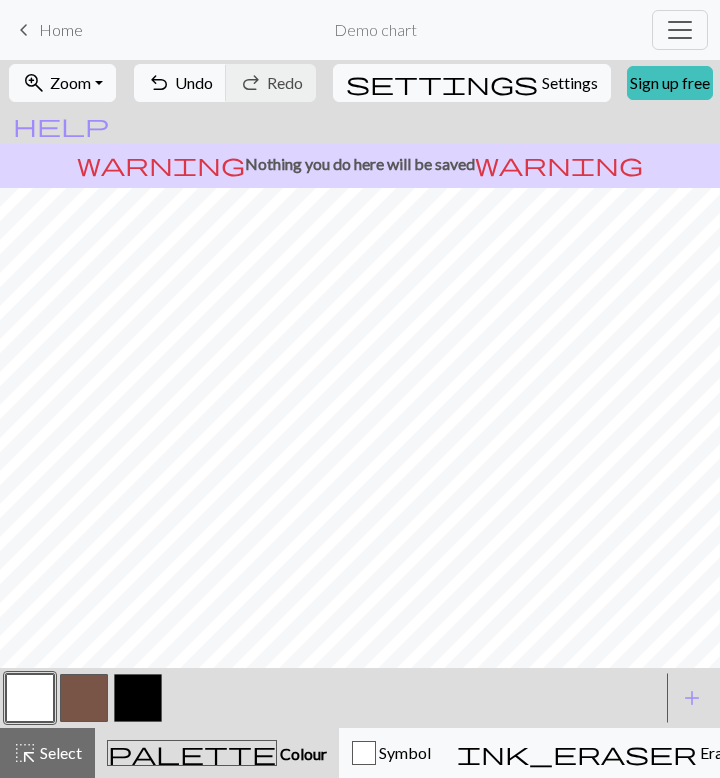 click at bounding box center [84, 698] 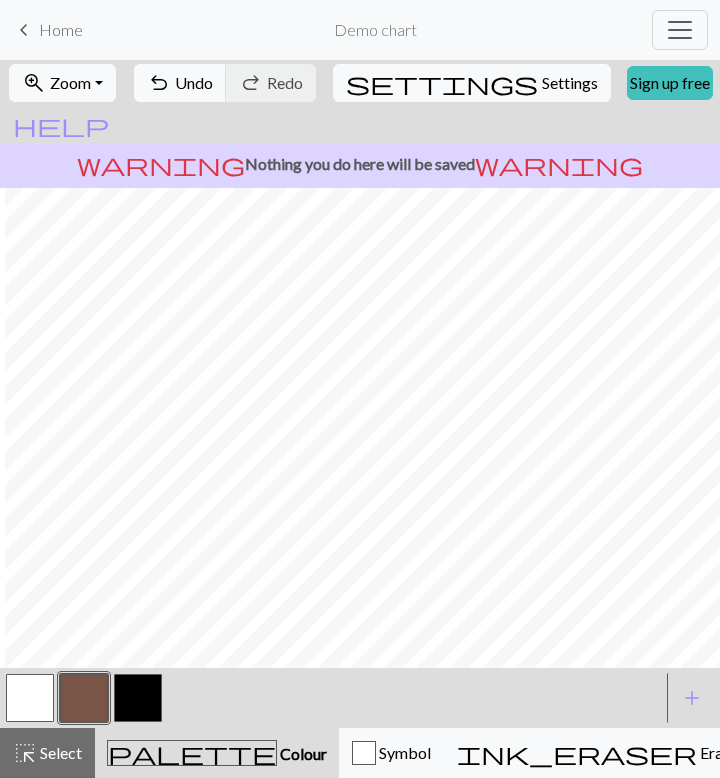 scroll, scrollTop: 0, scrollLeft: 798, axis: horizontal 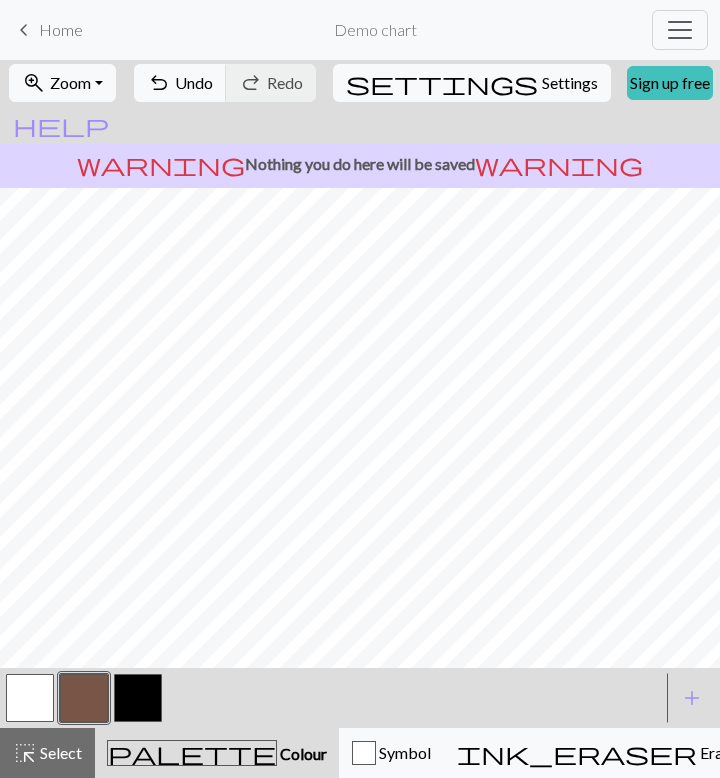 click at bounding box center [30, 698] 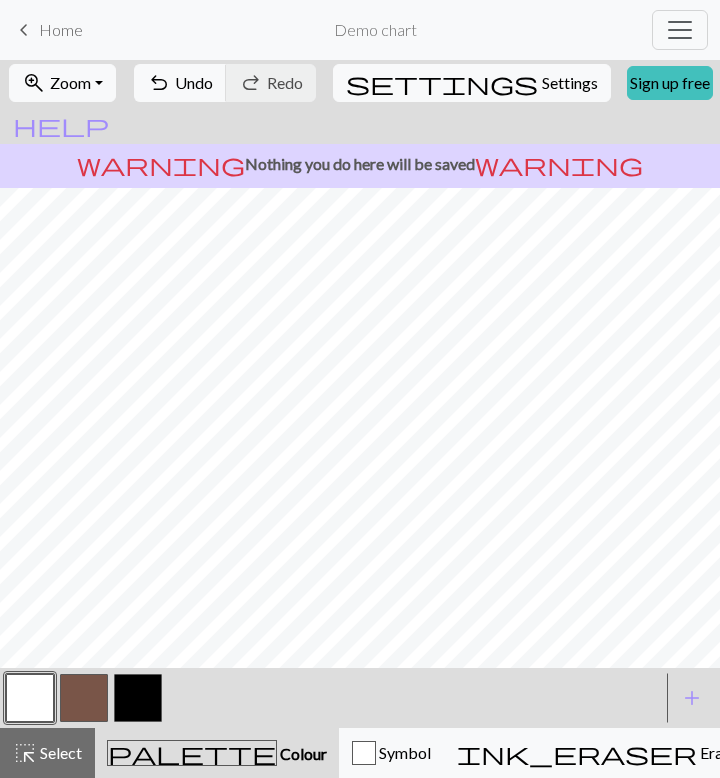 click at bounding box center [84, 698] 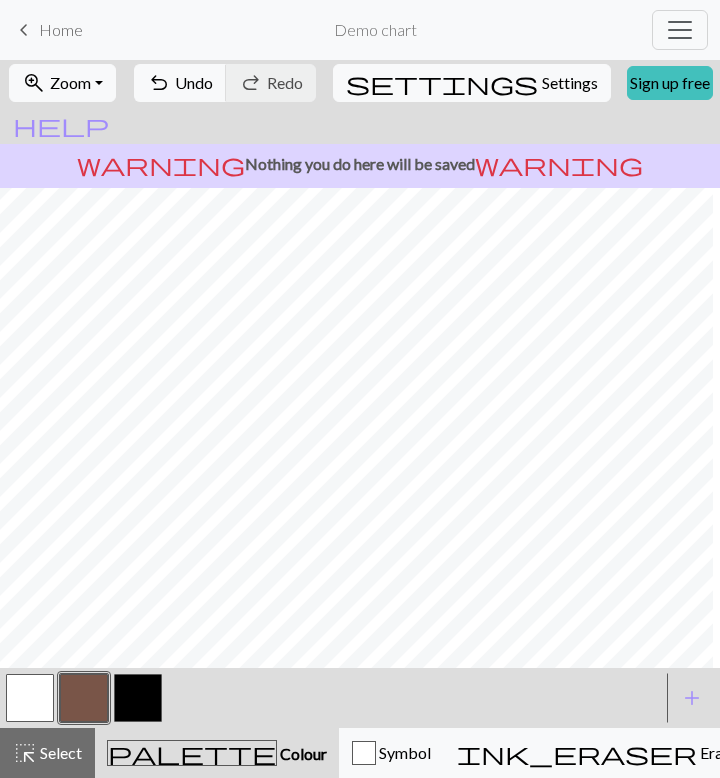 scroll, scrollTop: 0, scrollLeft: 1623, axis: horizontal 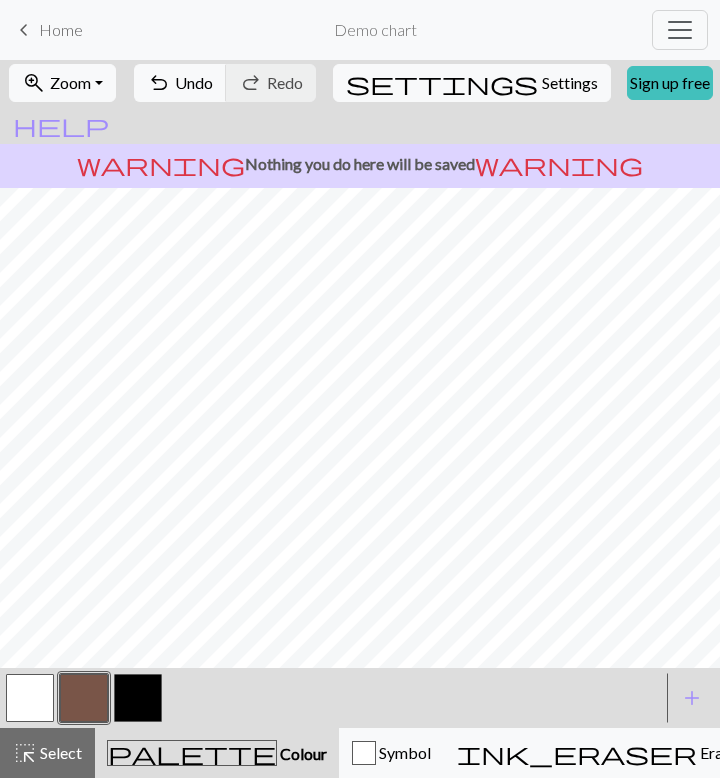 click at bounding box center (30, 698) 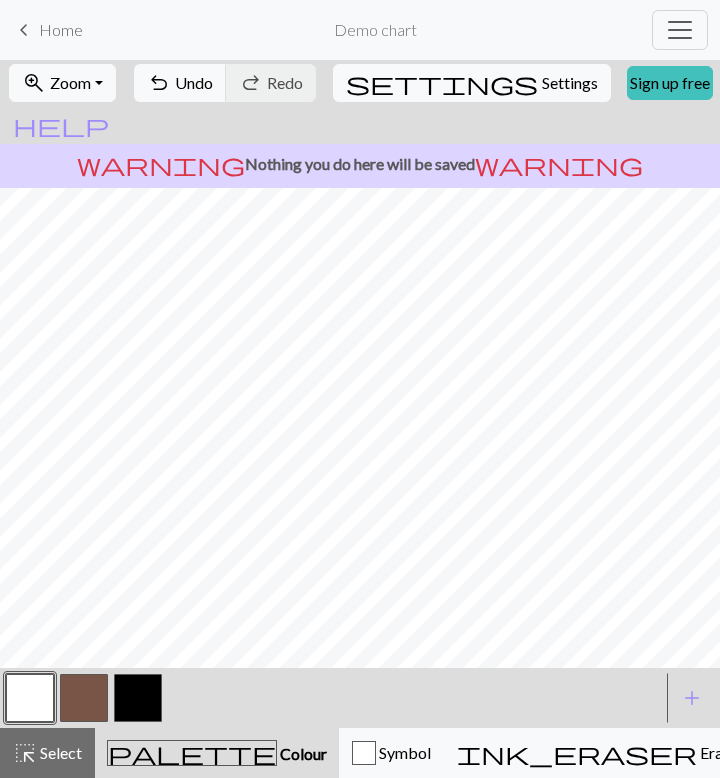 click at bounding box center [84, 698] 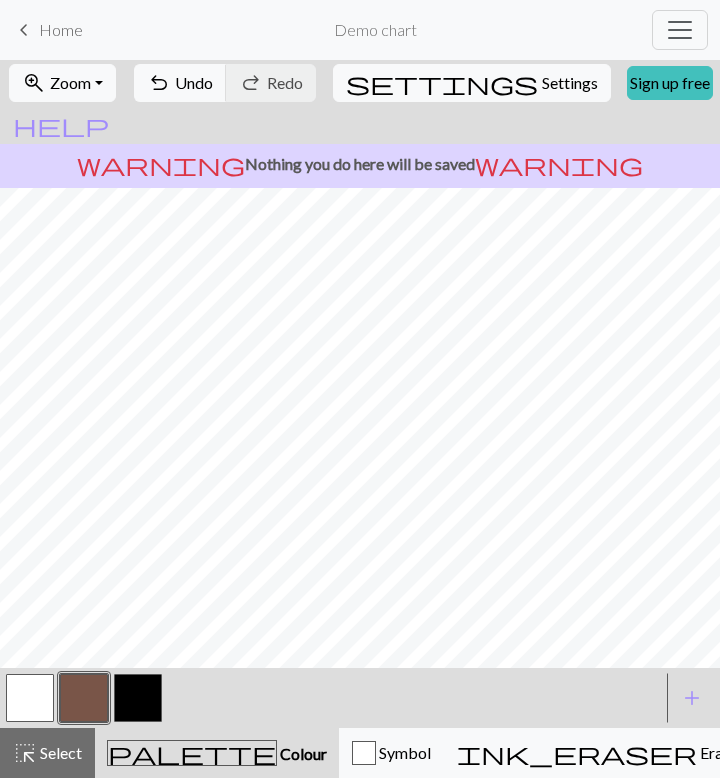 click at bounding box center (30, 698) 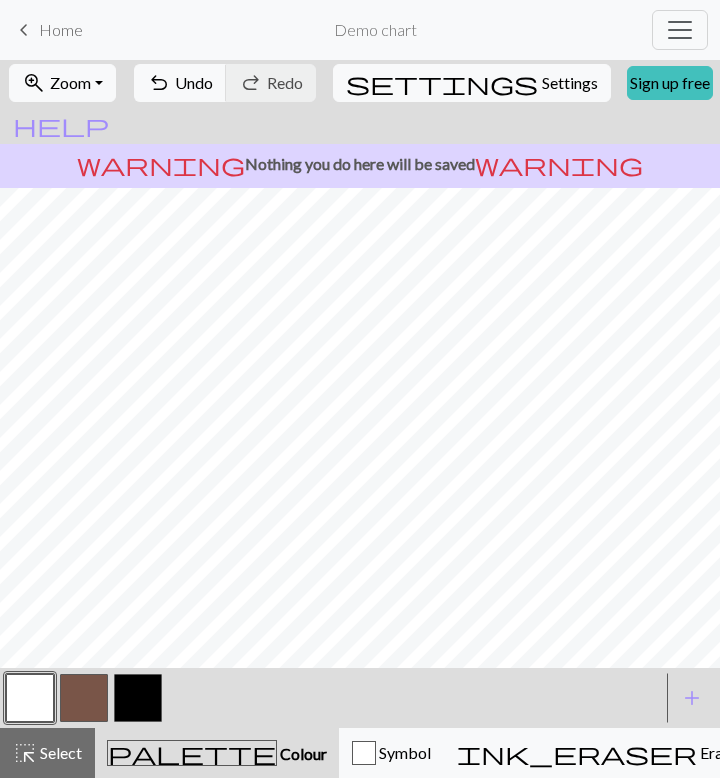 click at bounding box center (84, 698) 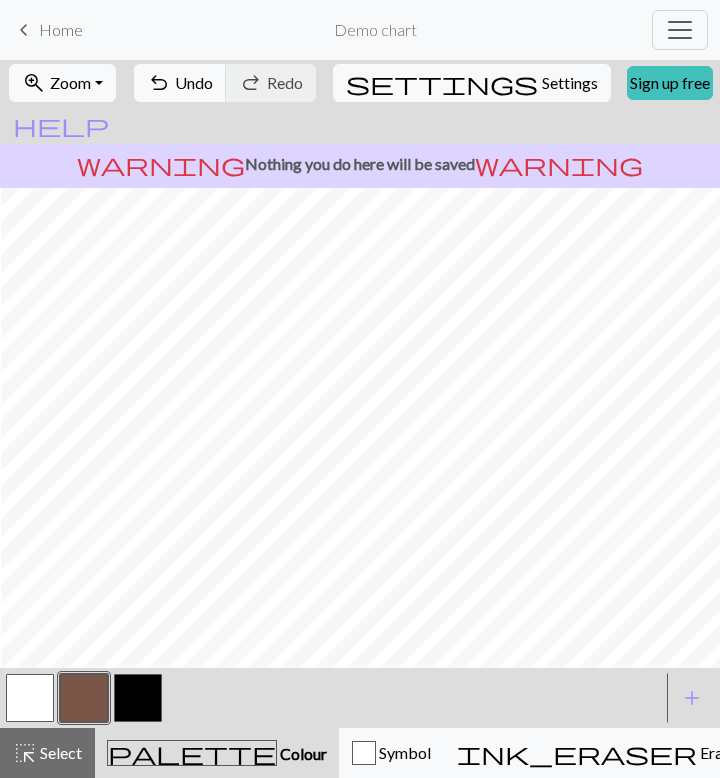 scroll, scrollTop: 0, scrollLeft: 2214, axis: horizontal 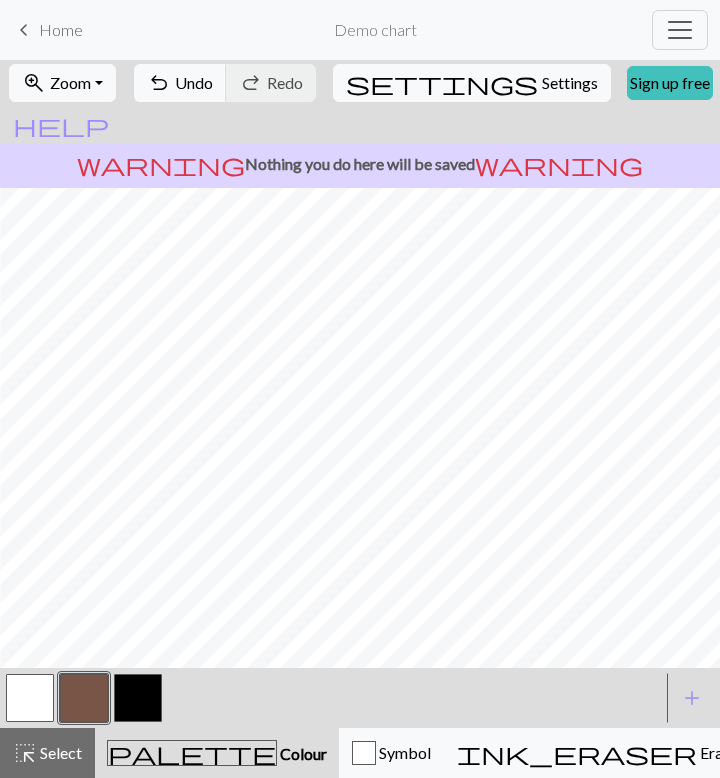click at bounding box center (30, 698) 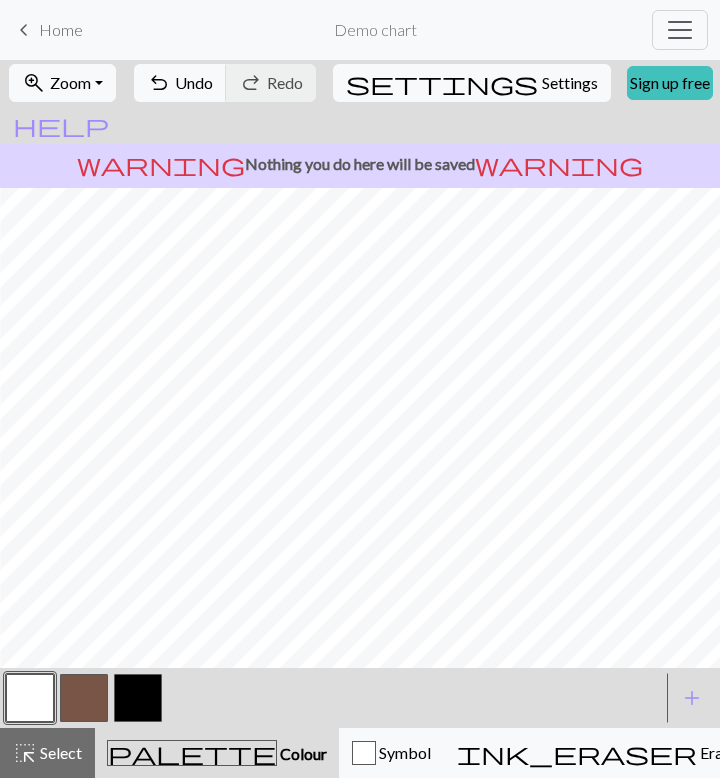 click at bounding box center (84, 698) 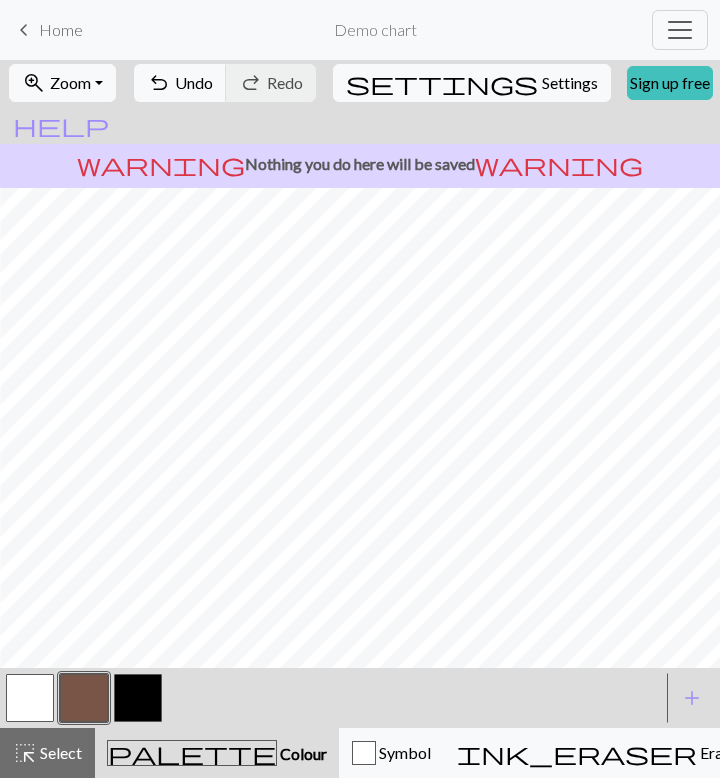 click at bounding box center [30, 698] 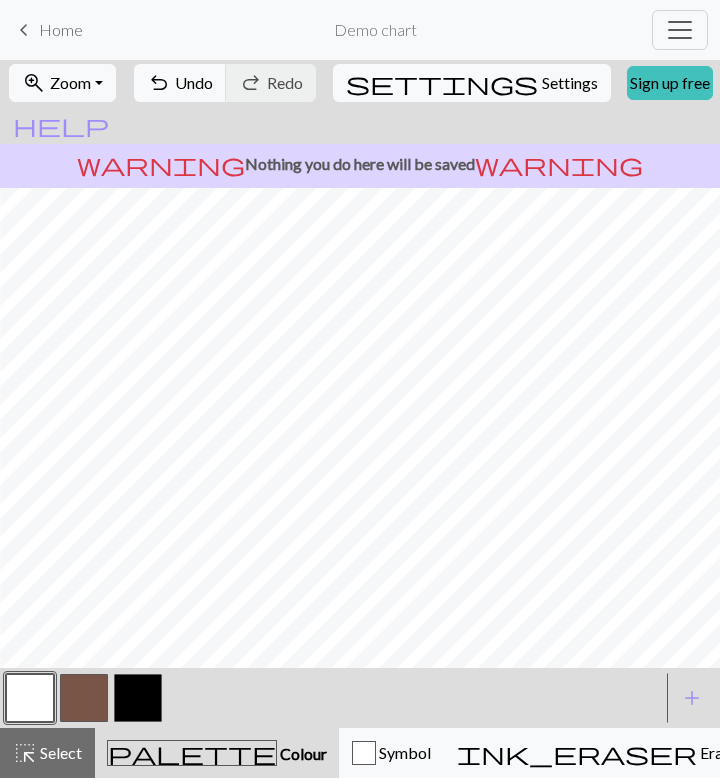 click at bounding box center [84, 698] 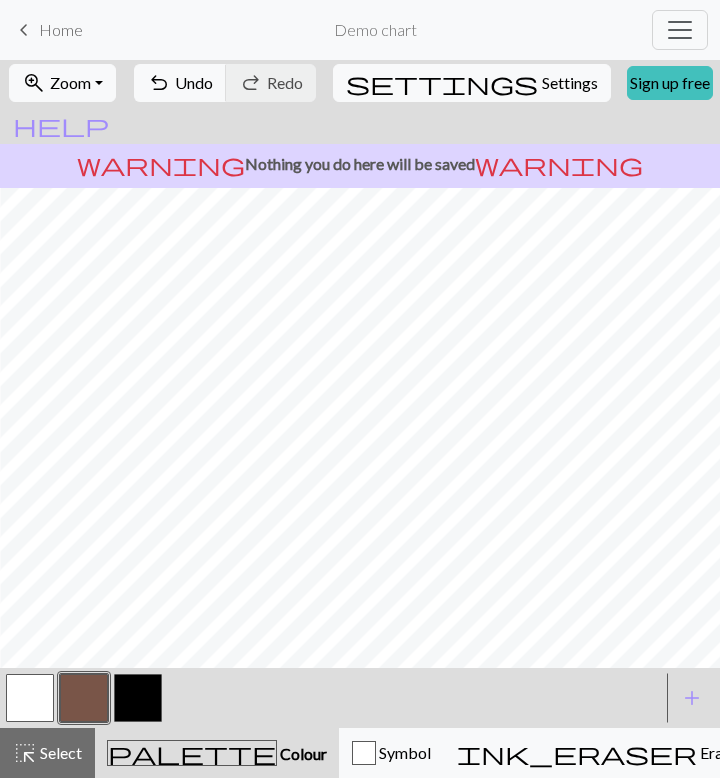 scroll, scrollTop: 0, scrollLeft: 2343, axis: horizontal 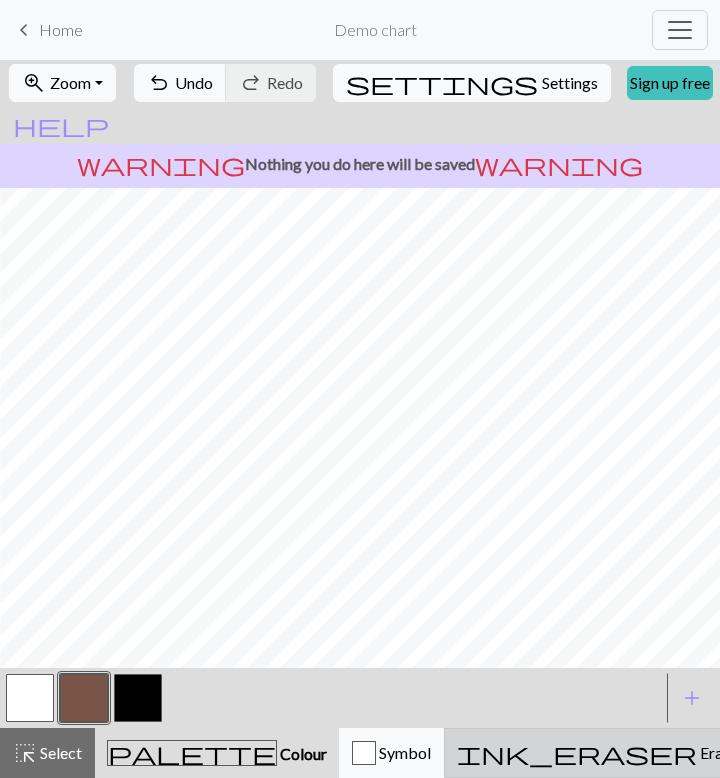 click on "Erase" at bounding box center [717, 752] 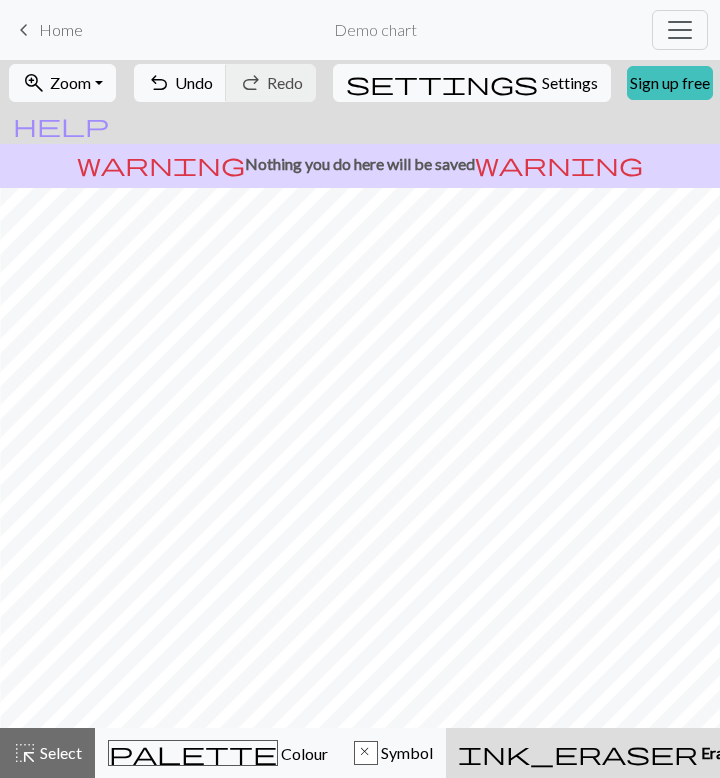 click on "Erase" at bounding box center [718, 752] 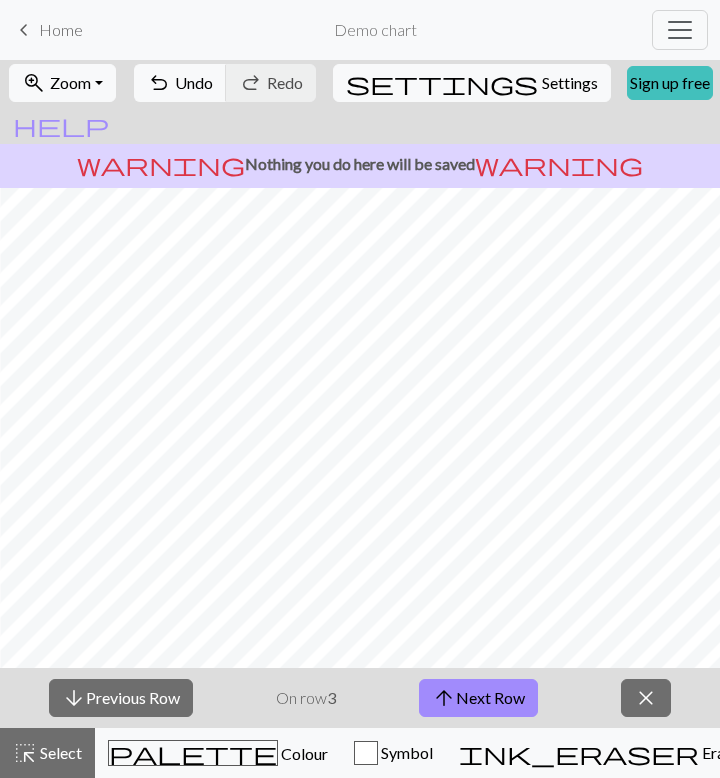 click on "Knitting mode" at bounding box center (1151, 752) 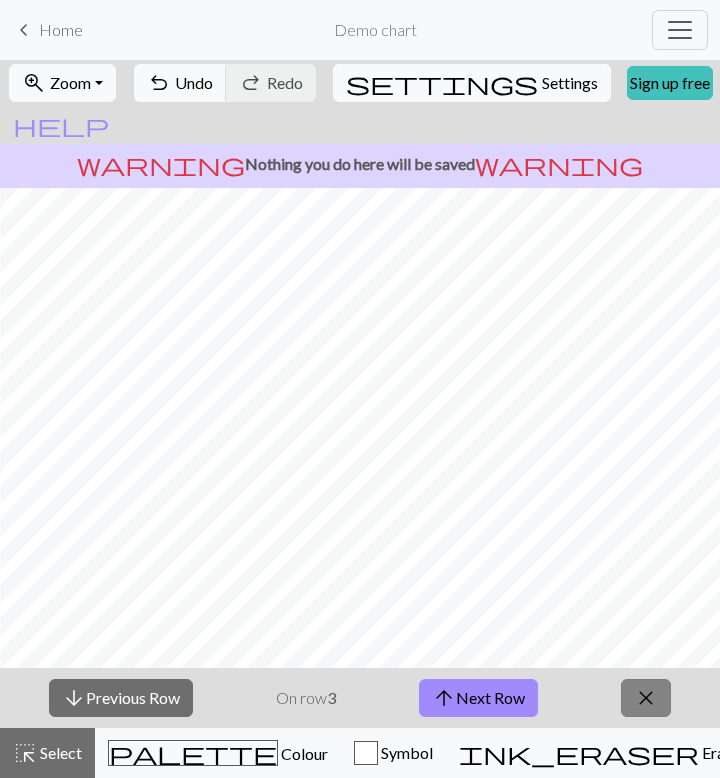 click on "close" at bounding box center [646, 698] 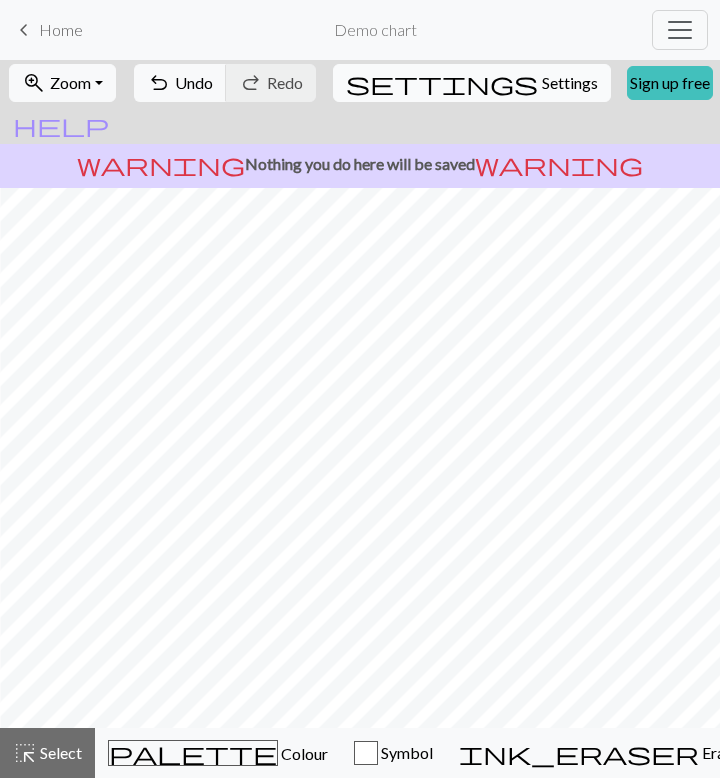 click on "Settings" at bounding box center (570, 83) 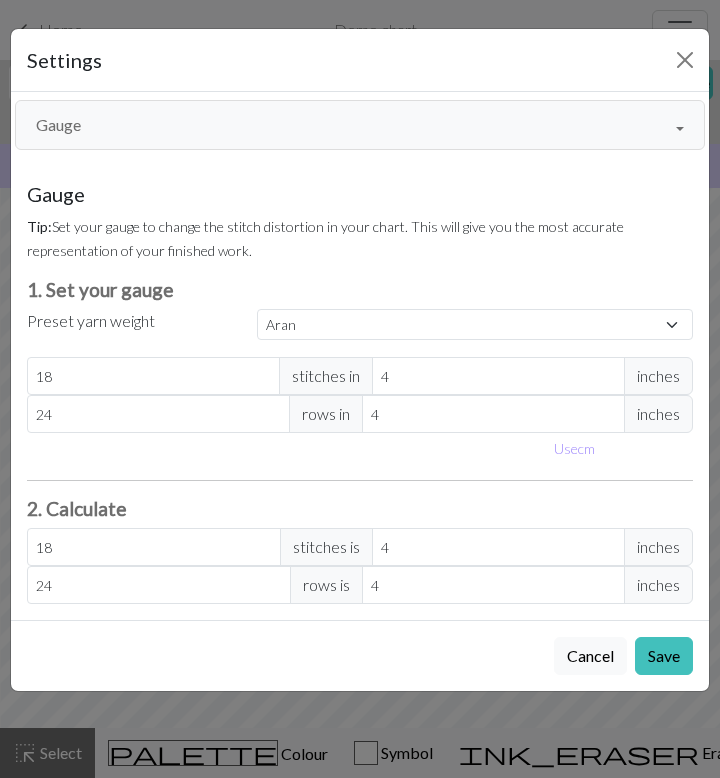 click on "Gauge" at bounding box center [360, 125] 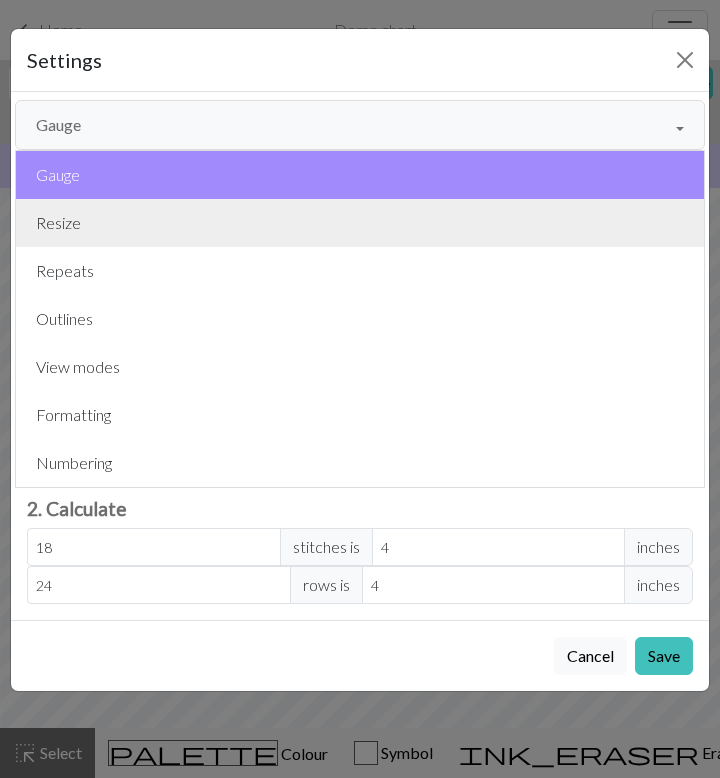 click on "Resize" at bounding box center (360, 223) 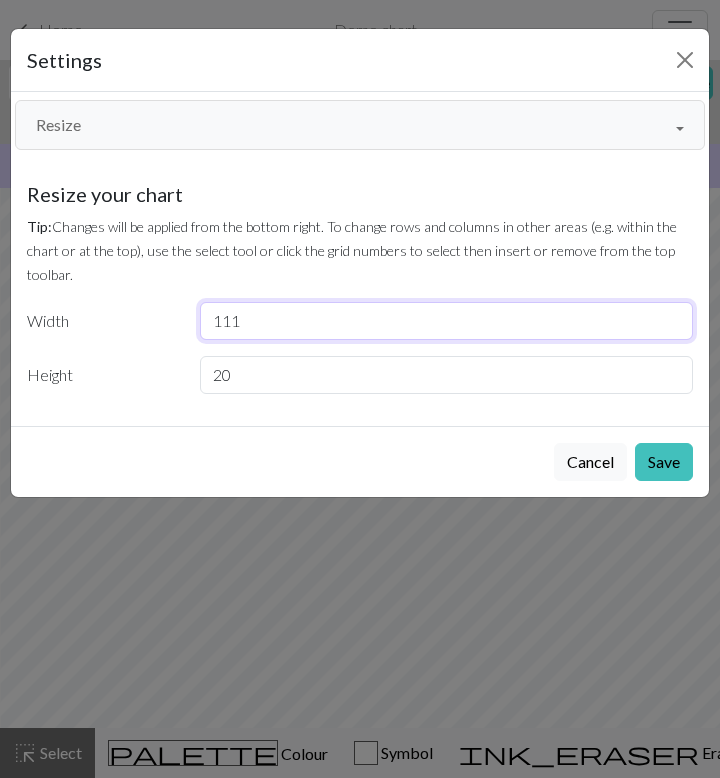 click on "111" at bounding box center [447, 321] 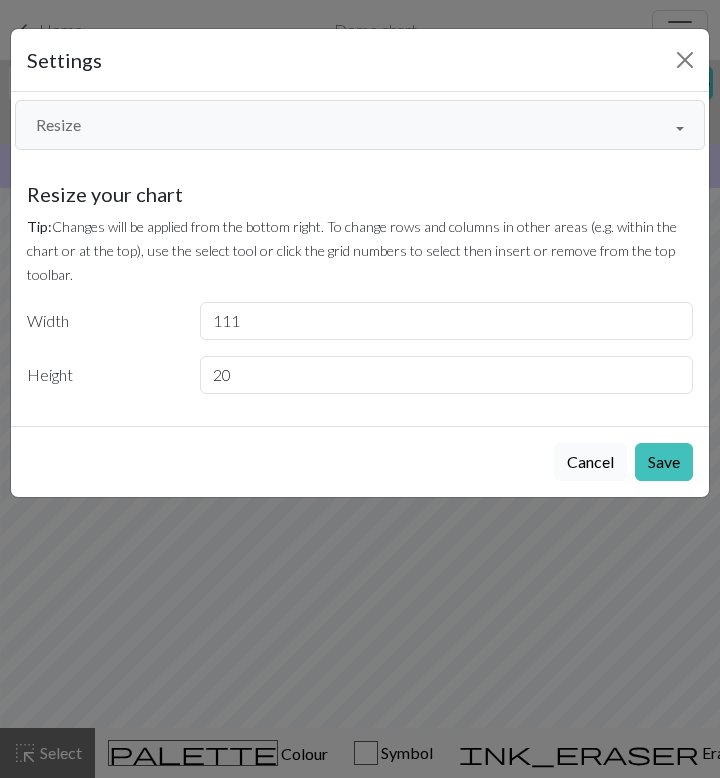 click on "Cancel" at bounding box center (590, 462) 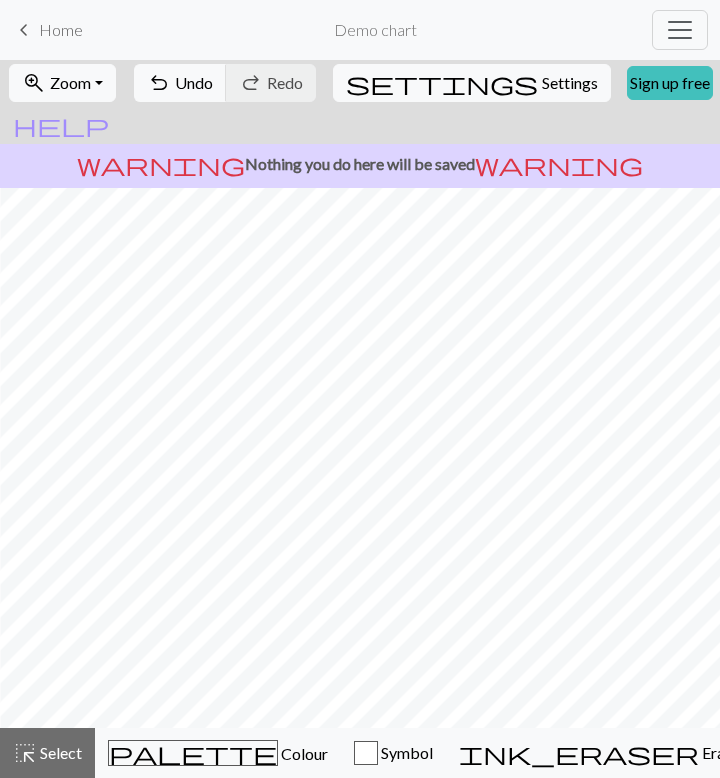 click on "Knitting mode" at bounding box center [1152, 752] 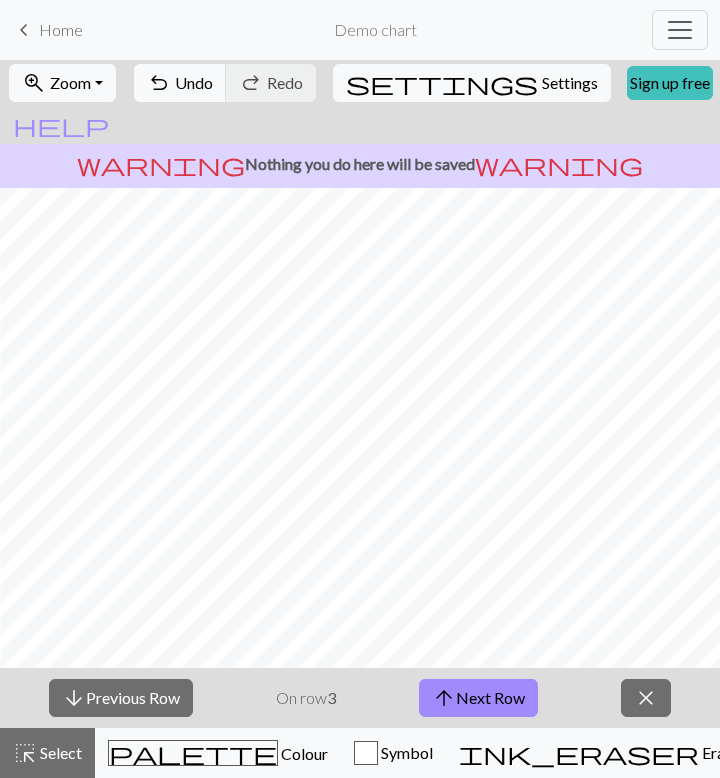 click on "Knitting mode" at bounding box center [1151, 752] 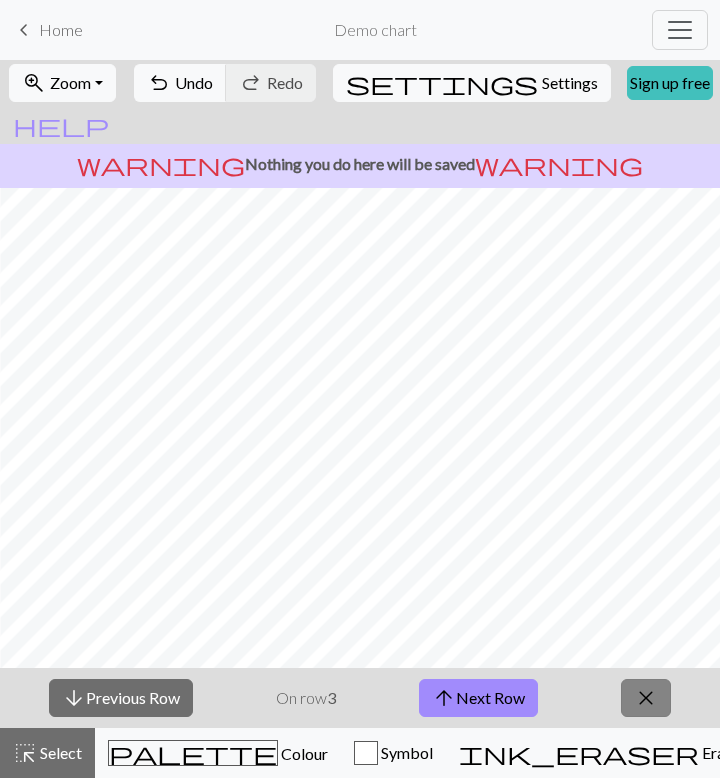 click on "close" at bounding box center (646, 698) 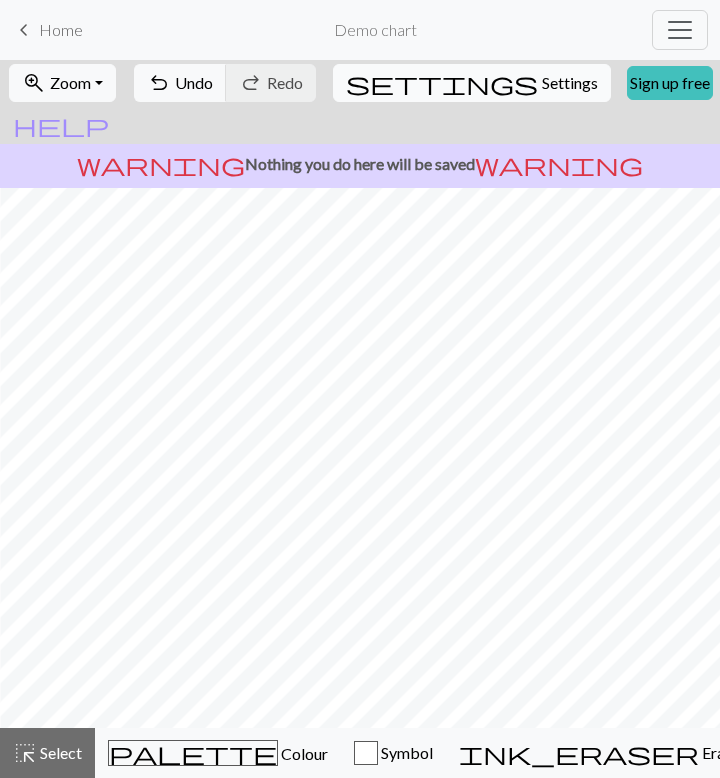 click on "Settings" at bounding box center (570, 83) 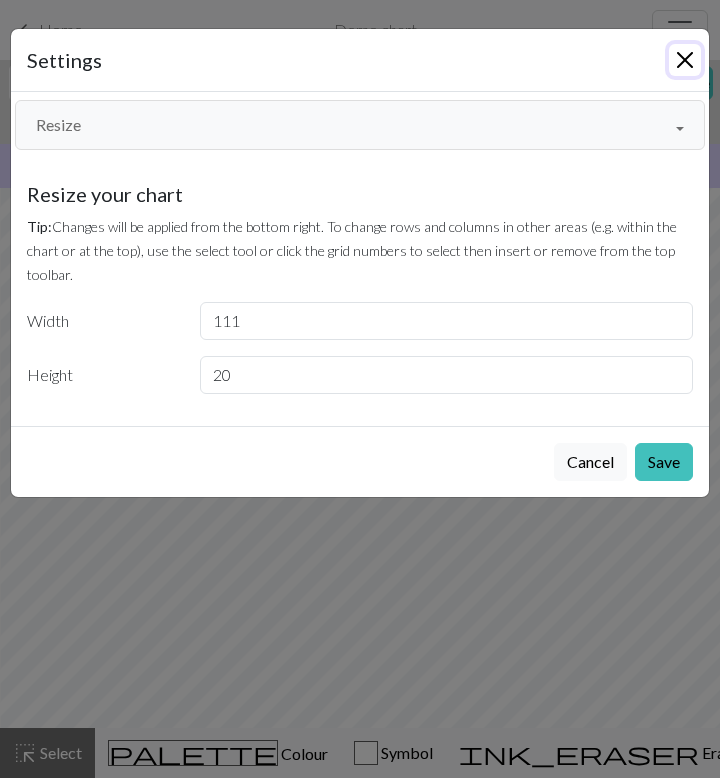click at bounding box center (685, 60) 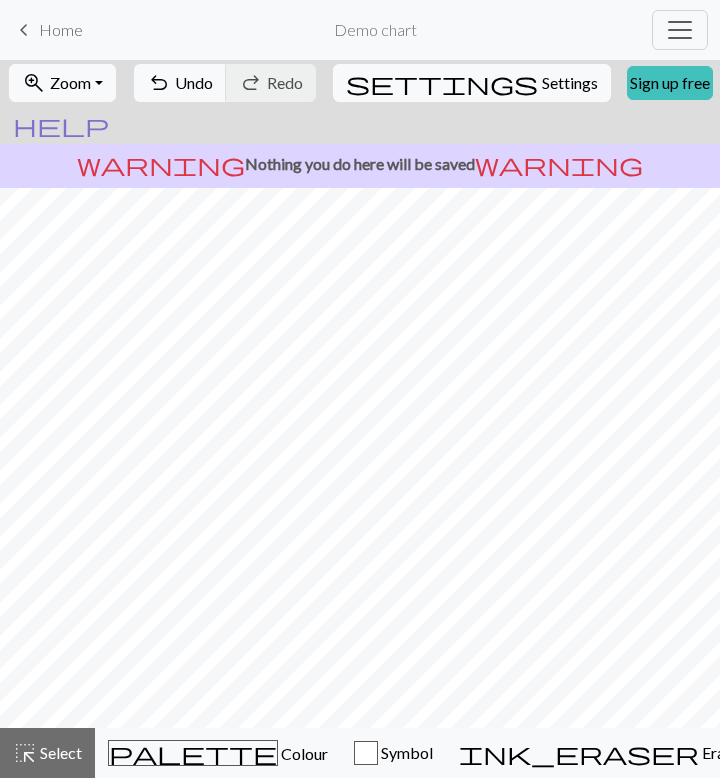 scroll, scrollTop: 0, scrollLeft: 0, axis: both 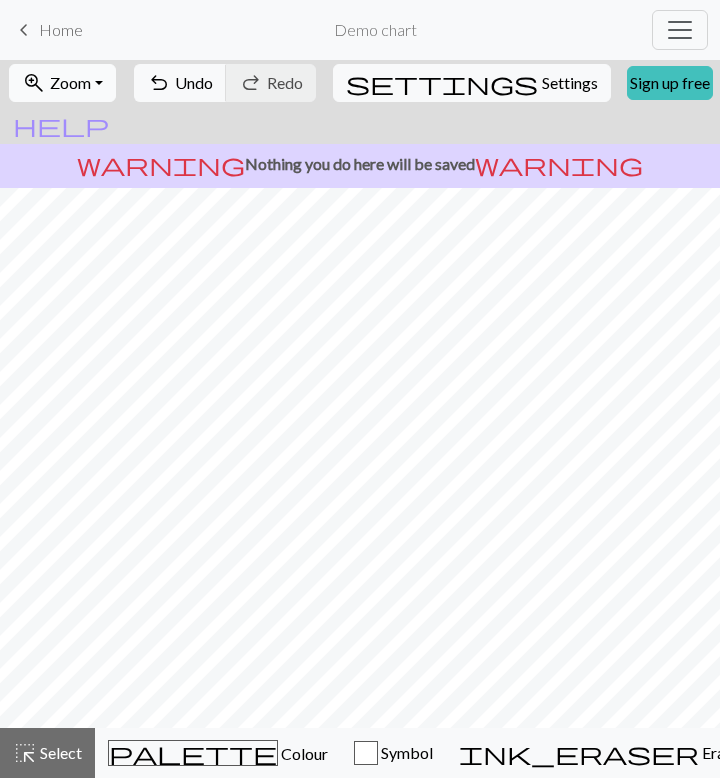 click on "zoom_in Zoom Zoom" at bounding box center (62, 83) 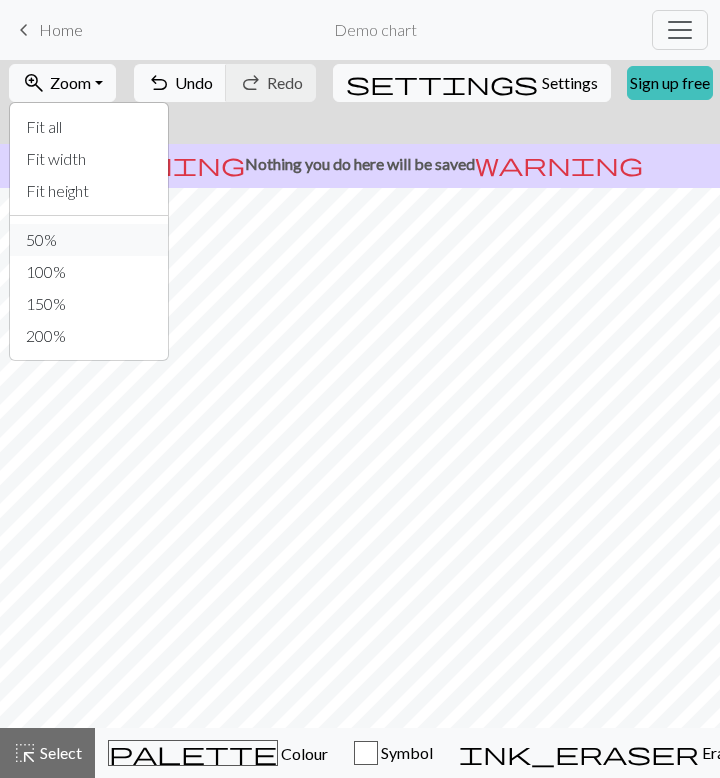 click on "50%" at bounding box center [89, 240] 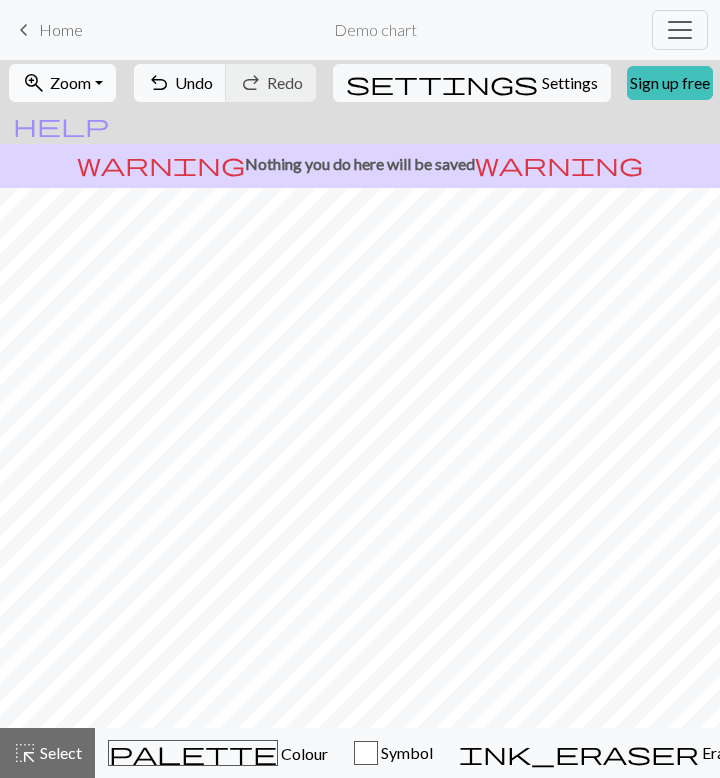 click on "Zoom" at bounding box center (70, 82) 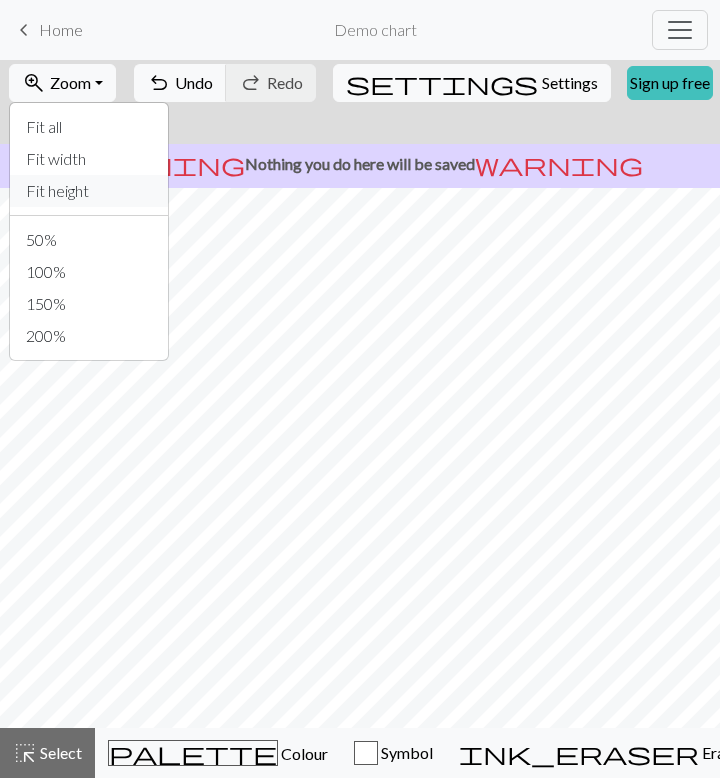 click on "Fit height" at bounding box center [89, 191] 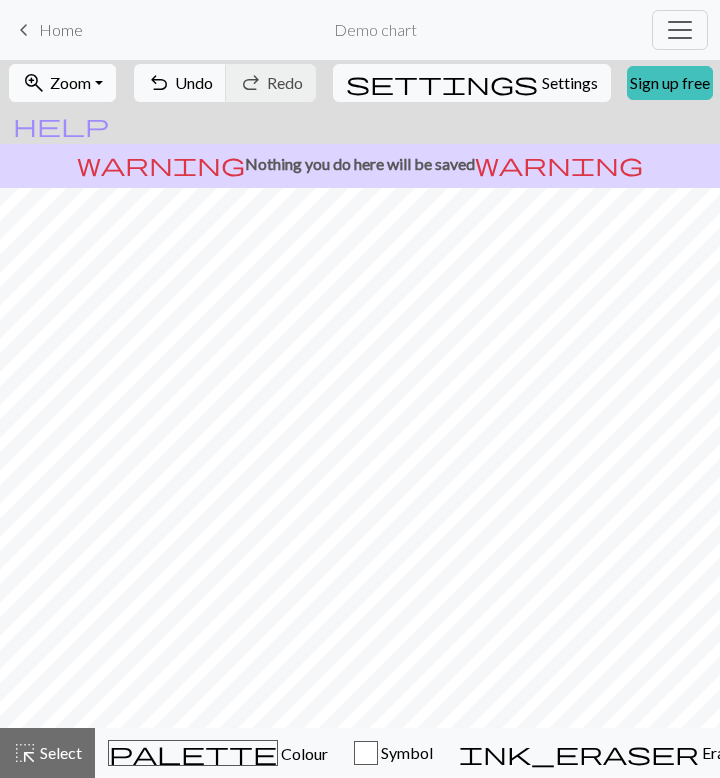 click on "zoom_in Zoom Zoom" at bounding box center (62, 83) 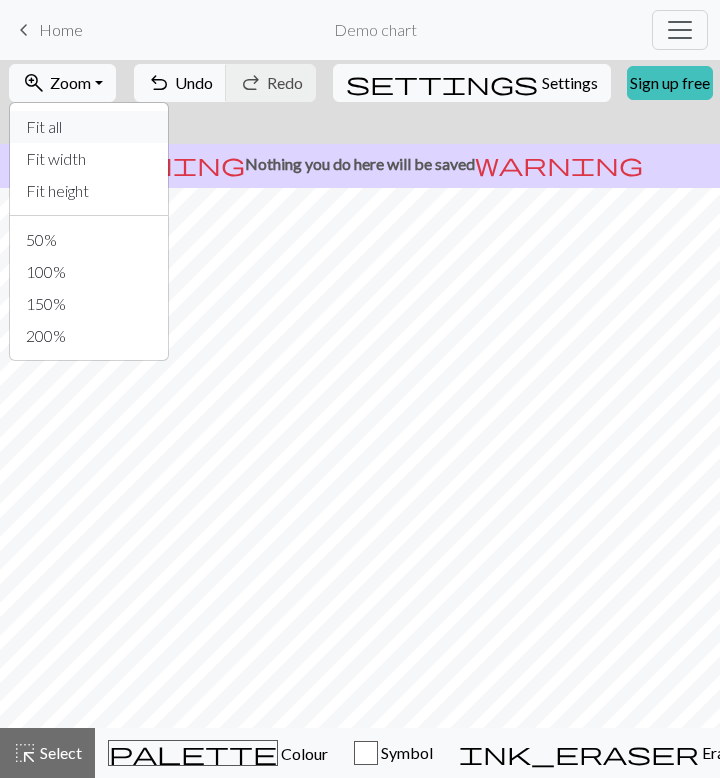 click on "Fit all" at bounding box center [89, 127] 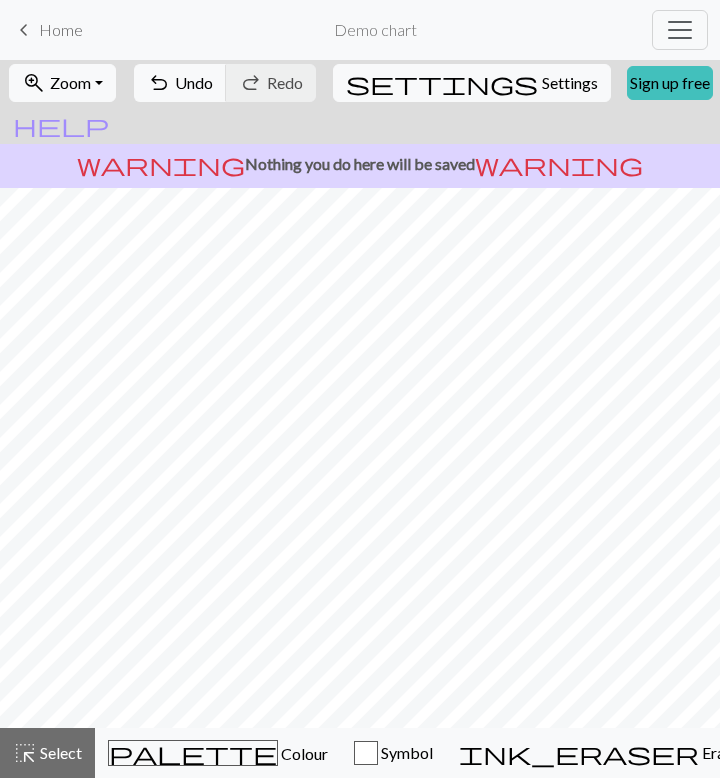 scroll, scrollTop: 0, scrollLeft: 836, axis: horizontal 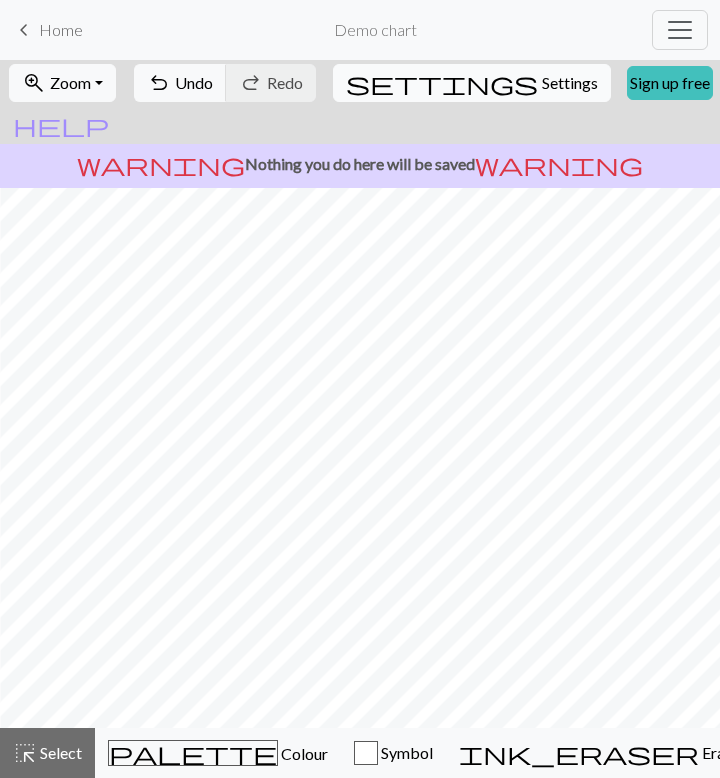 click on "settings  Settings" at bounding box center [472, 83] 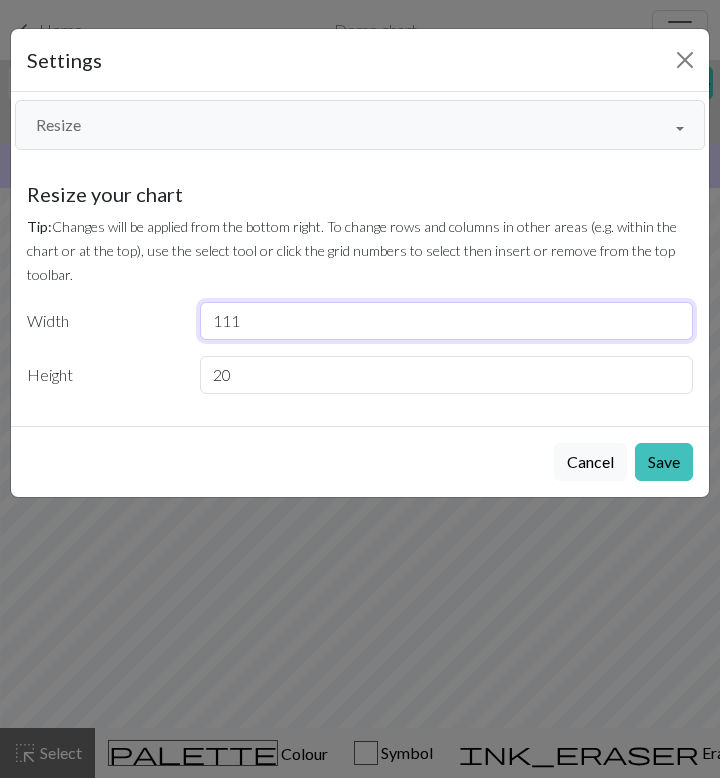 click on "111" at bounding box center (447, 321) 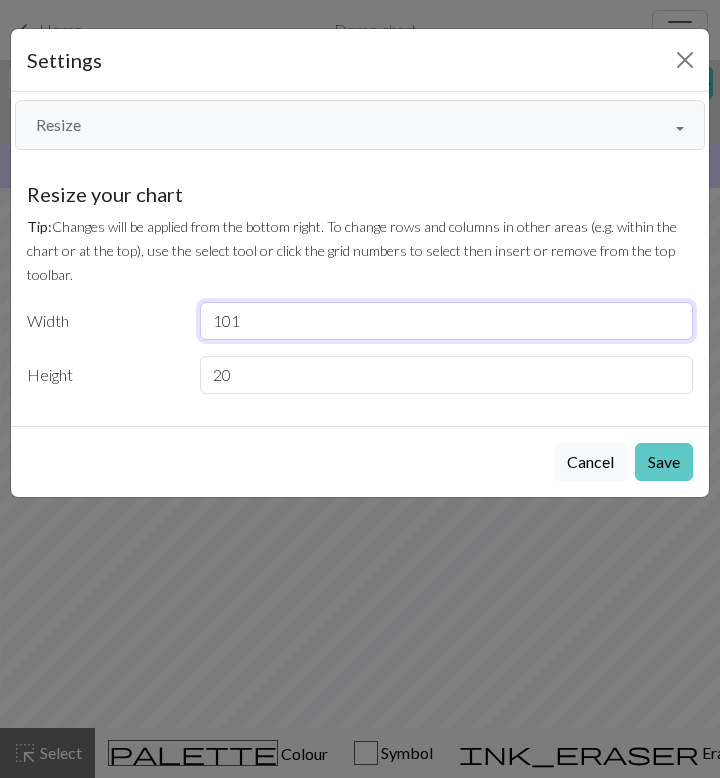type on "101" 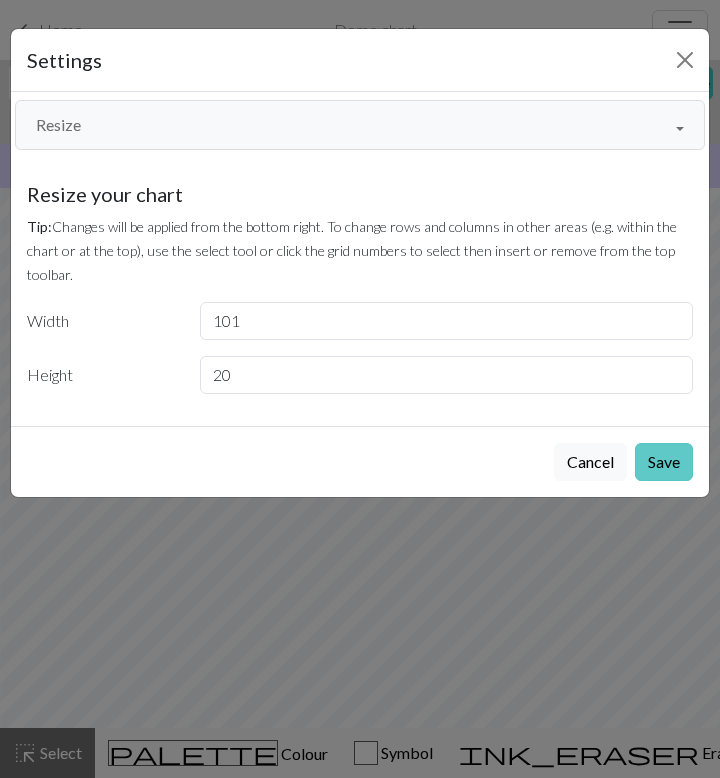 click on "Save" at bounding box center (664, 462) 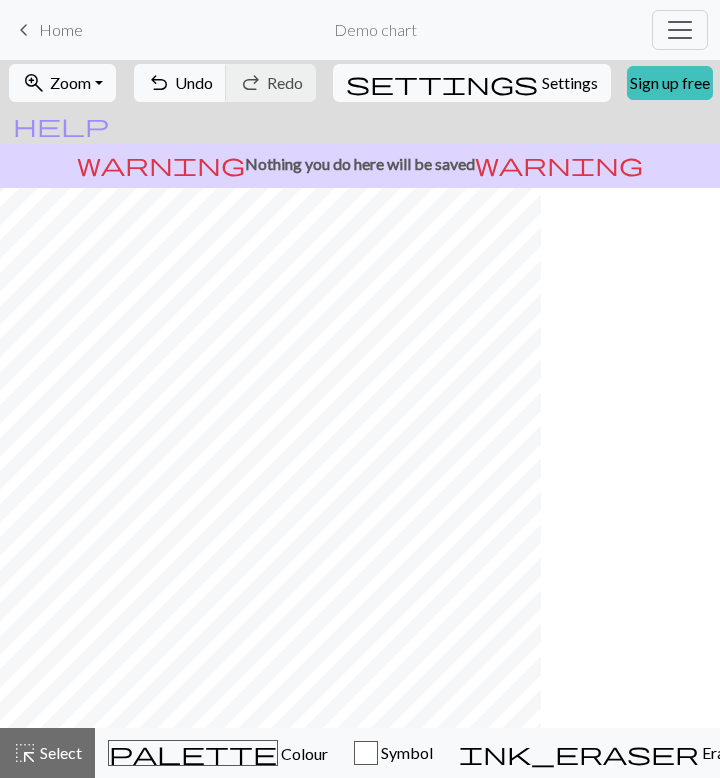 scroll, scrollTop: 0, scrollLeft: 703, axis: horizontal 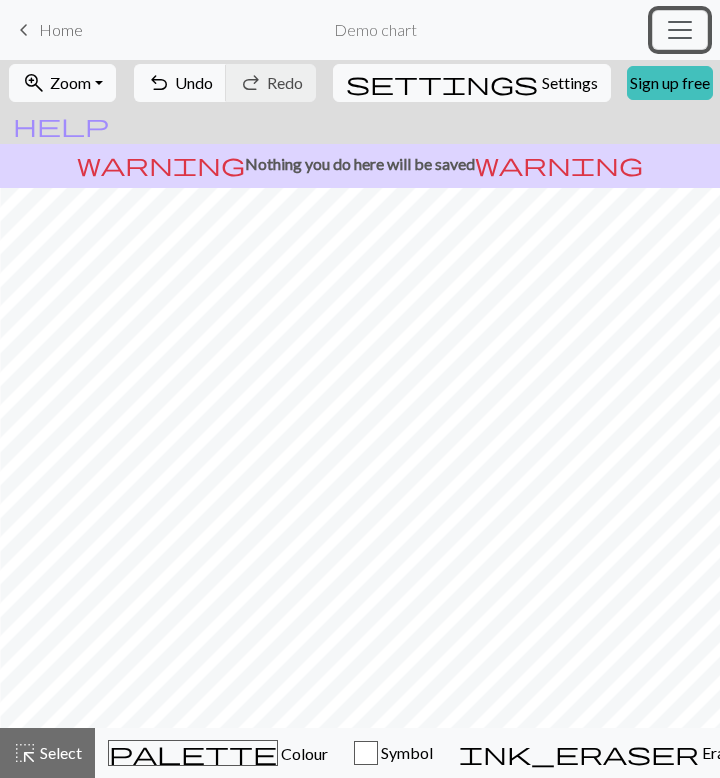 click at bounding box center (680, 30) 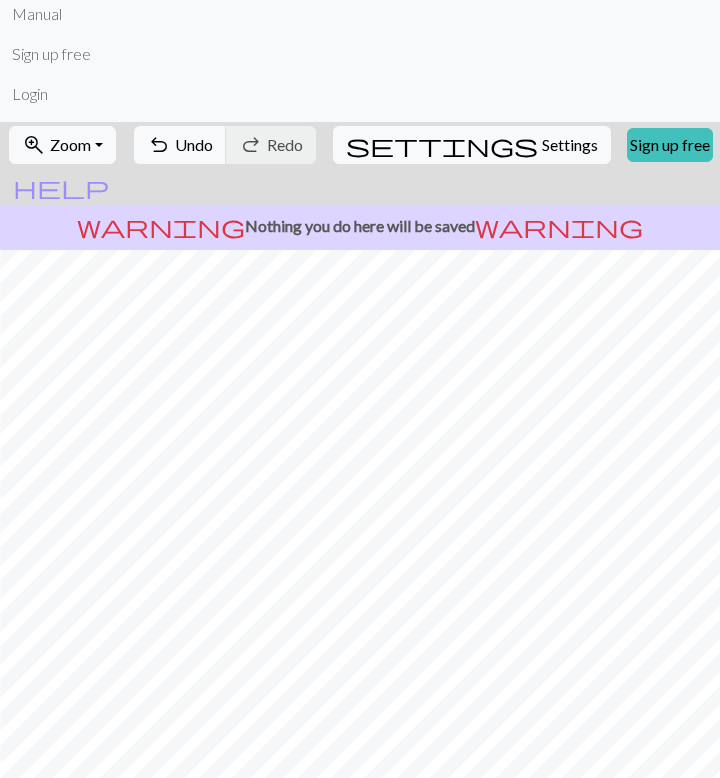 scroll, scrollTop: 102, scrollLeft: 0, axis: vertical 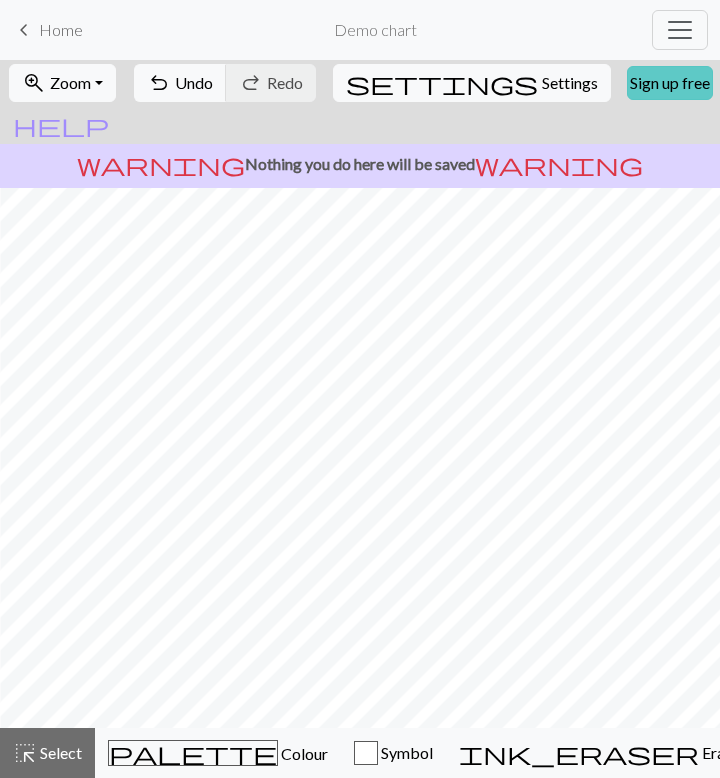 click on "zoom_in Zoom Zoom Fit all Fit width Fit height 50% 100% 150% 200% undo Undo Undo redo Redo Redo settings  Settings Sign up free help Show me around warning  Nothing you do here will be saved  warning" at bounding box center [360, 124] 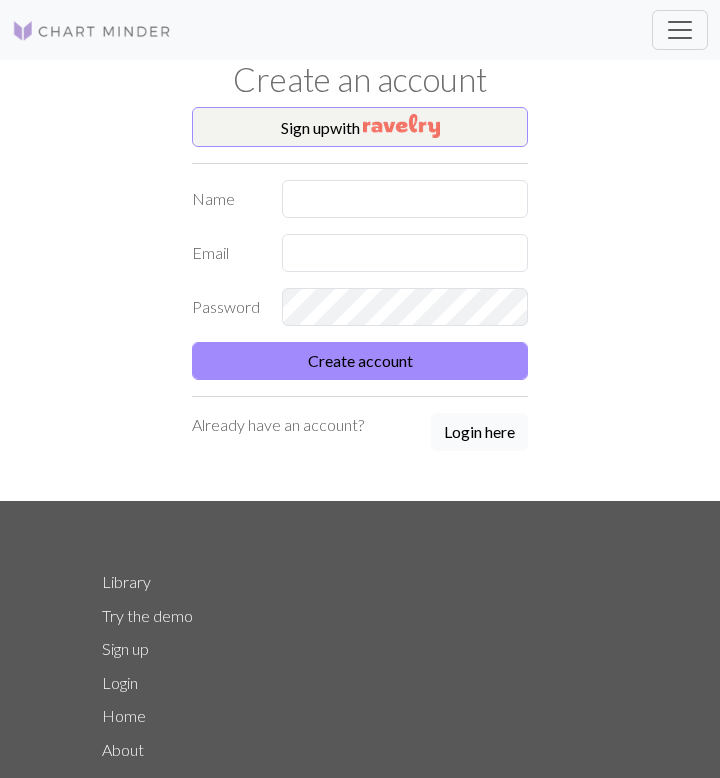 click on "Login here" at bounding box center [479, 432] 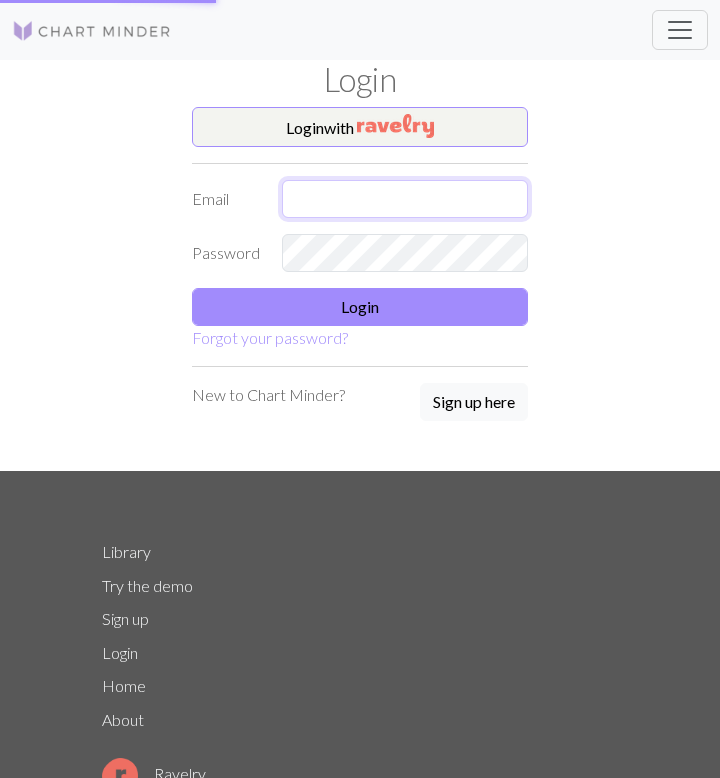 click at bounding box center [405, 199] 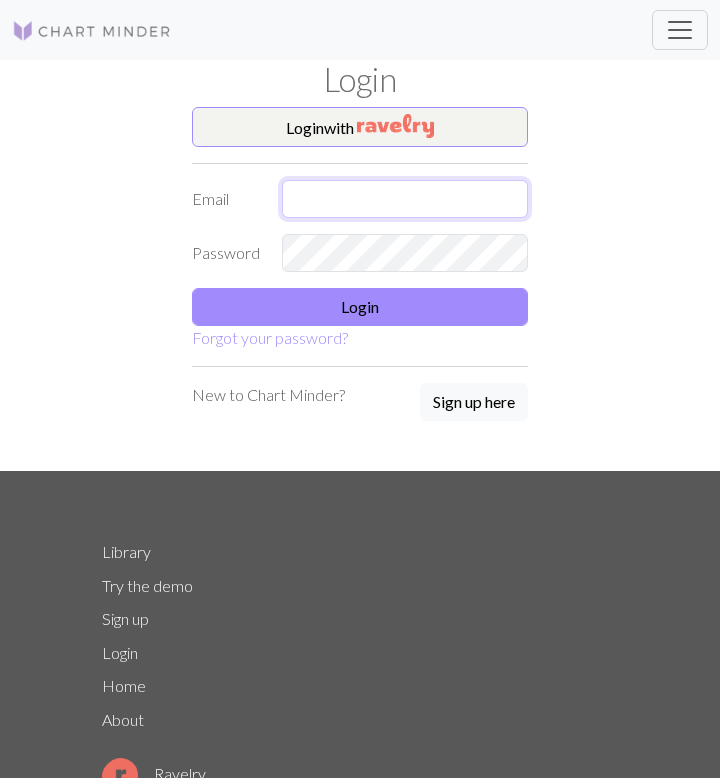 type on "siljeto2@example.com" 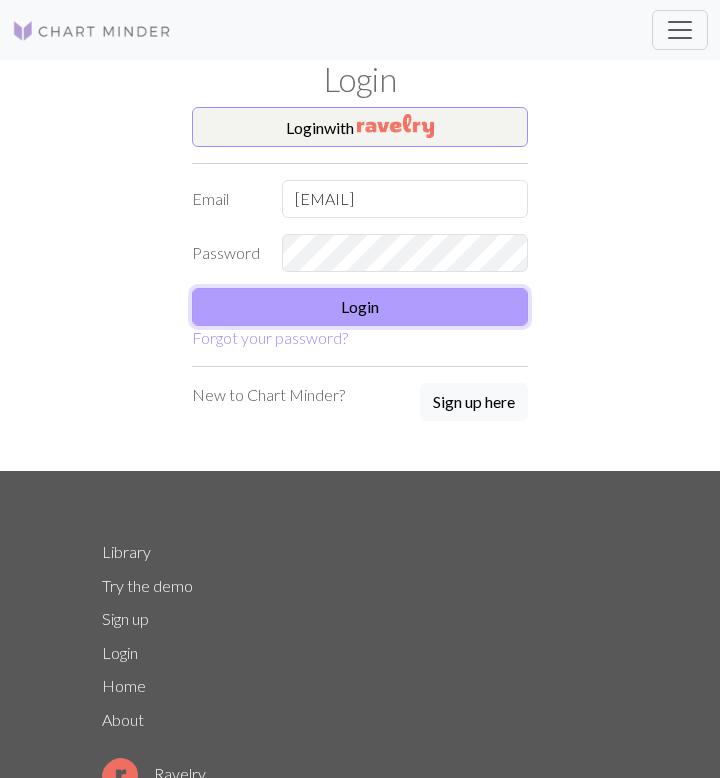 click on "Login" at bounding box center (360, 307) 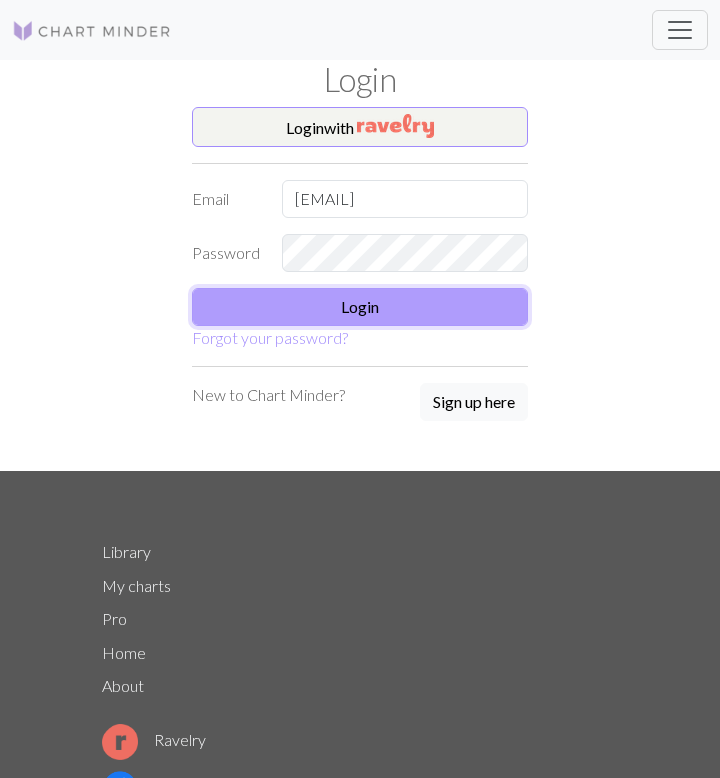 click on "Login" at bounding box center [360, 307] 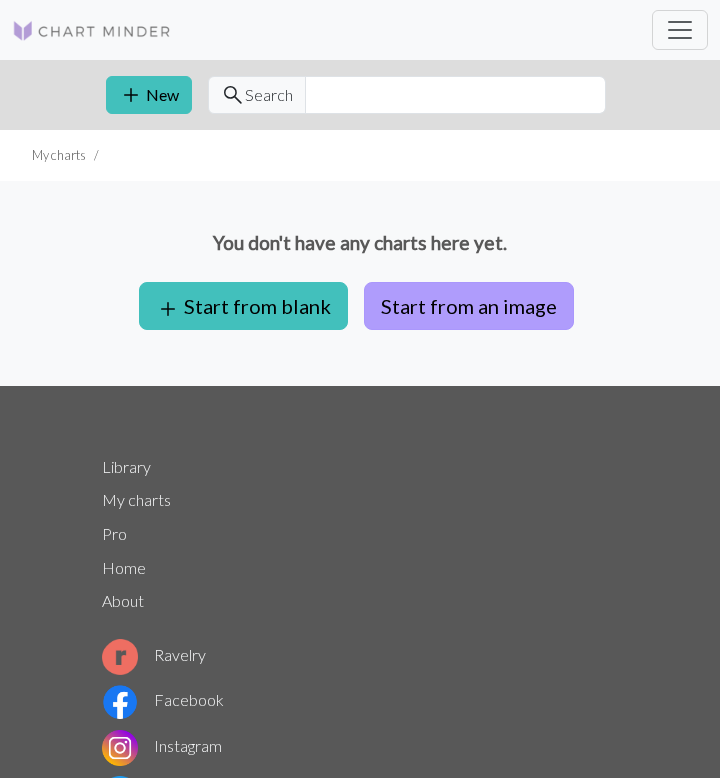 click on "Start from an image" at bounding box center (469, 306) 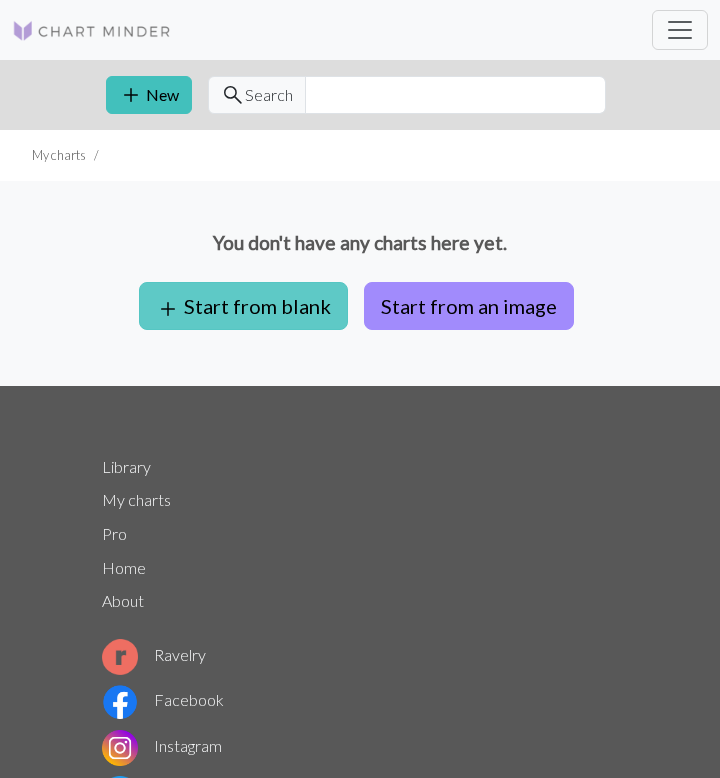 click on "add   Start from blank" at bounding box center (243, 306) 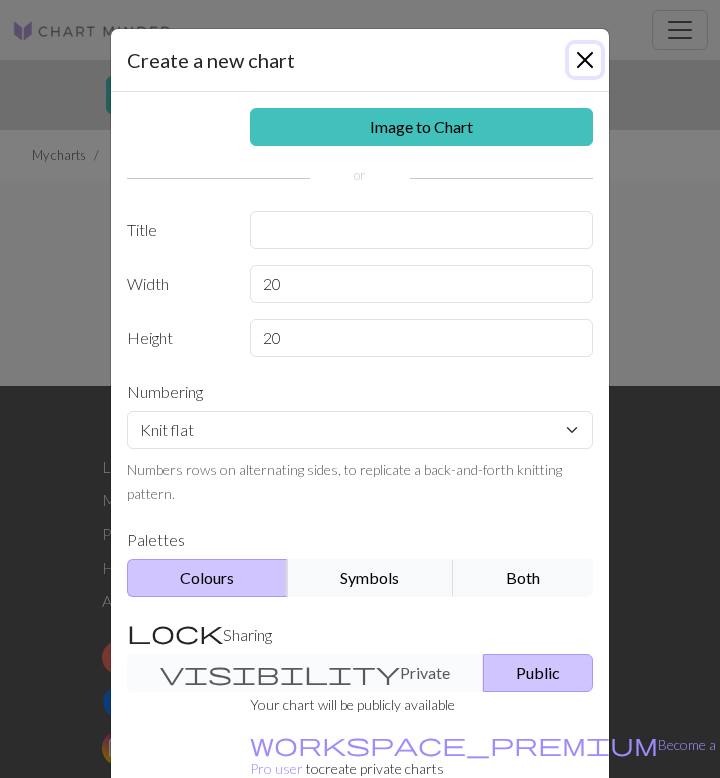 click at bounding box center (585, 60) 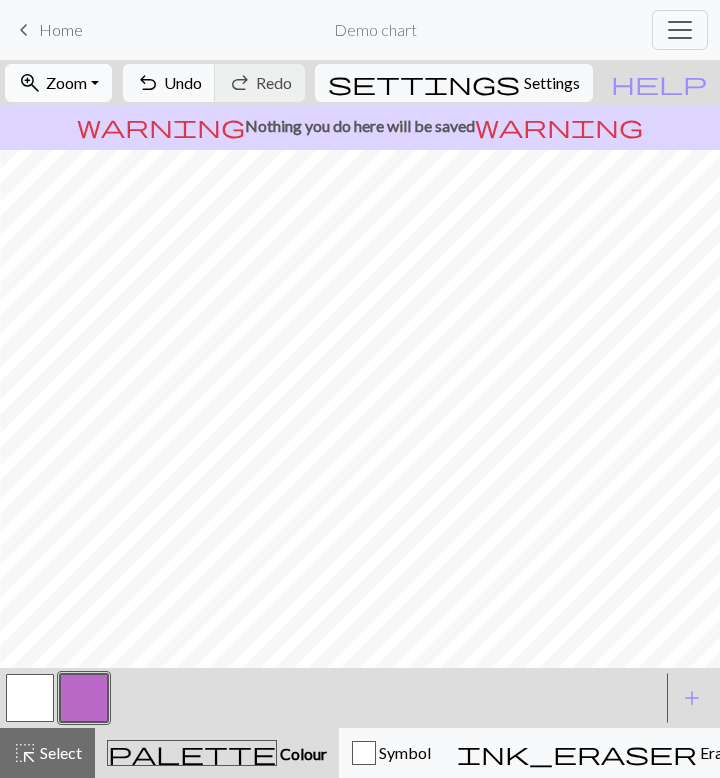 scroll, scrollTop: 0, scrollLeft: 0, axis: both 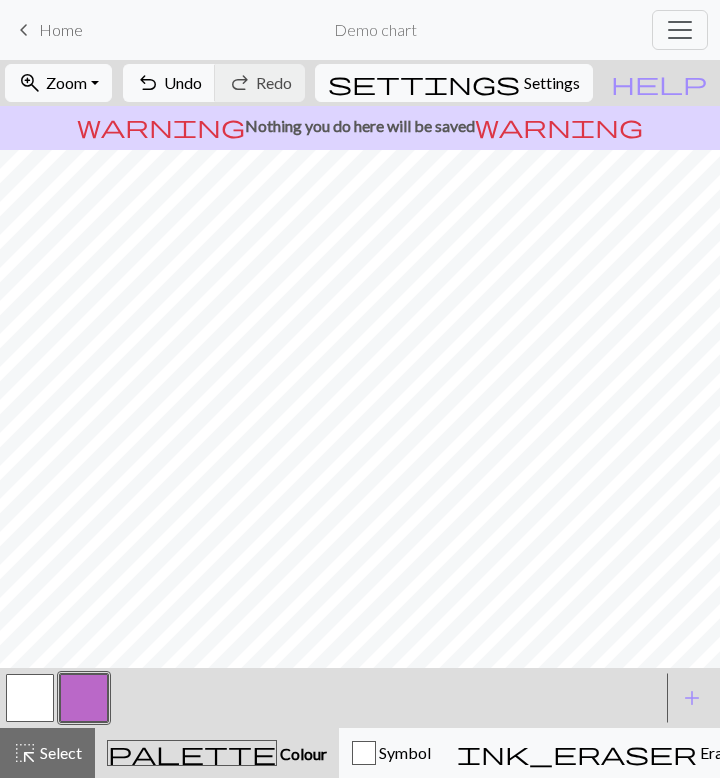 click on "warning  Nothing you do here will be saved  warning" at bounding box center (360, 126) 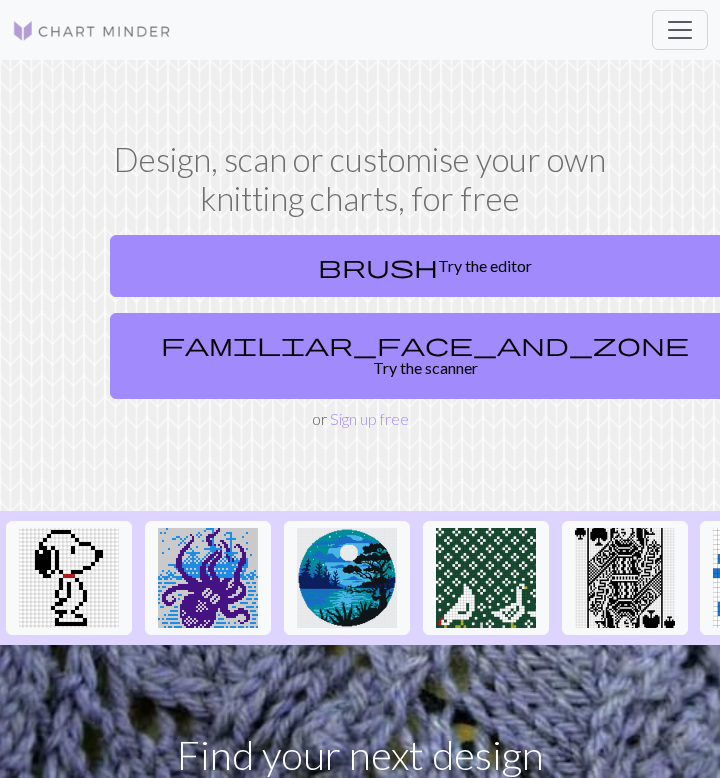 scroll, scrollTop: 0, scrollLeft: 0, axis: both 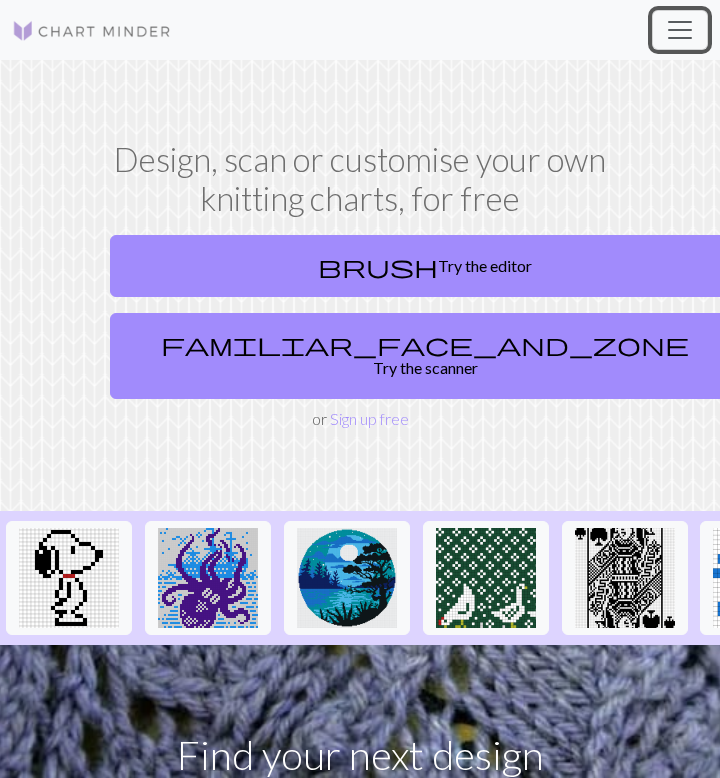 click at bounding box center [680, 30] 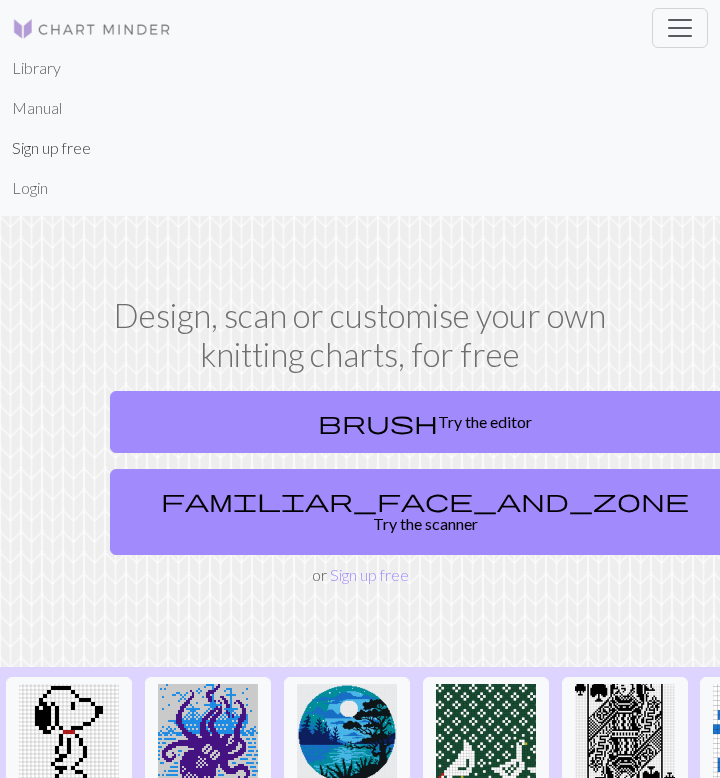 click on "Sign up free" at bounding box center (51, 148) 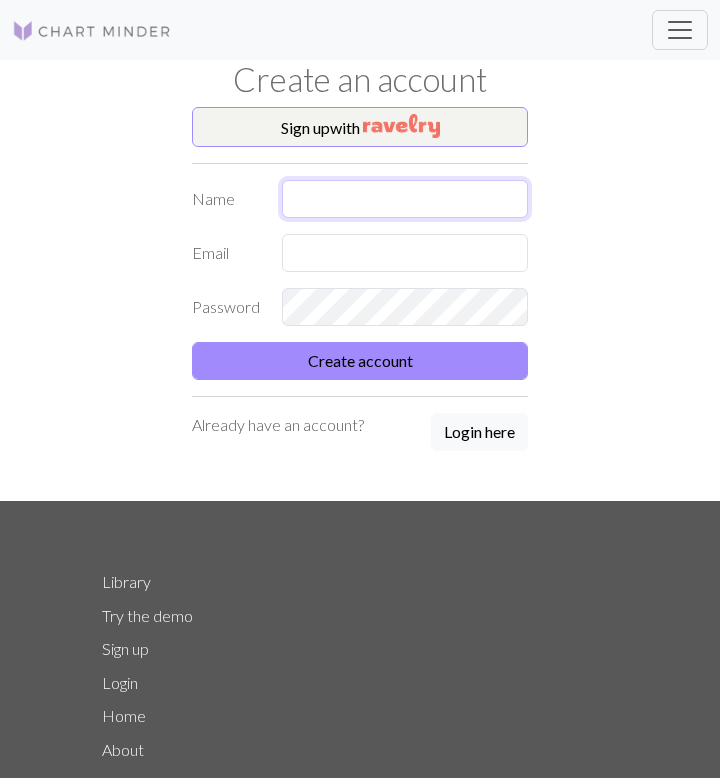 click at bounding box center (405, 199) 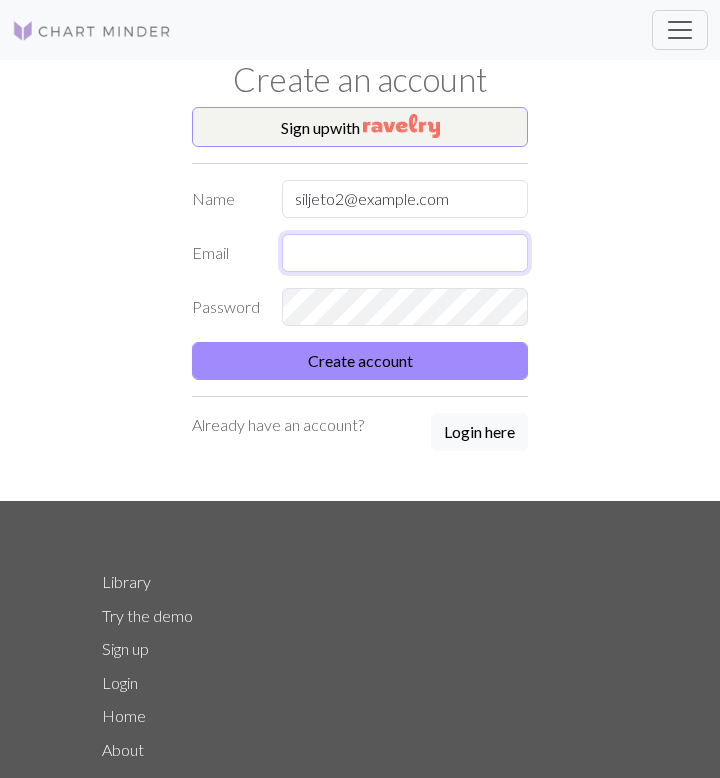 click at bounding box center (405, 253) 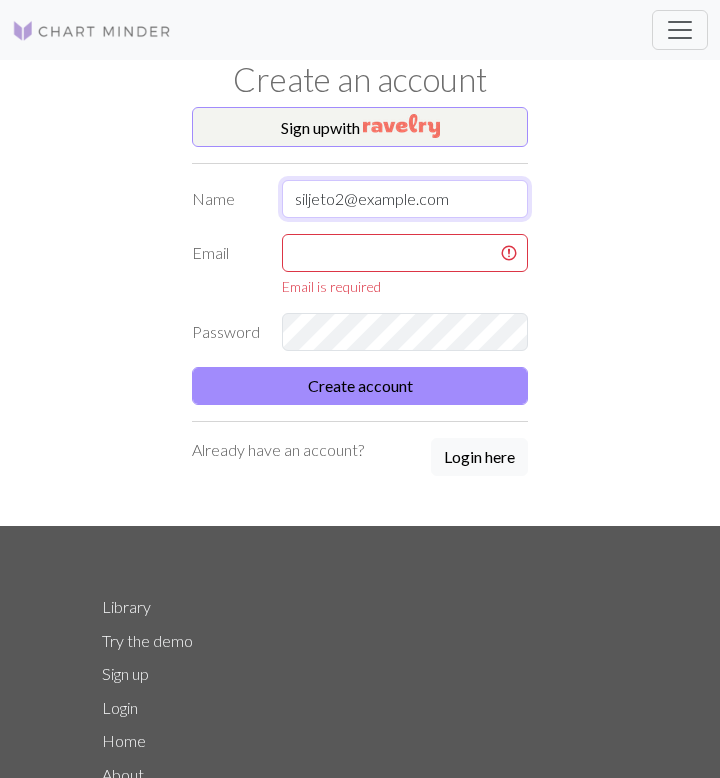 click on "siljeto2@example.com" at bounding box center [405, 199] 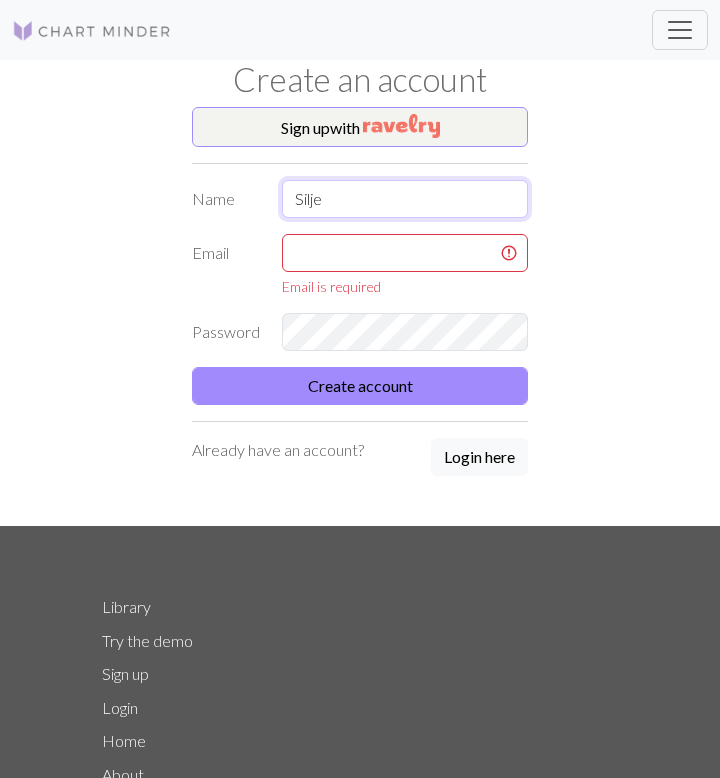 type on "Silje" 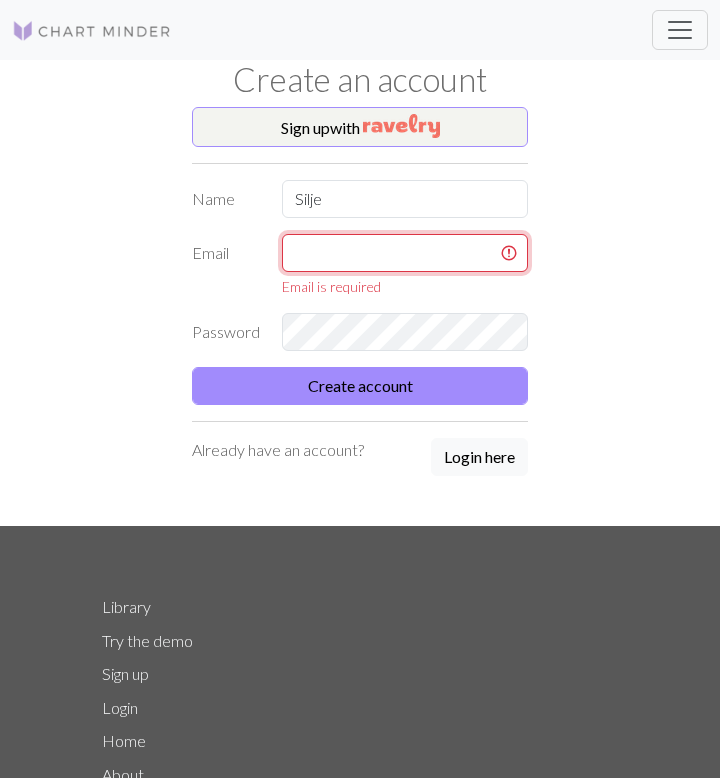 click at bounding box center (405, 253) 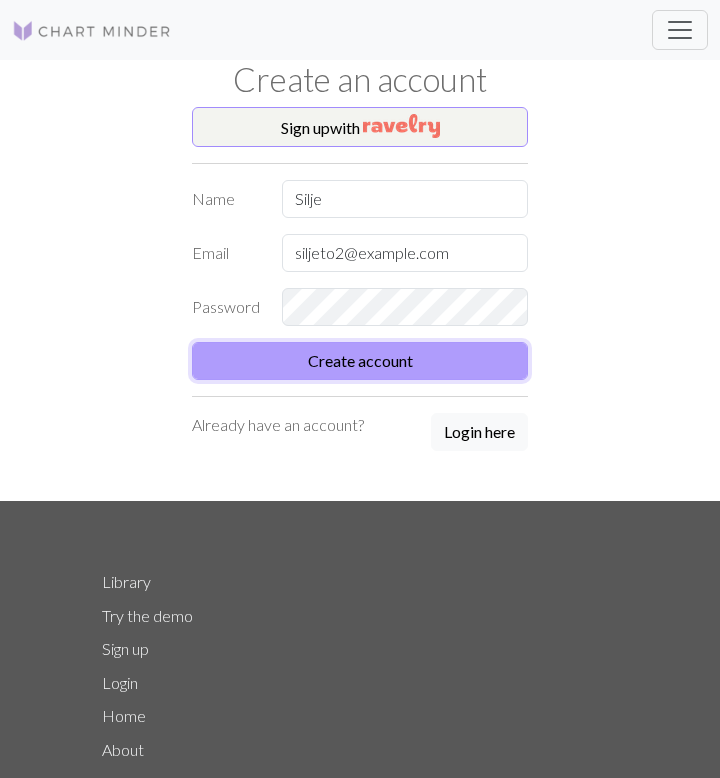 click on "Create account" at bounding box center (360, 361) 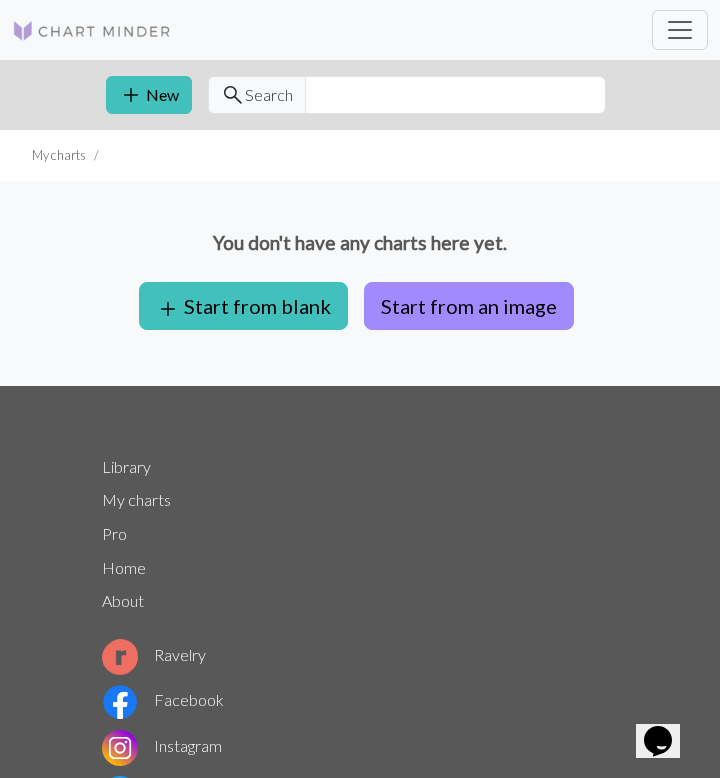 click on "You don't have any charts here yet. add   Start from blank Start from an image" at bounding box center (360, 283) 